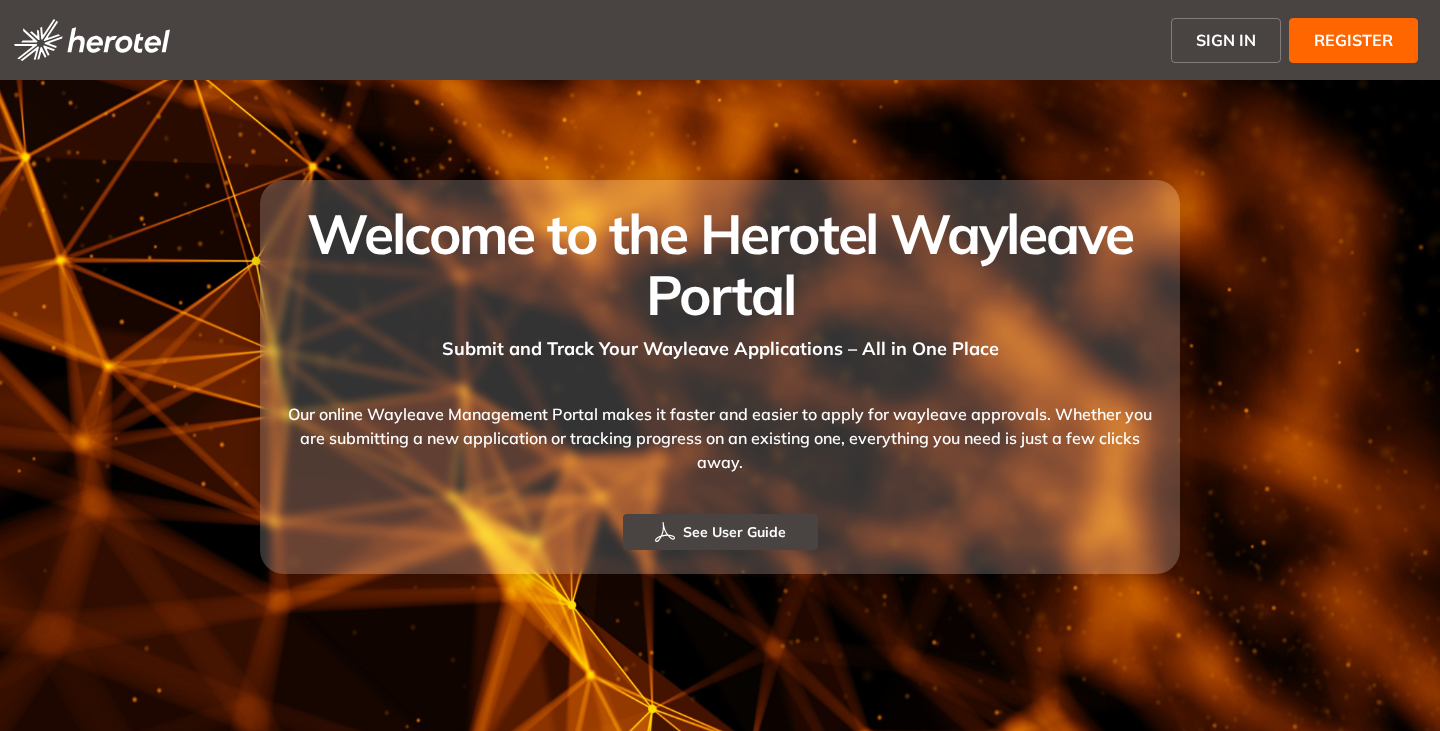 scroll, scrollTop: 0, scrollLeft: 0, axis: both 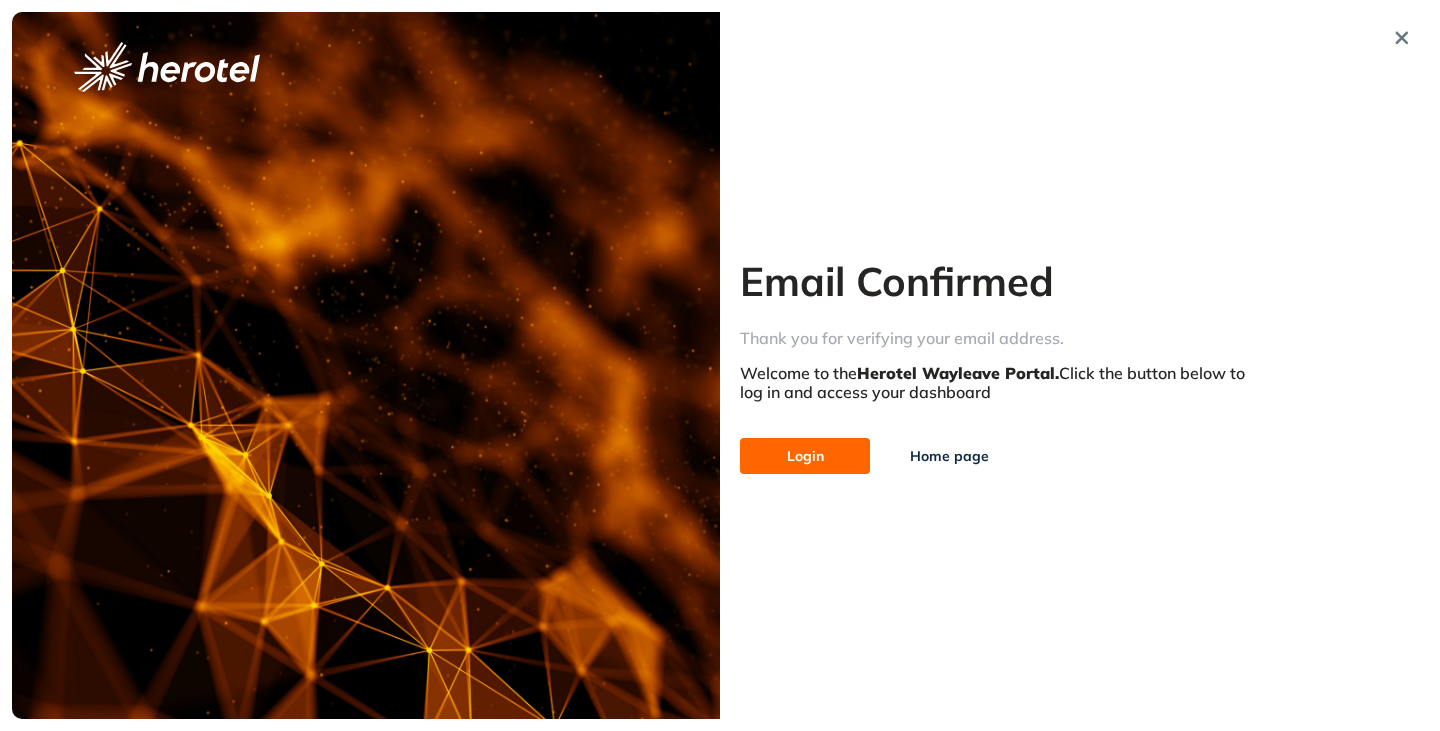 click on "Login Home page" at bounding box center (1003, 446) 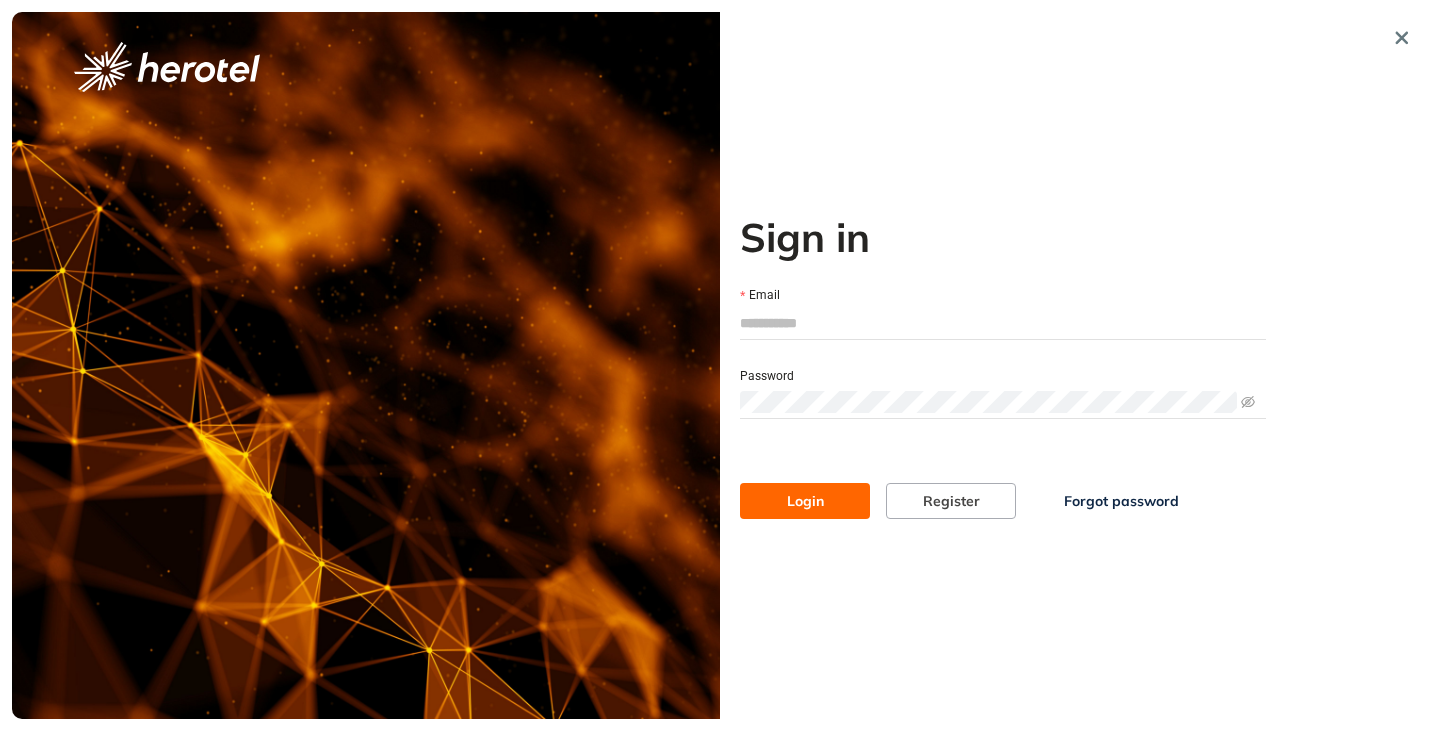 click on "Email" at bounding box center (1003, 323) 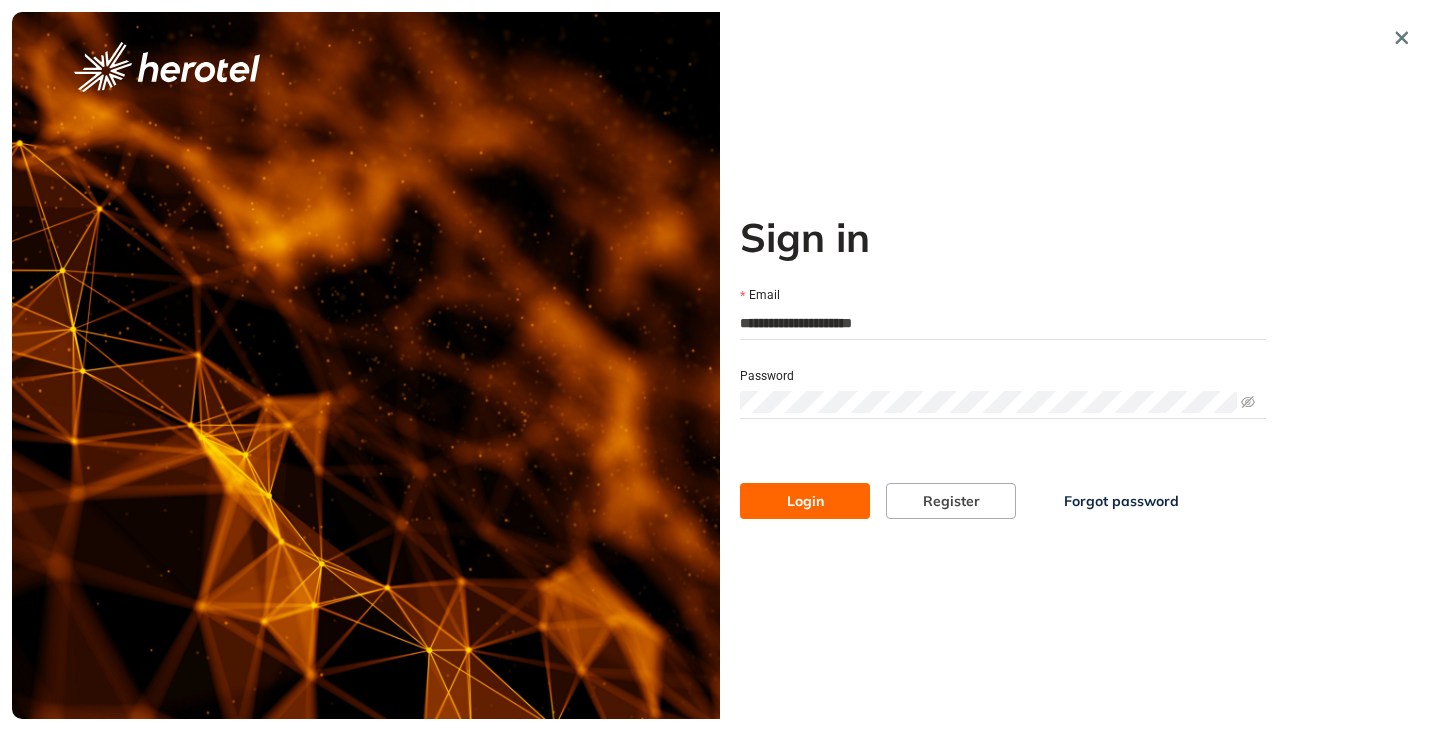 type on "**********" 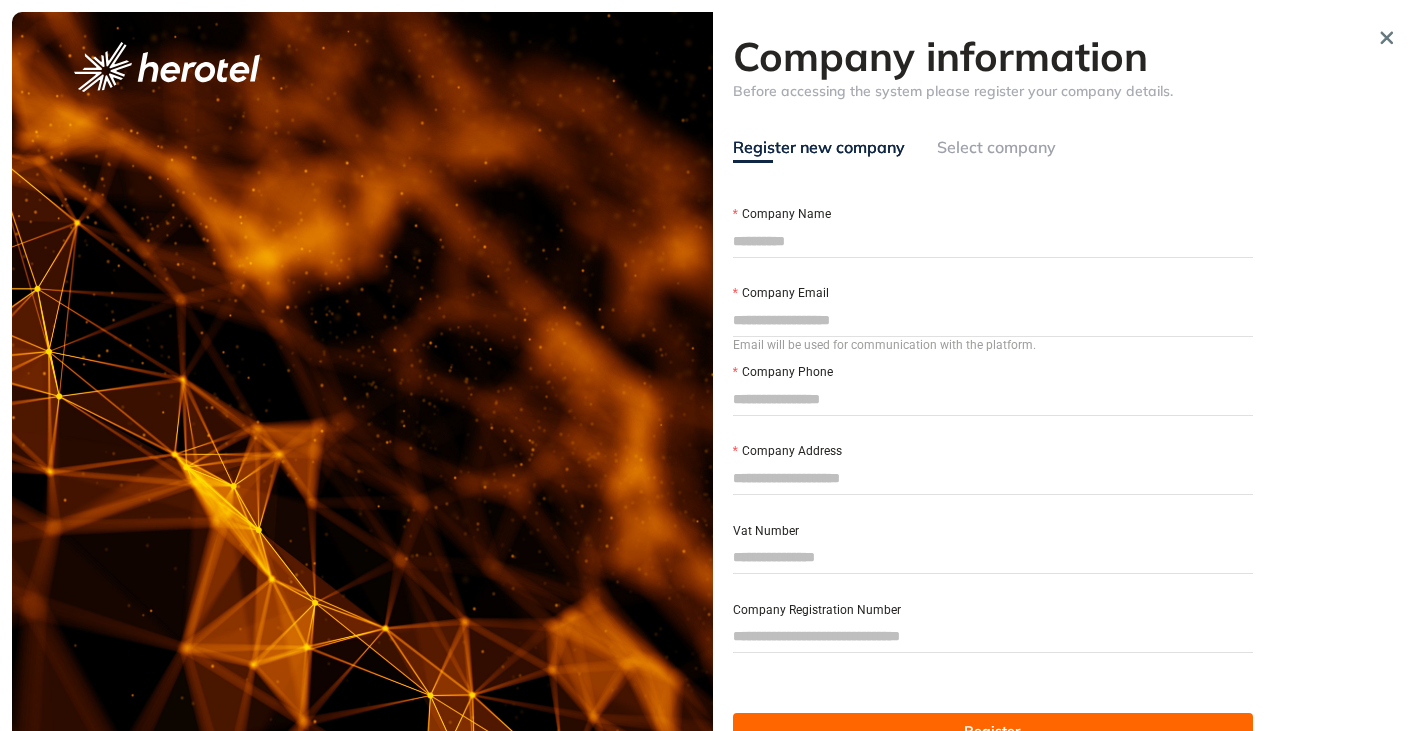 click on "Company Name" at bounding box center [993, 241] 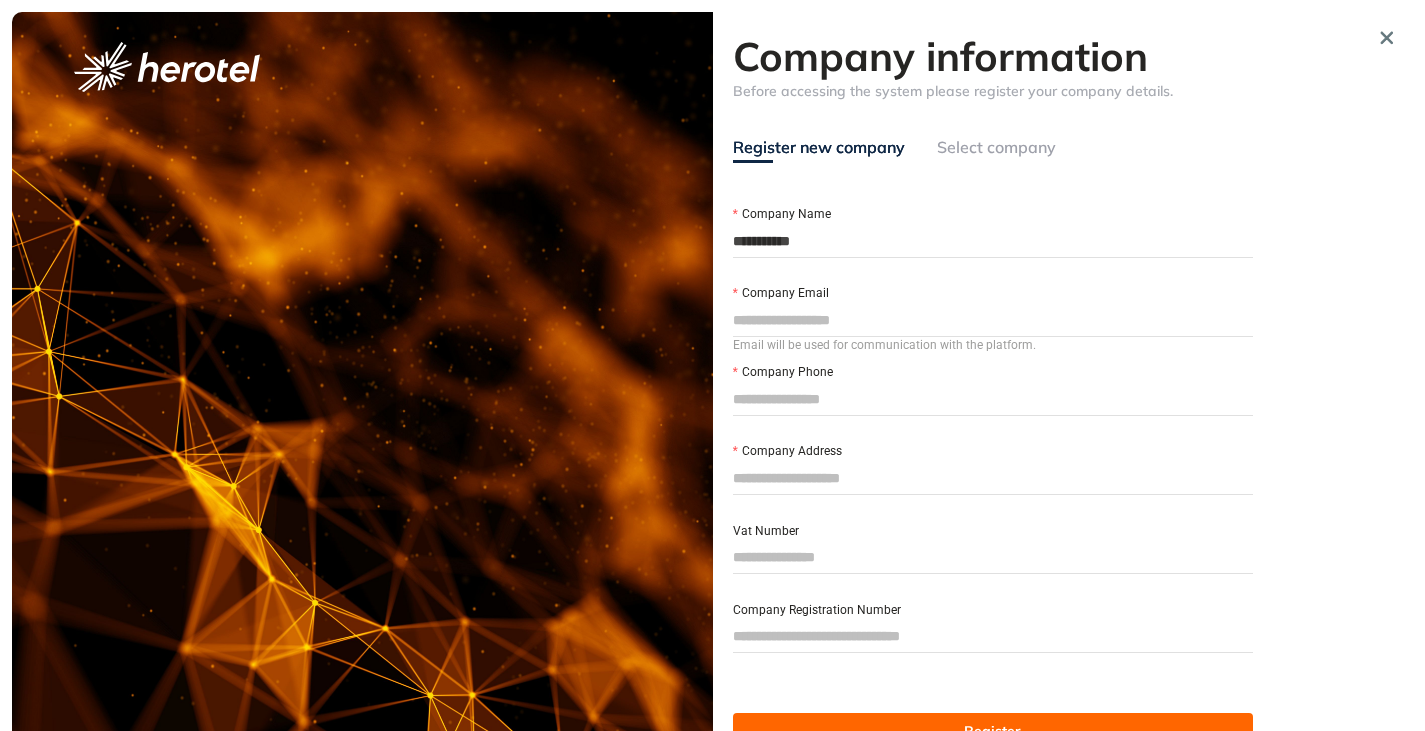 type on "**********" 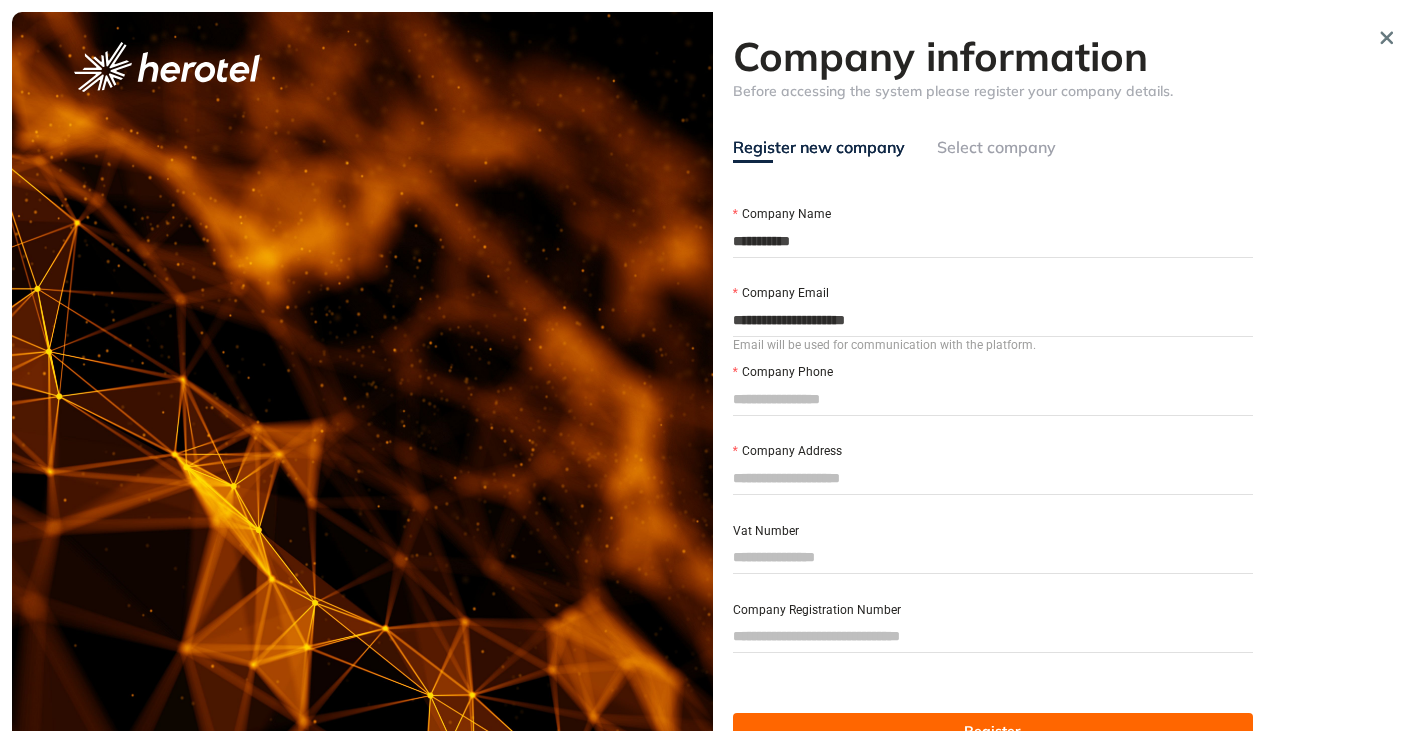 type on "**********" 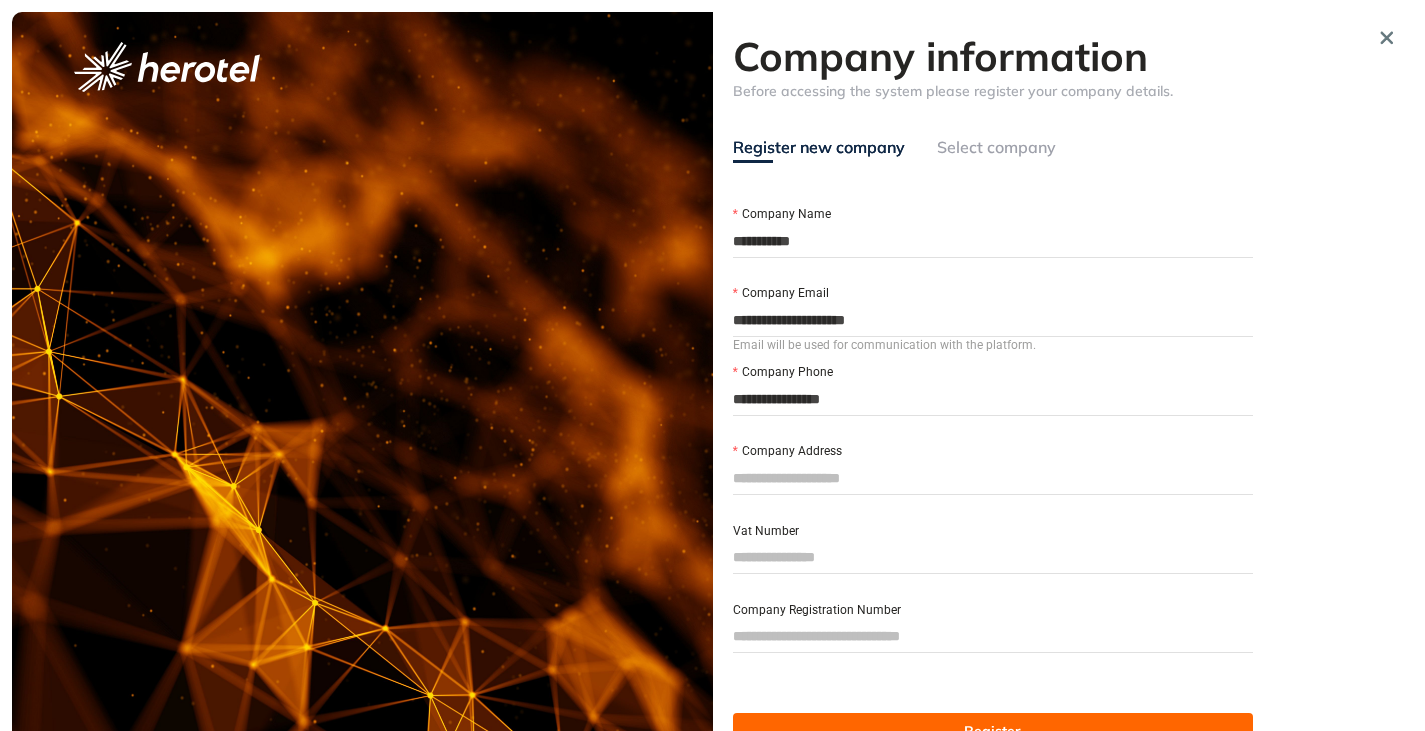 type on "**********" 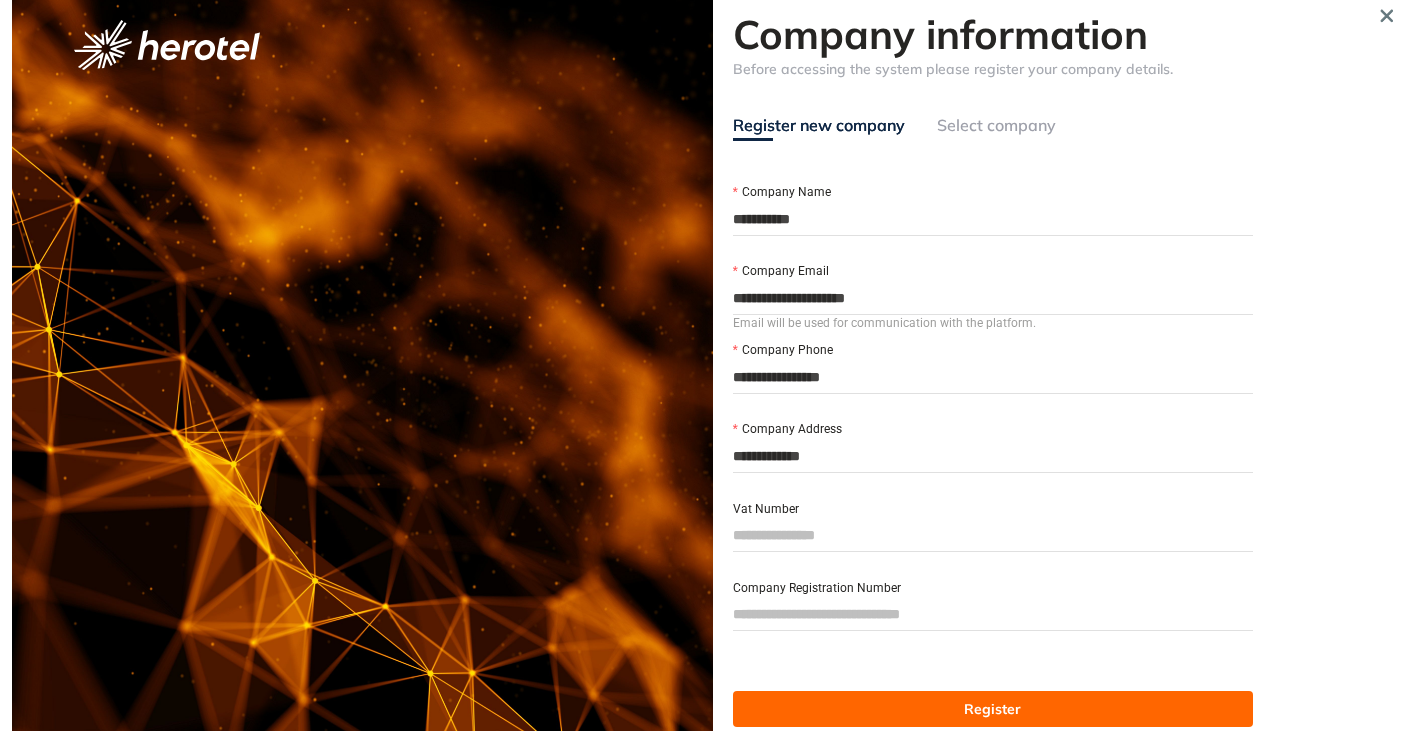 scroll, scrollTop: 50, scrollLeft: 0, axis: vertical 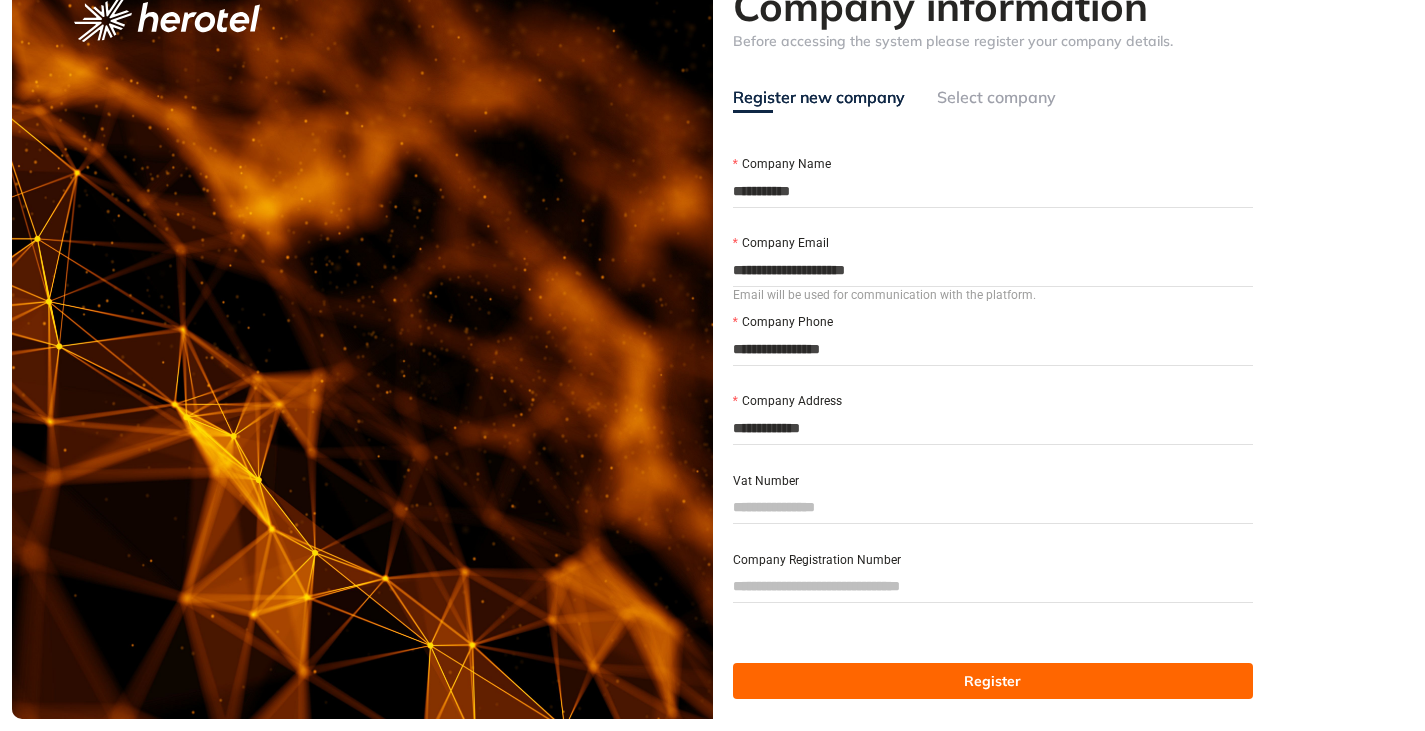click on "Register" at bounding box center (992, 681) 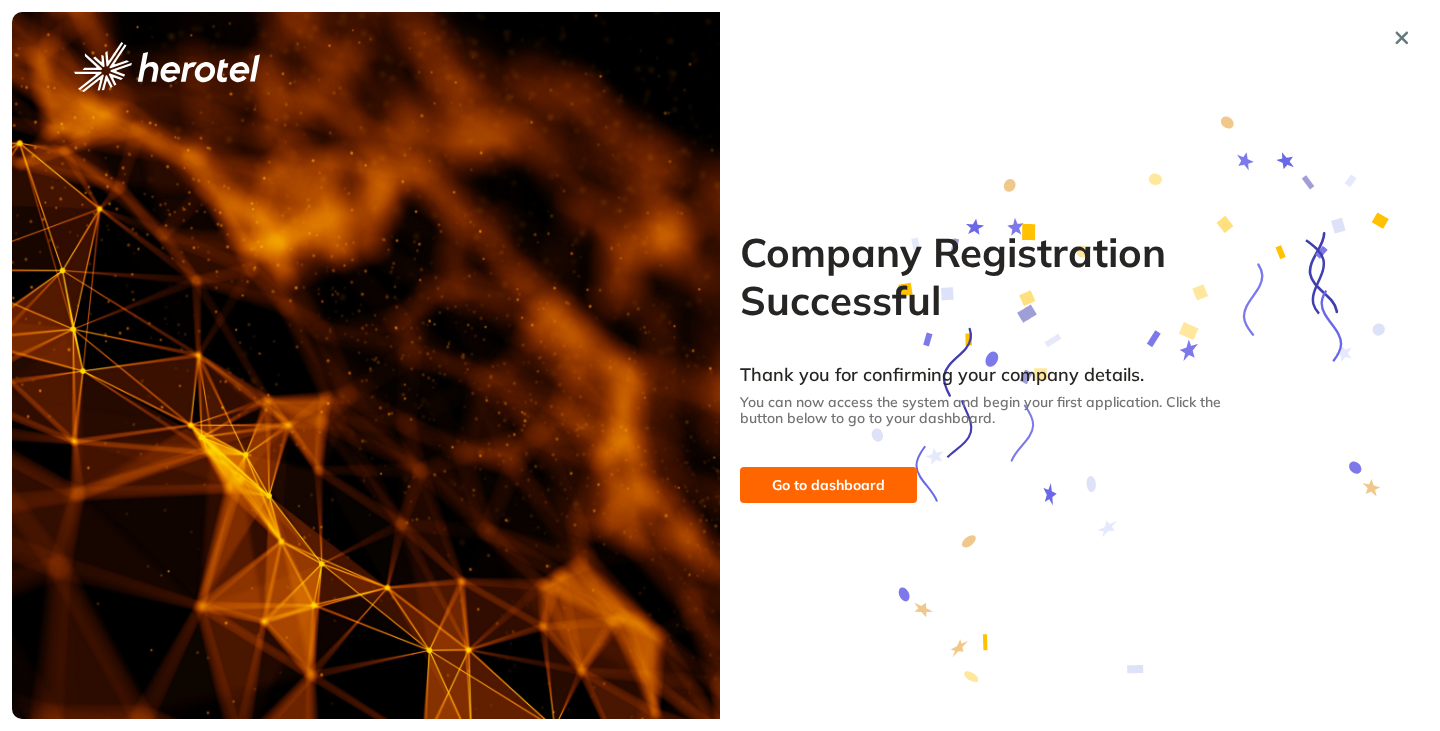 click on "Go to dashboard" at bounding box center (828, 485) 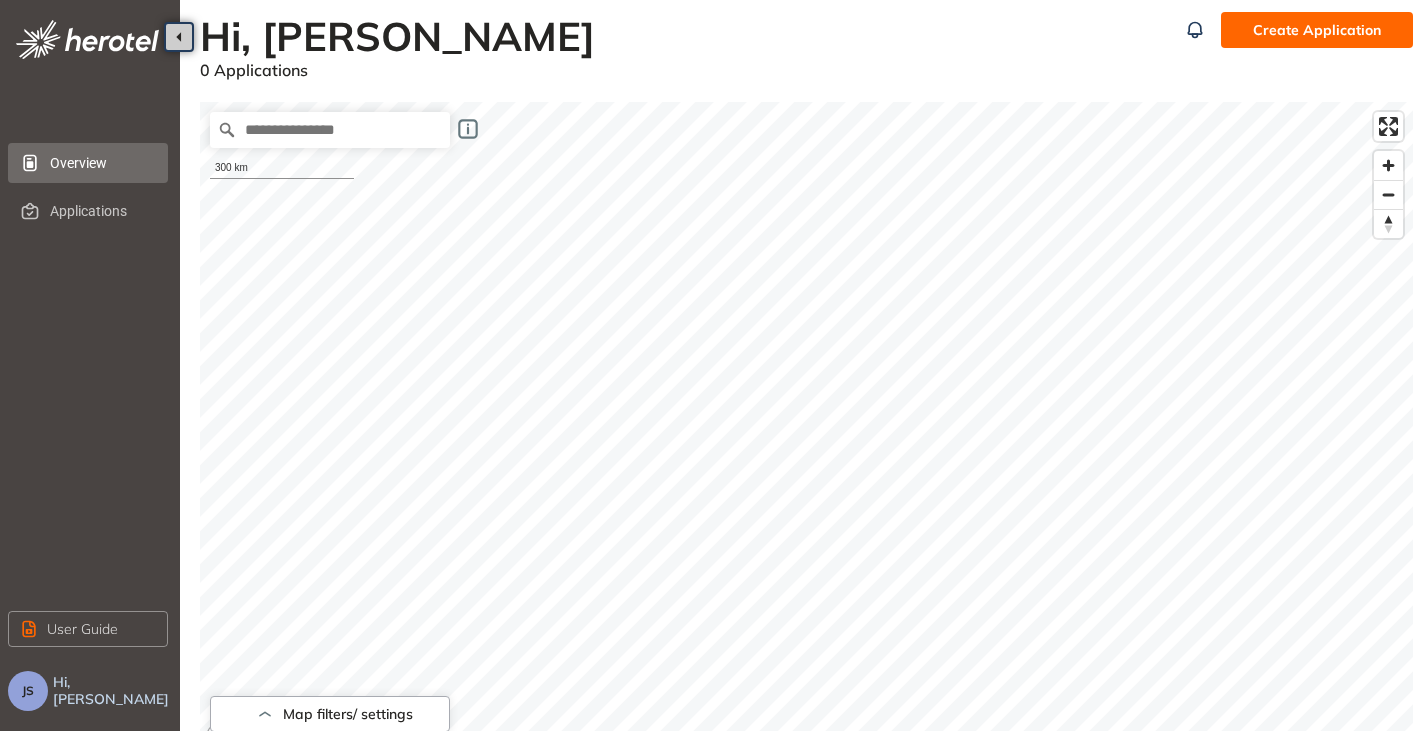 click on "JS" at bounding box center (28, 691) 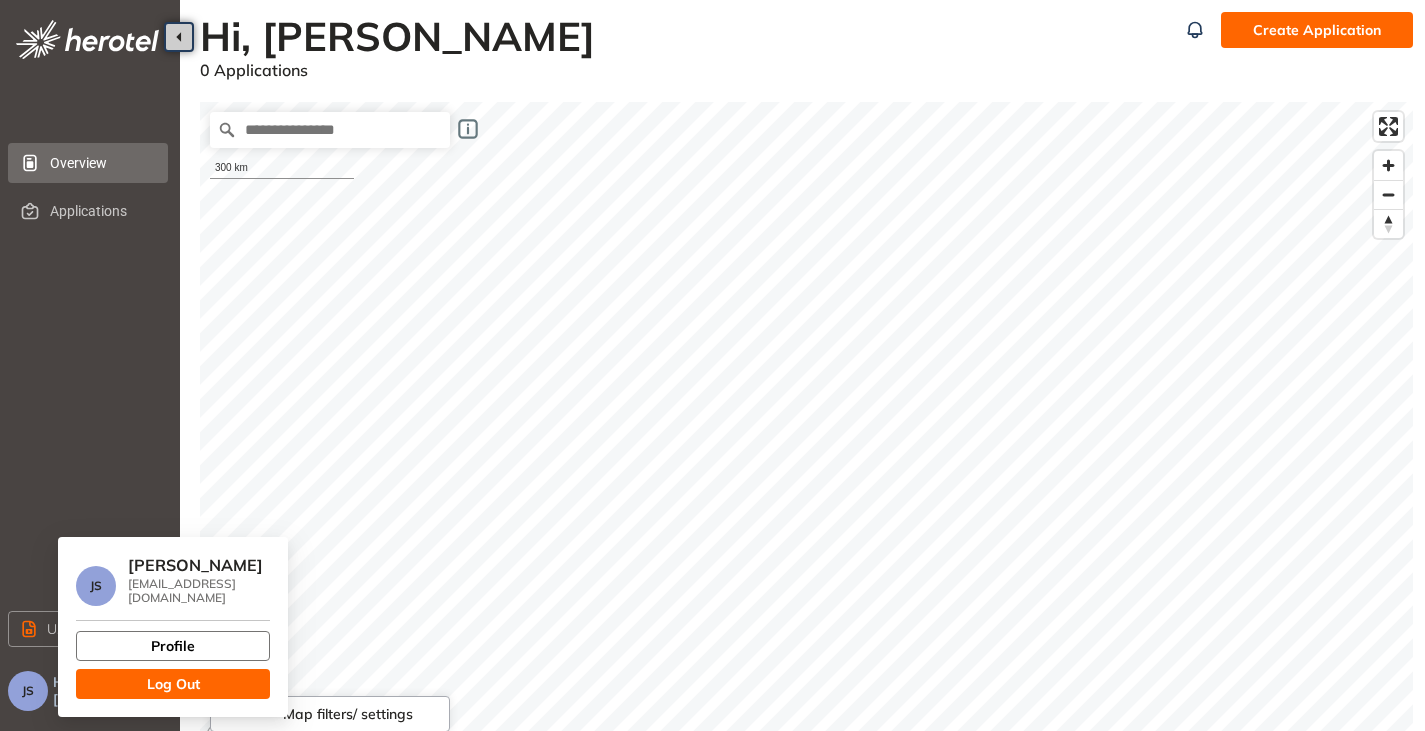 click on "Profile" at bounding box center (173, 646) 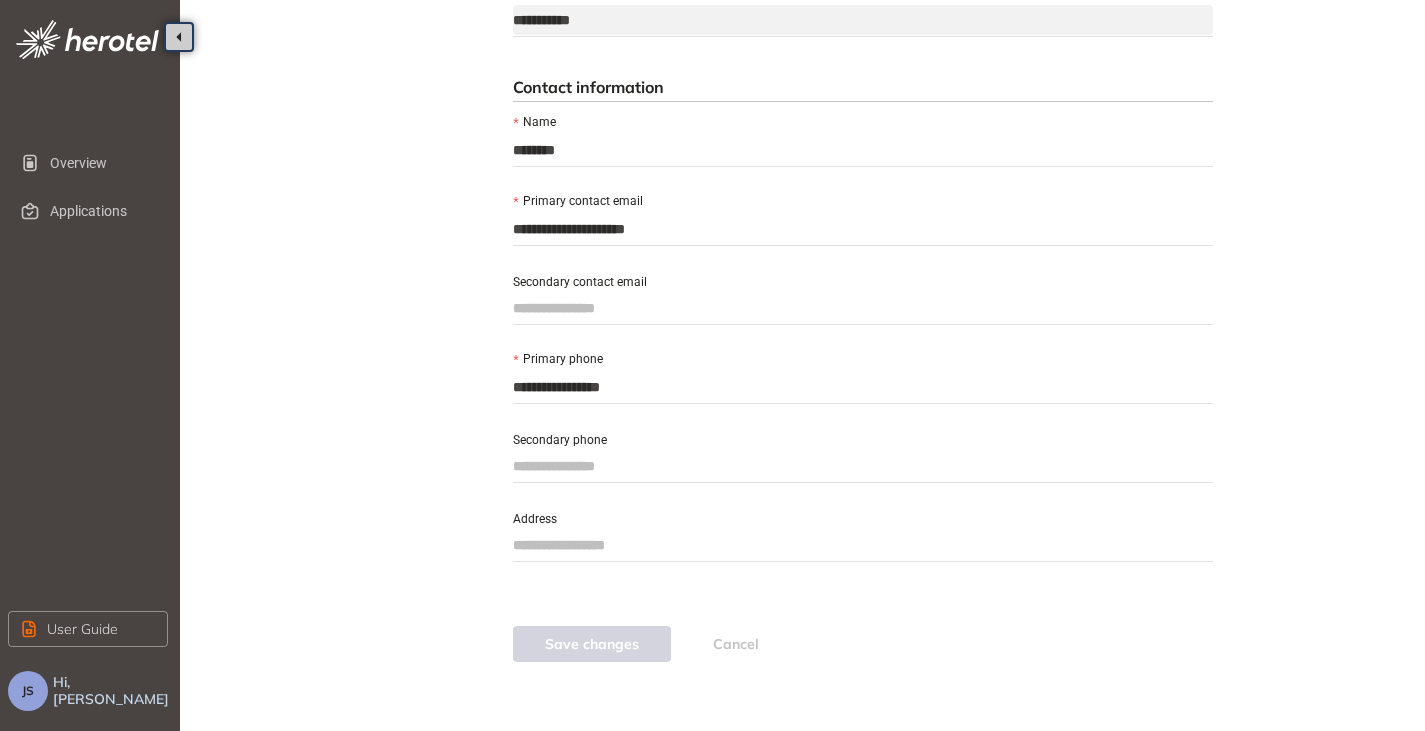 scroll, scrollTop: 0, scrollLeft: 0, axis: both 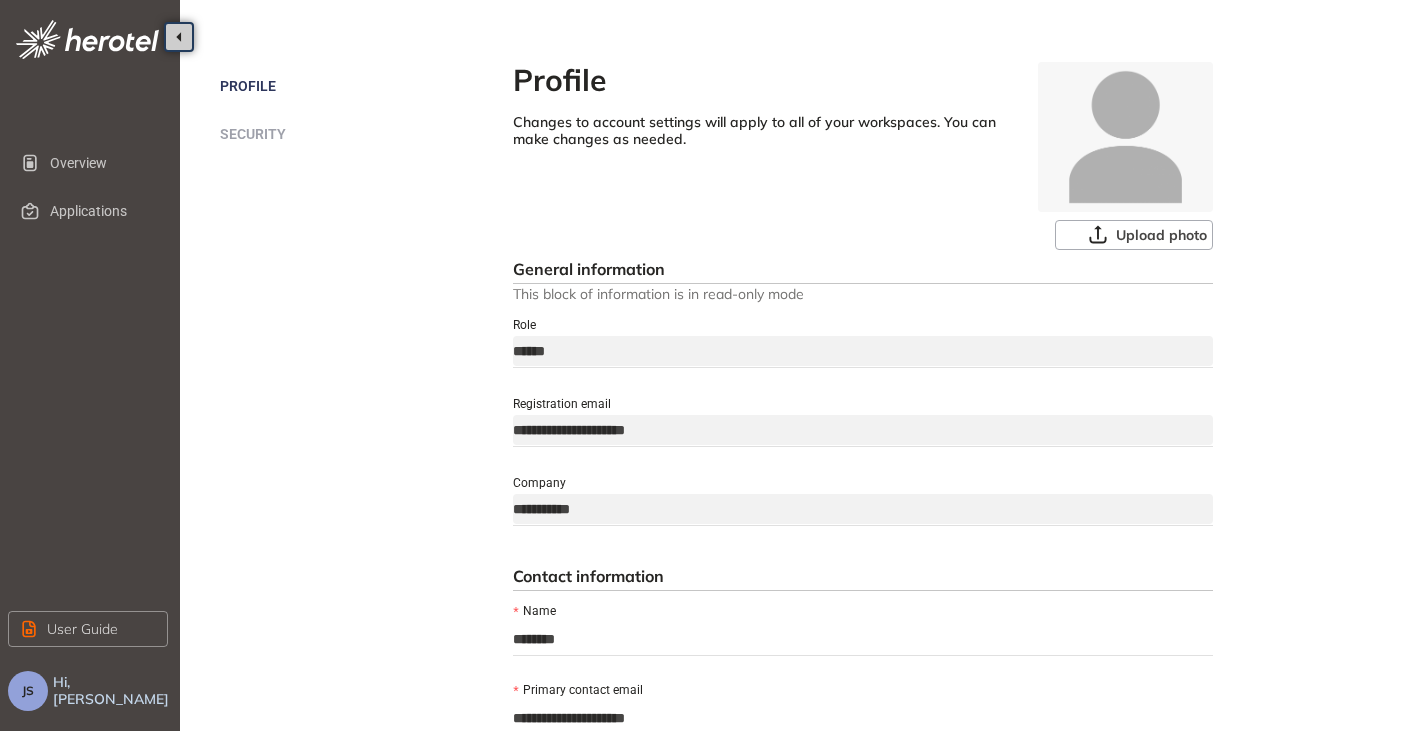 click on "JS" at bounding box center [28, 691] 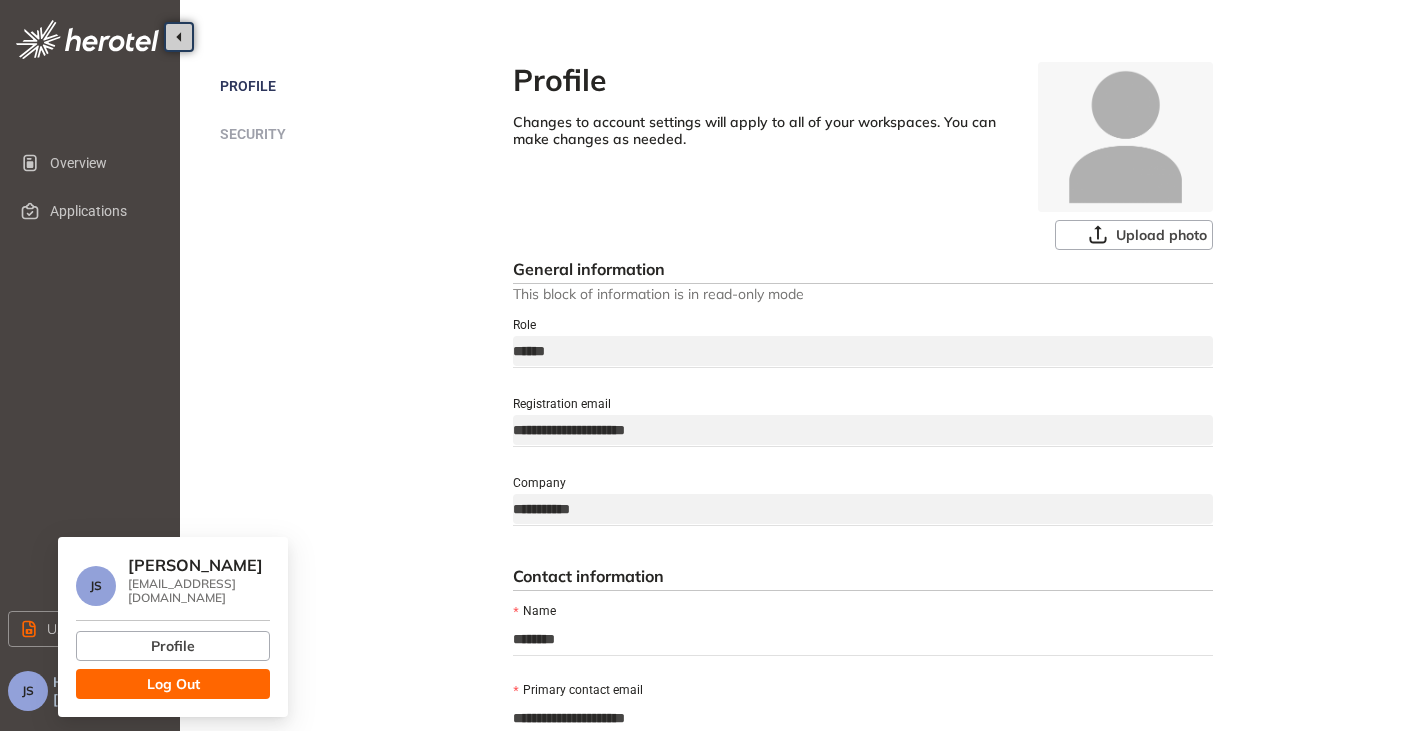 click on "Log Out" at bounding box center (173, 684) 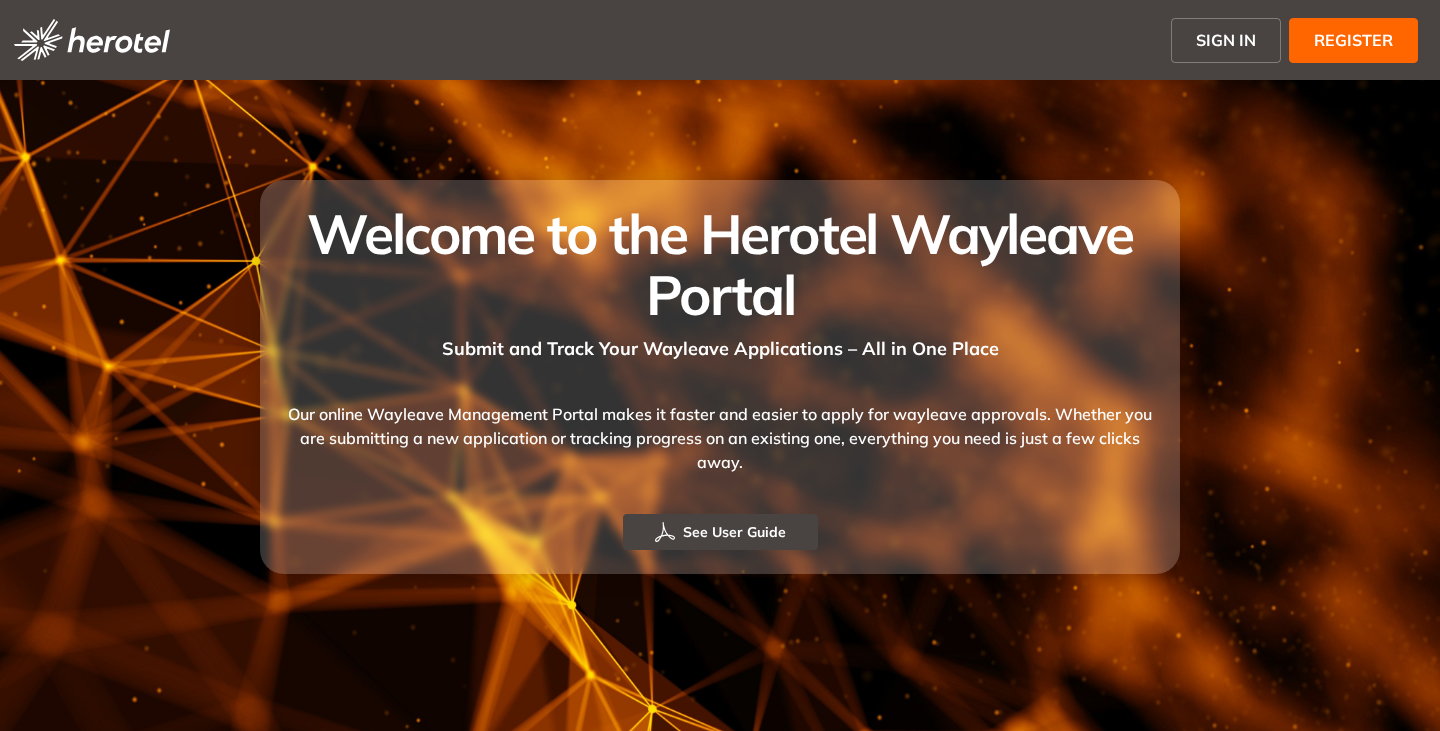 click on "SIGN IN" at bounding box center [1226, 40] 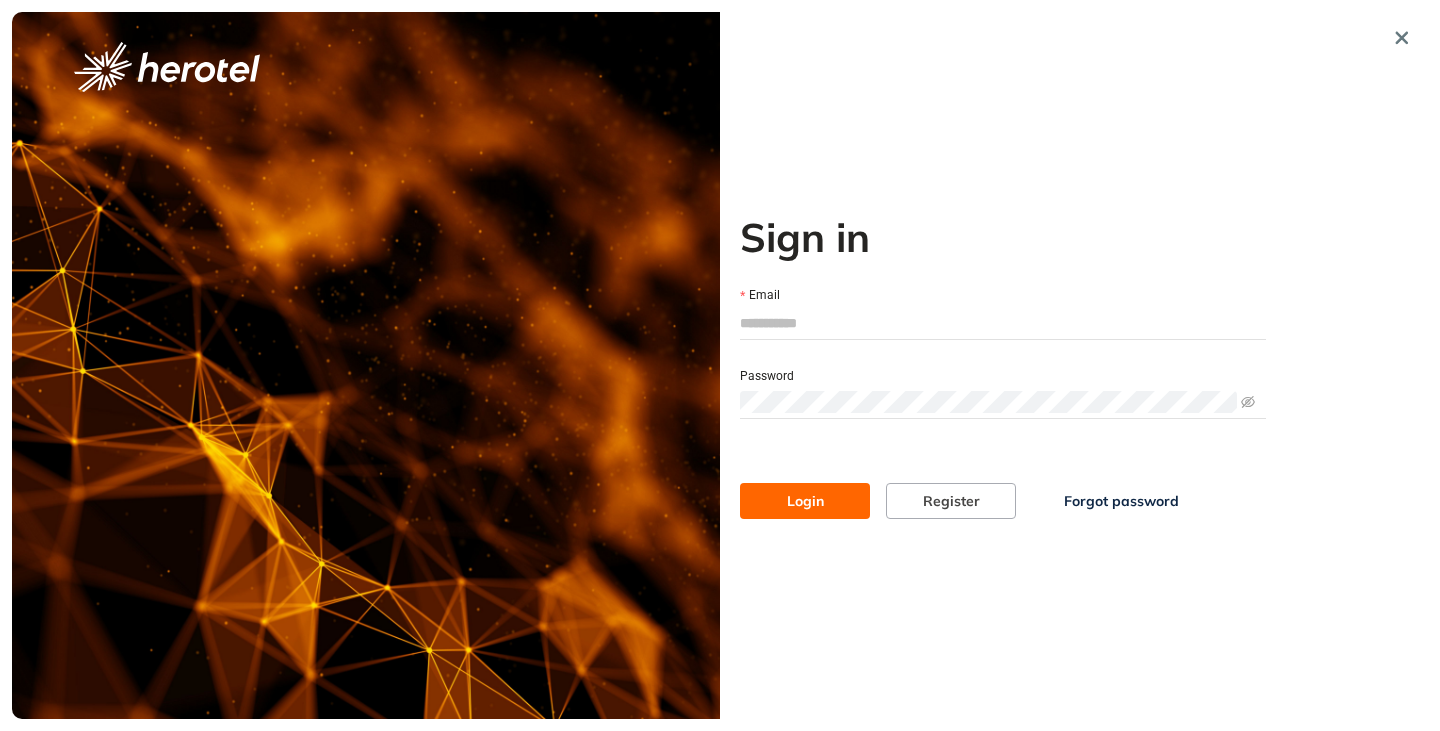 click on "Email" at bounding box center (1003, 323) 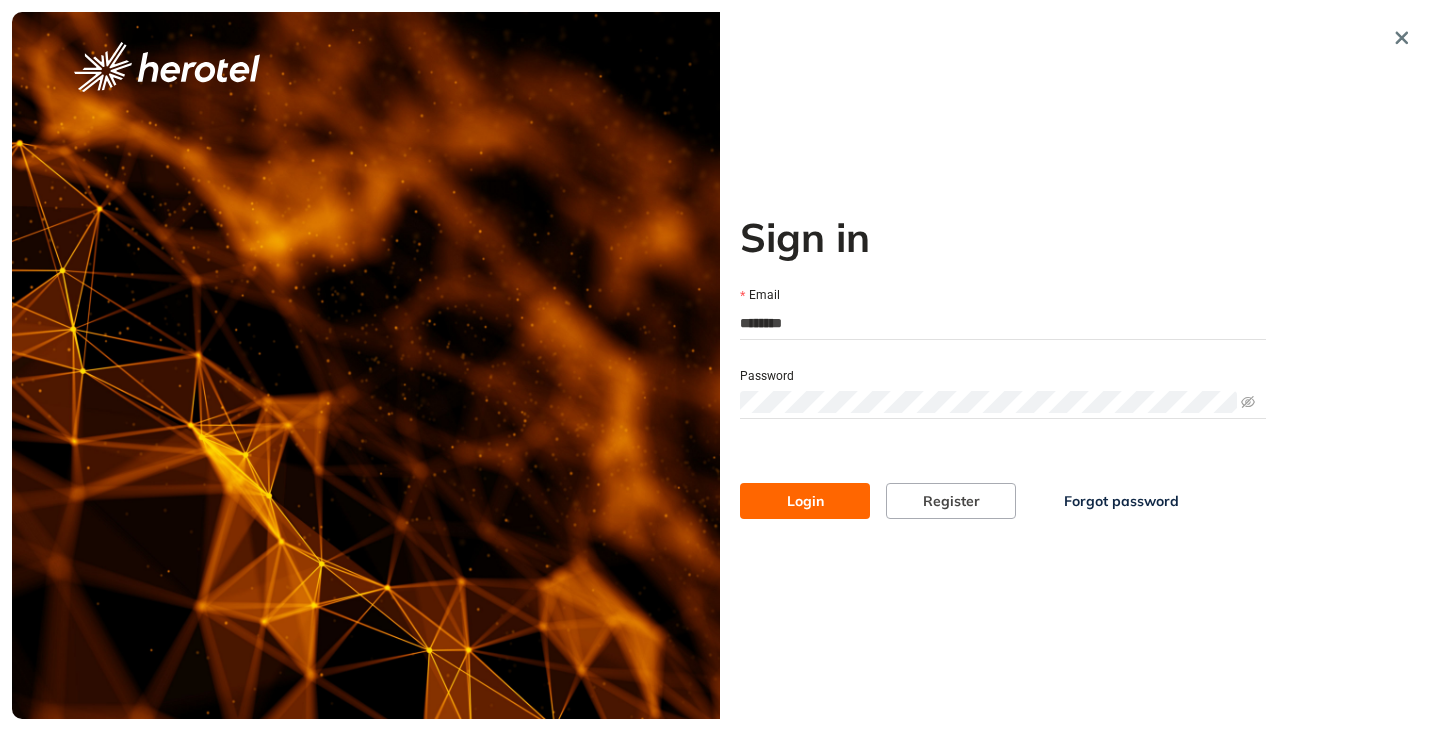 type on "**********" 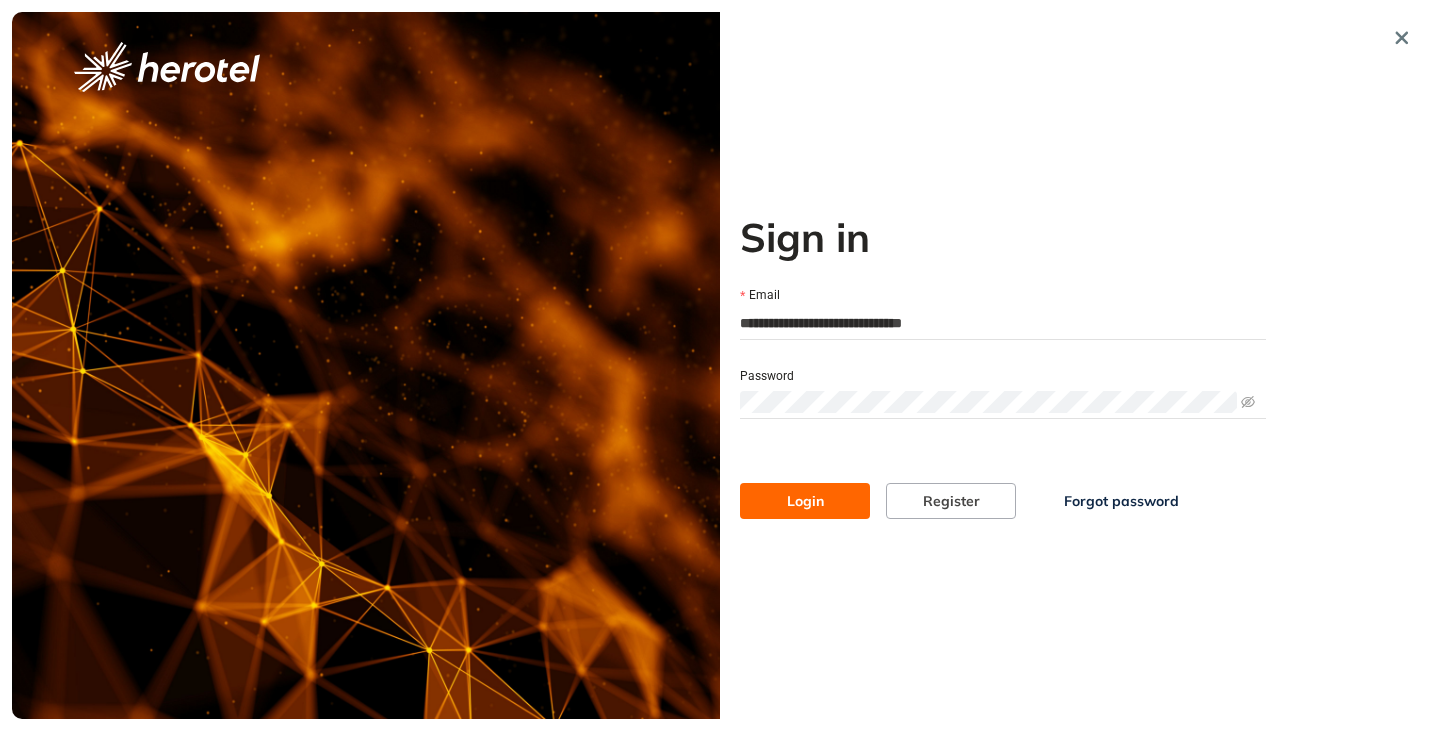 click on "Login" at bounding box center [805, 501] 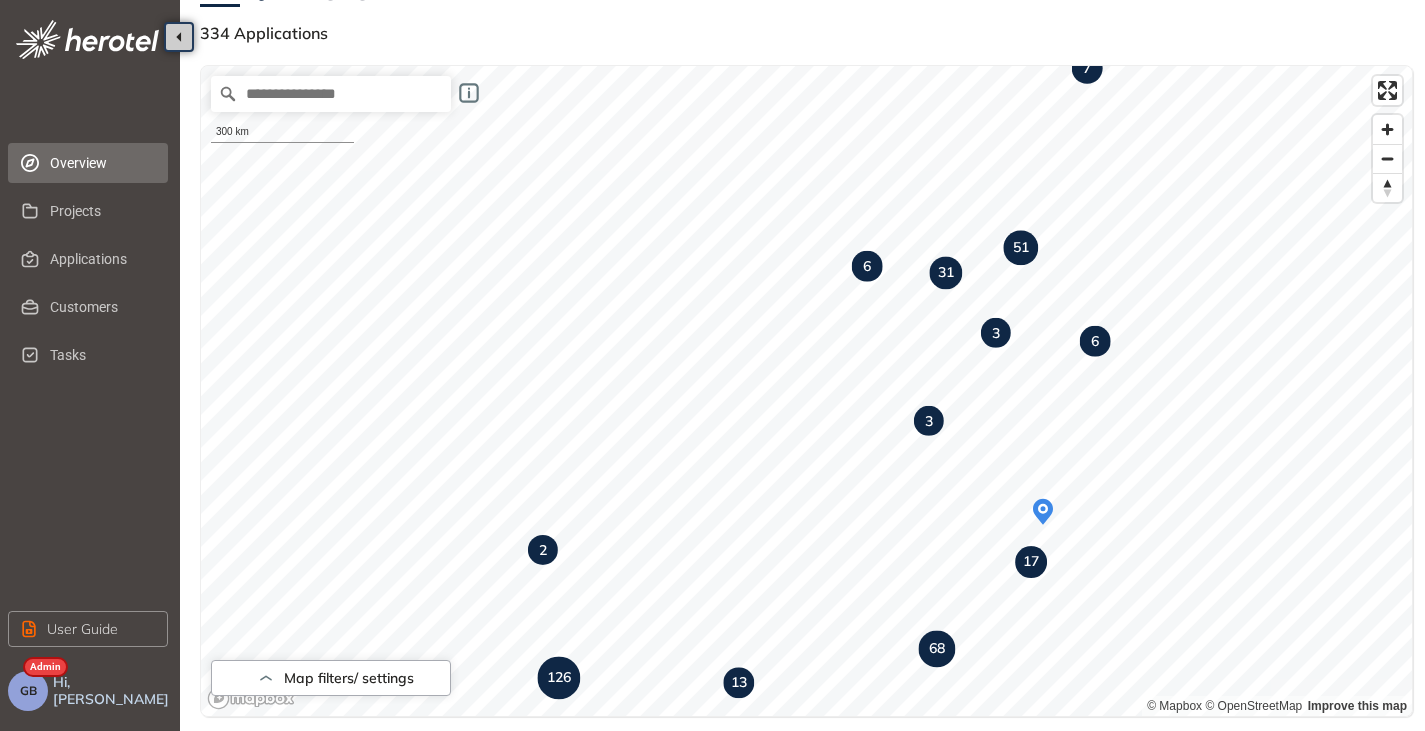 scroll, scrollTop: 0, scrollLeft: 0, axis: both 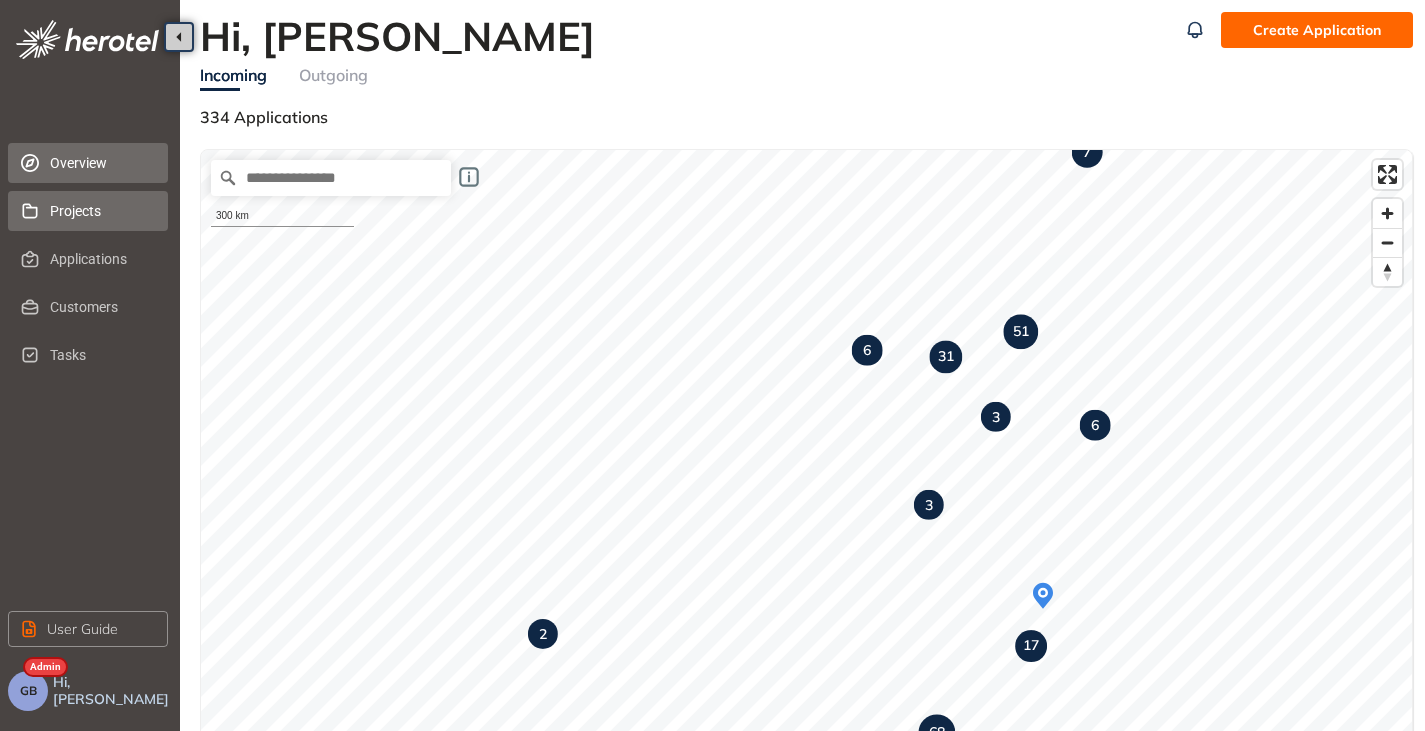 click on "Projects" at bounding box center (101, 211) 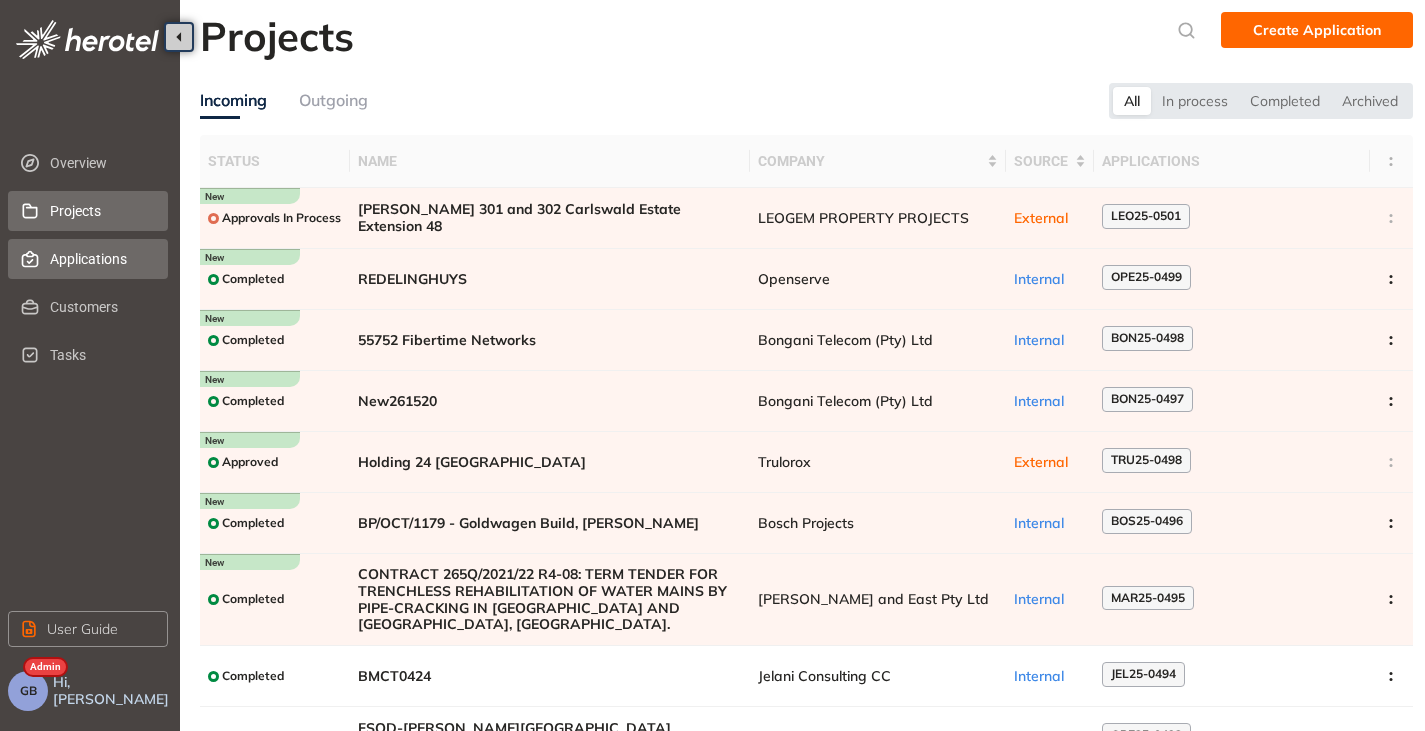 click on "Applications" at bounding box center (101, 259) 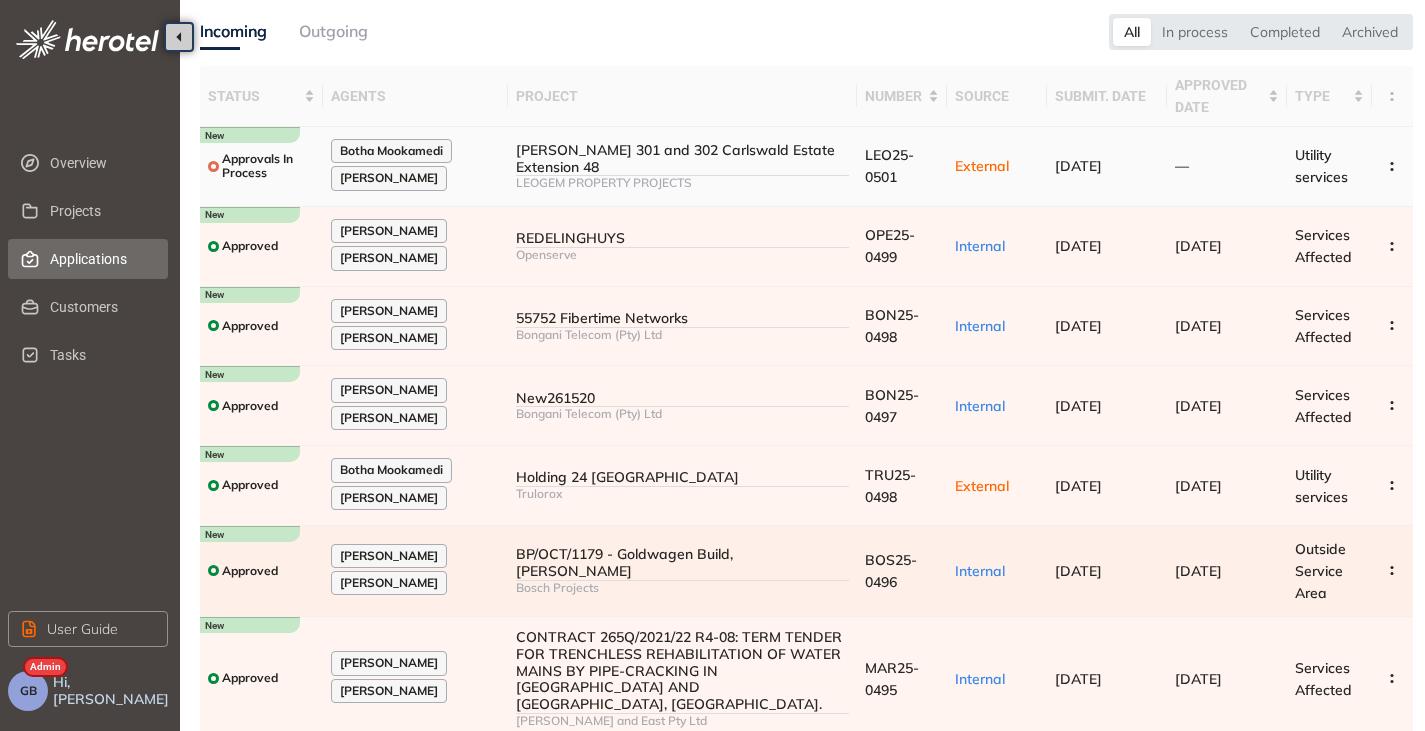scroll, scrollTop: 0, scrollLeft: 0, axis: both 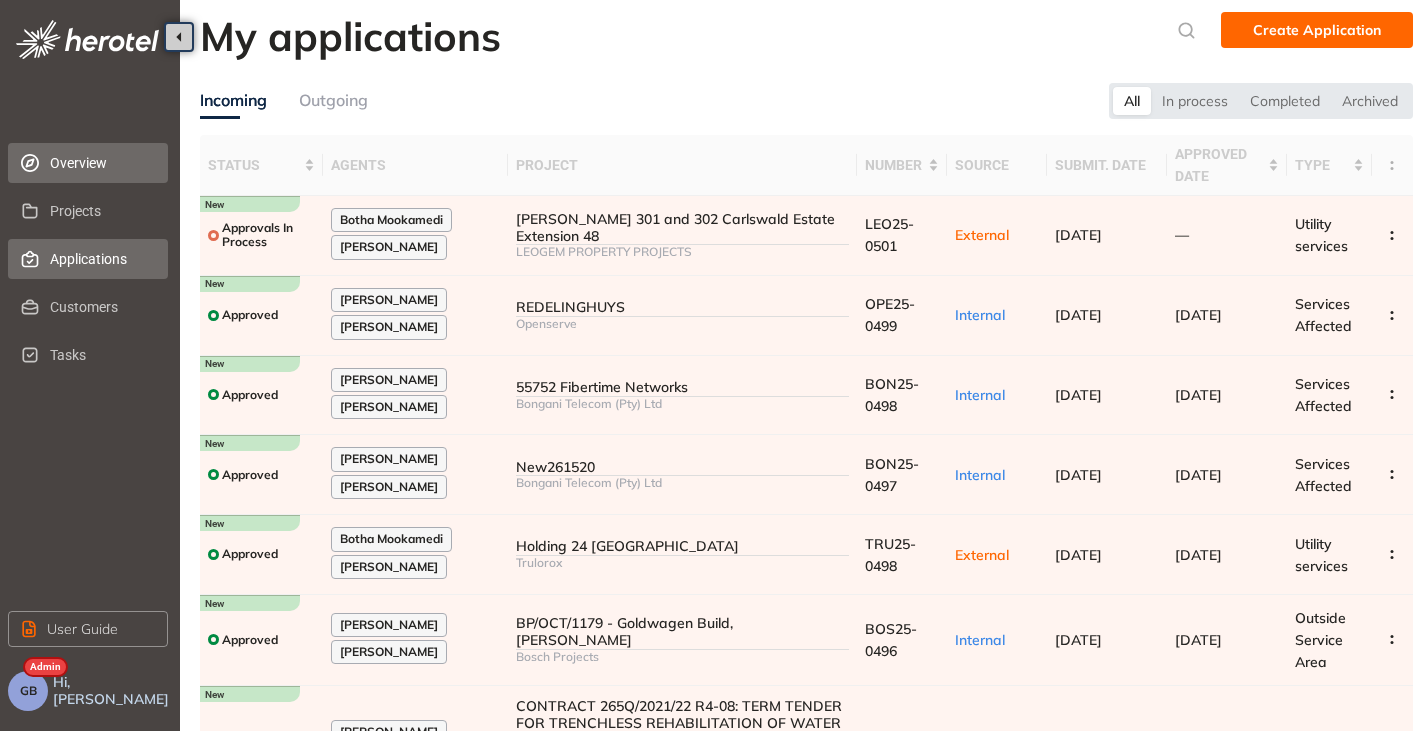 click on "Overview" at bounding box center (101, 163) 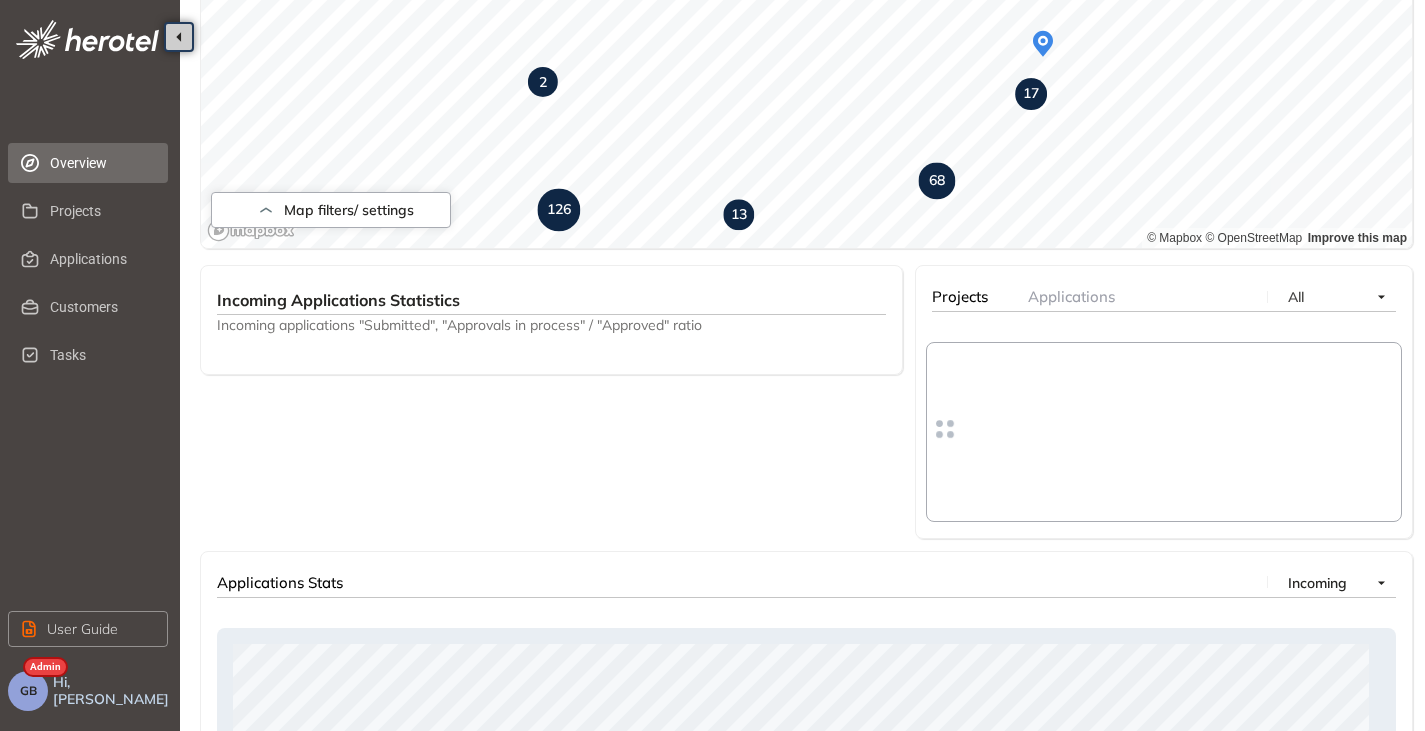 scroll, scrollTop: 552, scrollLeft: 0, axis: vertical 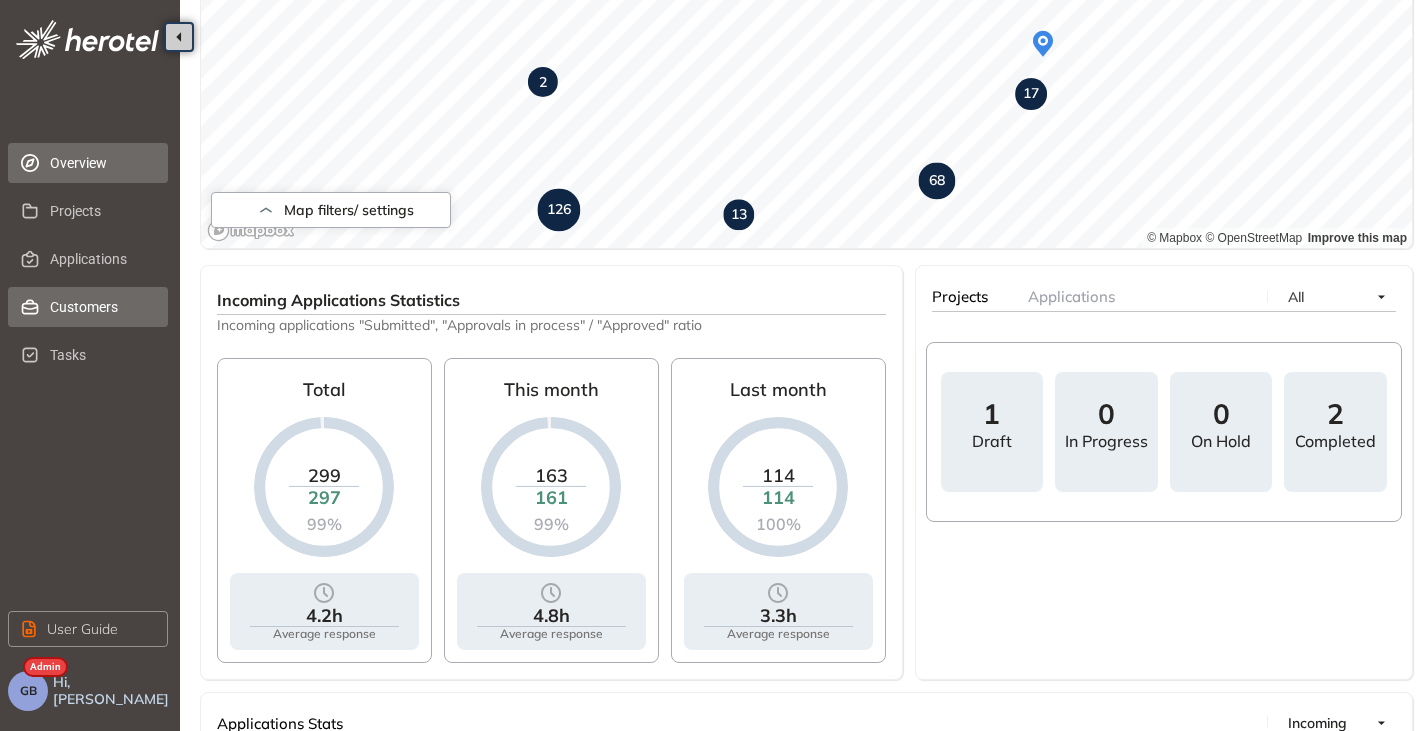 click on "Customers" at bounding box center [101, 307] 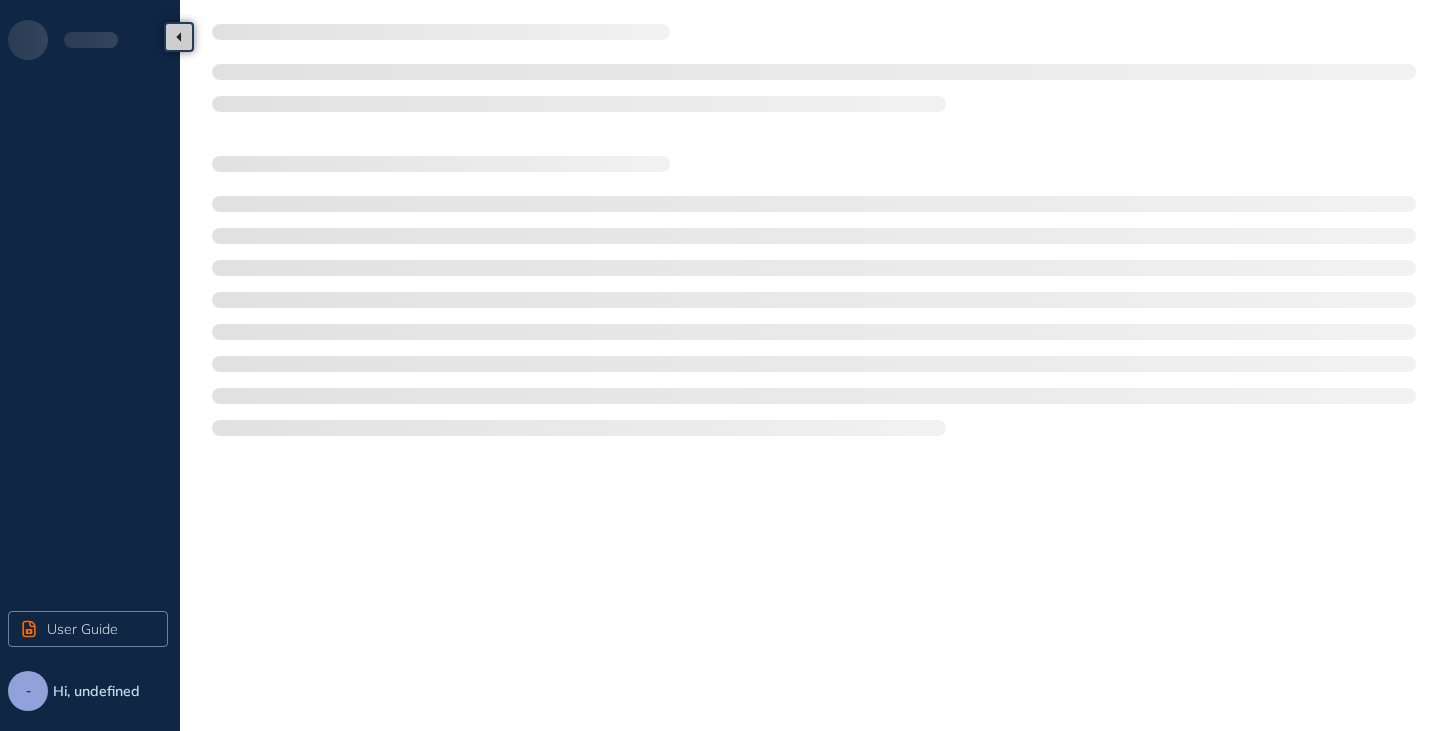 scroll, scrollTop: 0, scrollLeft: 0, axis: both 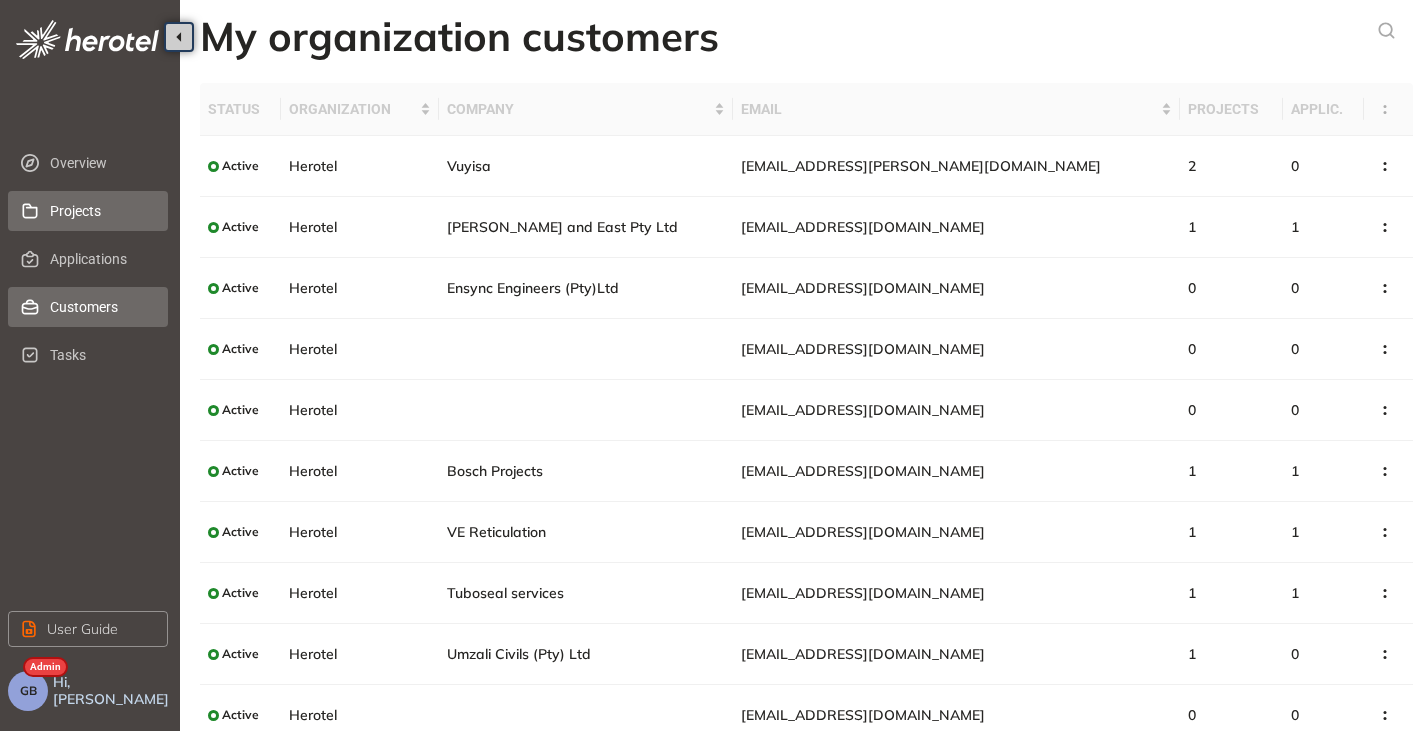 click on "Projects" at bounding box center [101, 211] 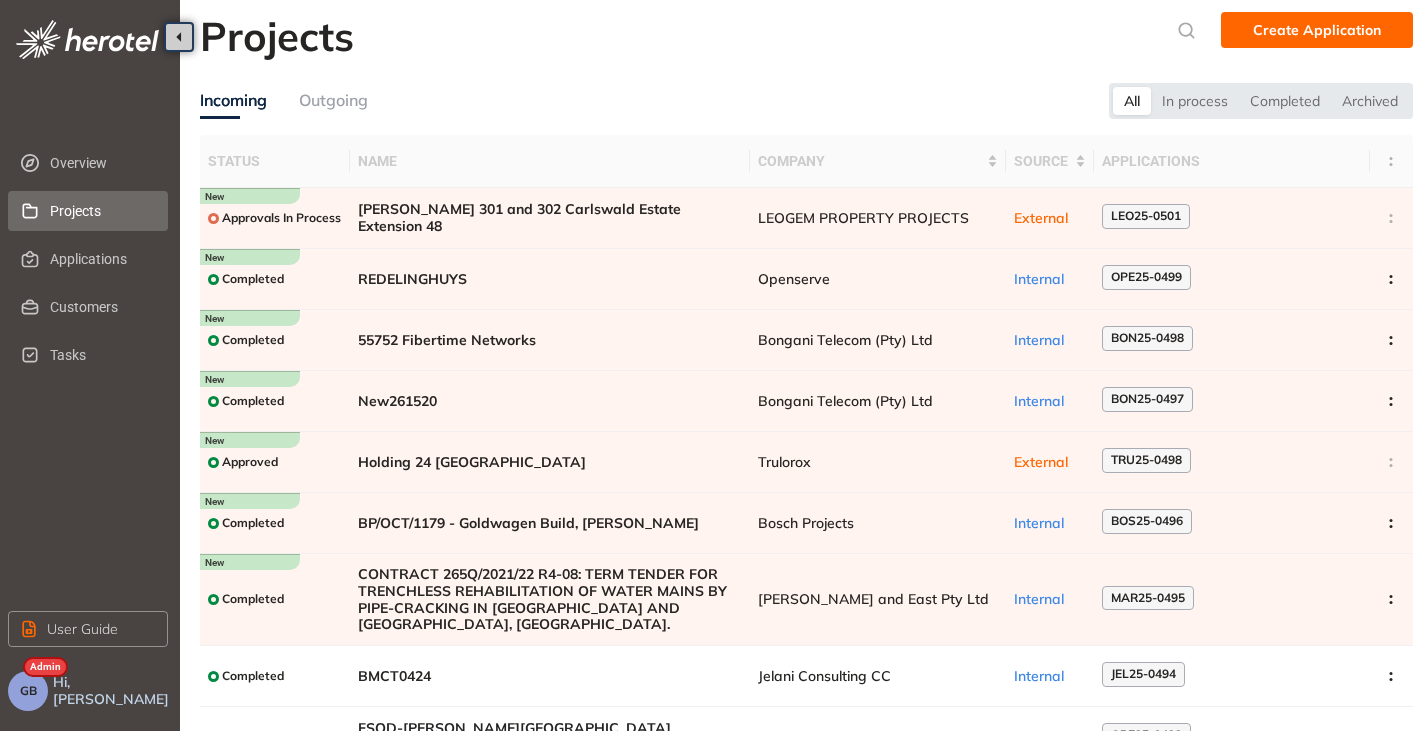 click on "GB" at bounding box center (28, 691) 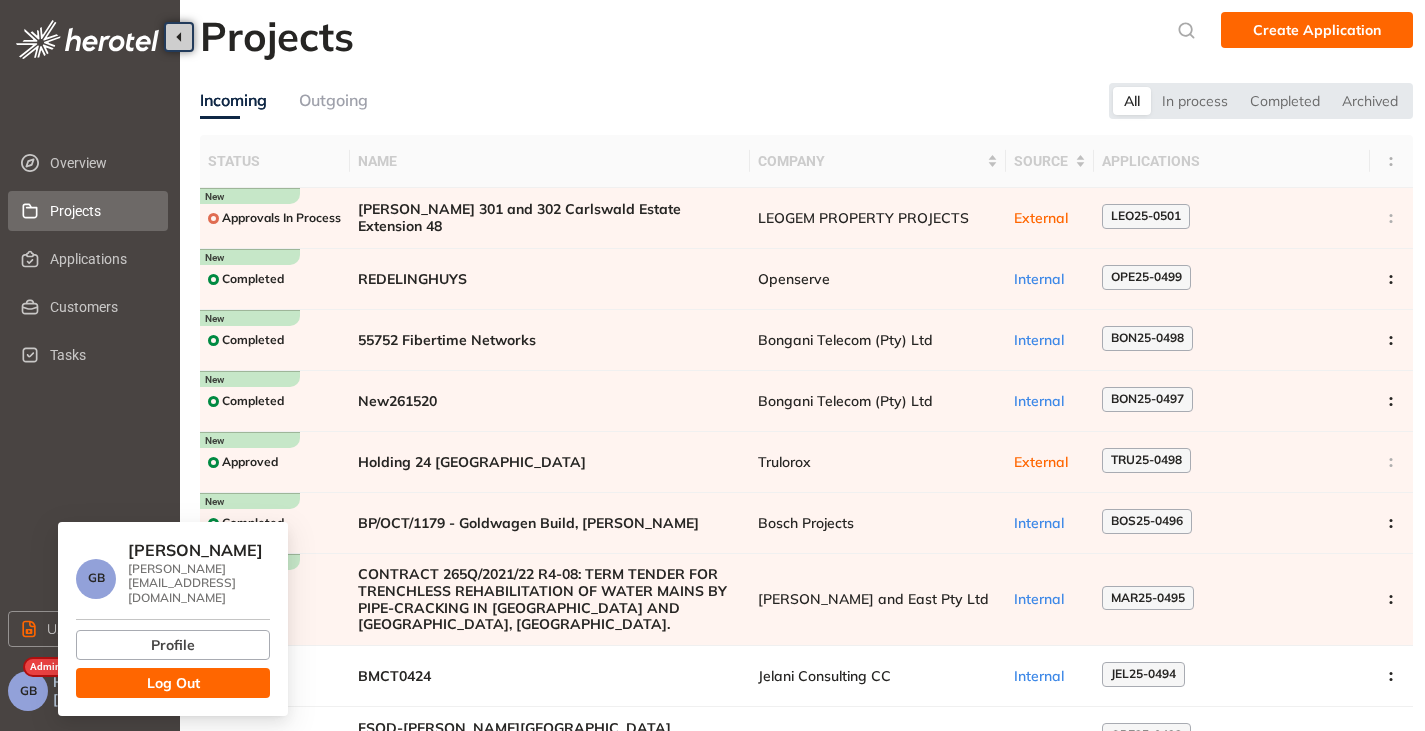 click on "Log Out" at bounding box center (173, 683) 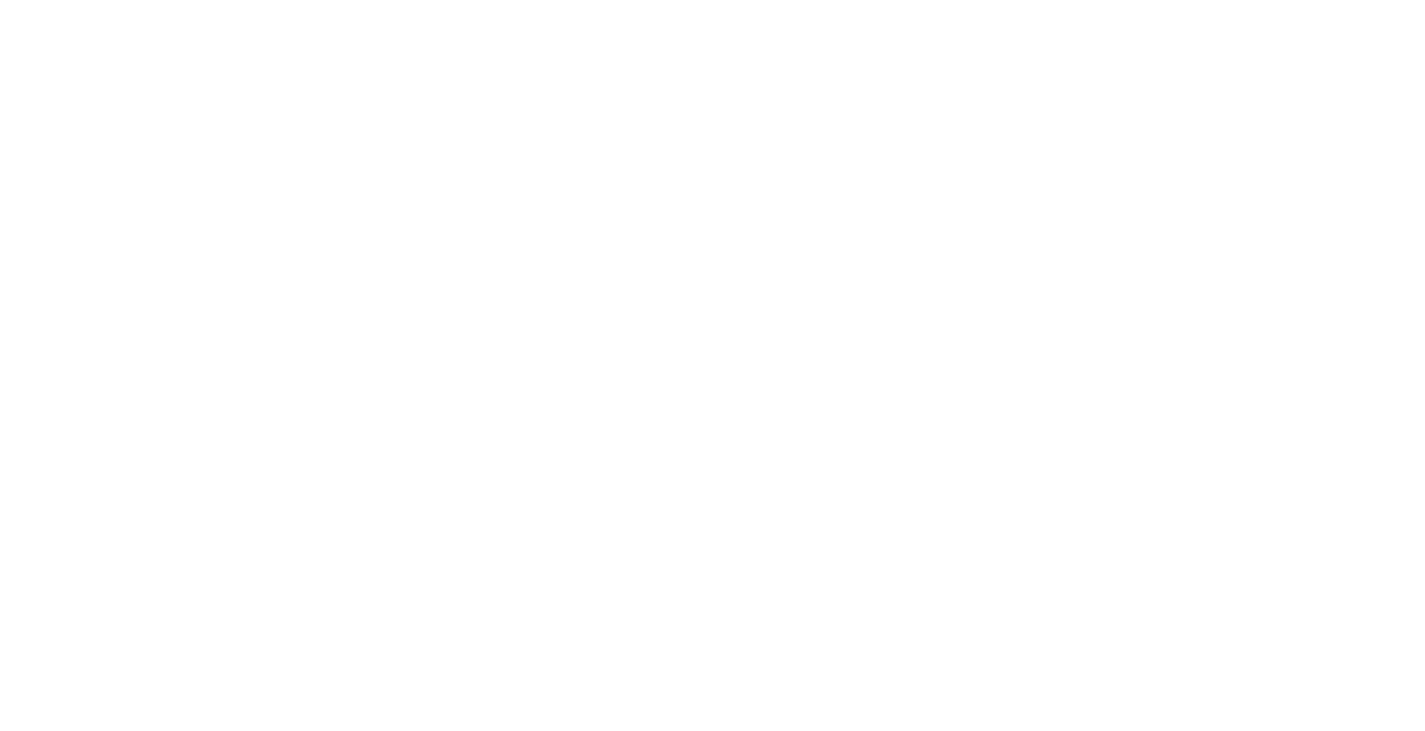 scroll, scrollTop: 0, scrollLeft: 0, axis: both 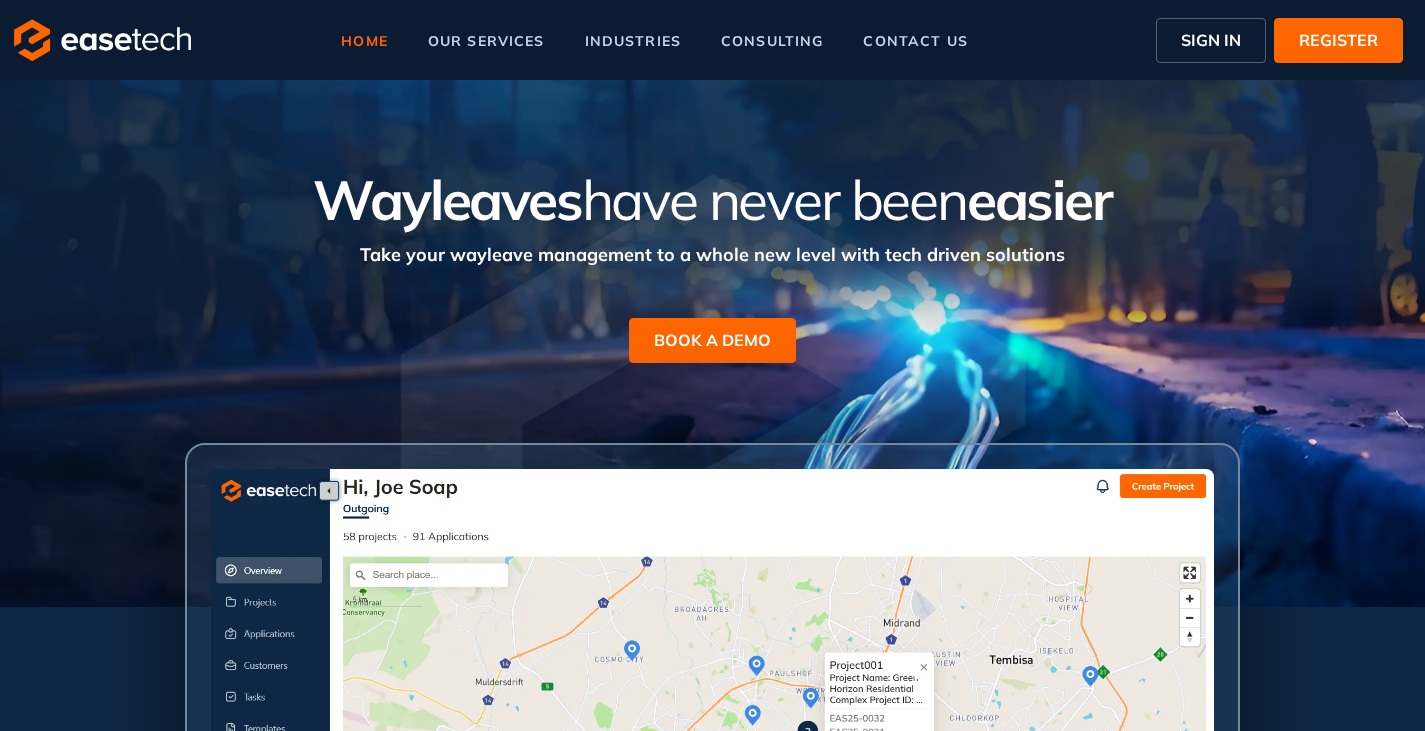 click on "SIGN IN" at bounding box center [1211, 40] 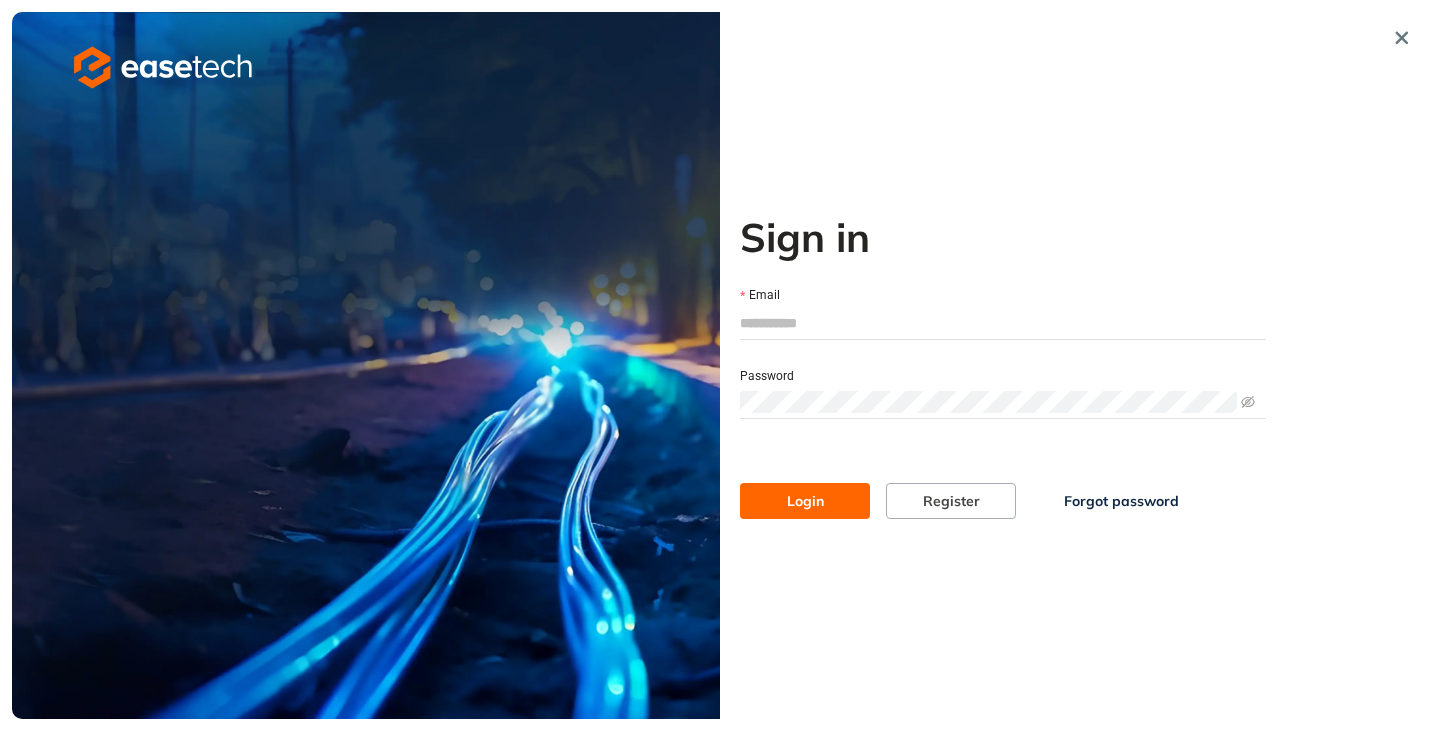 click on "Email" at bounding box center (1003, 323) 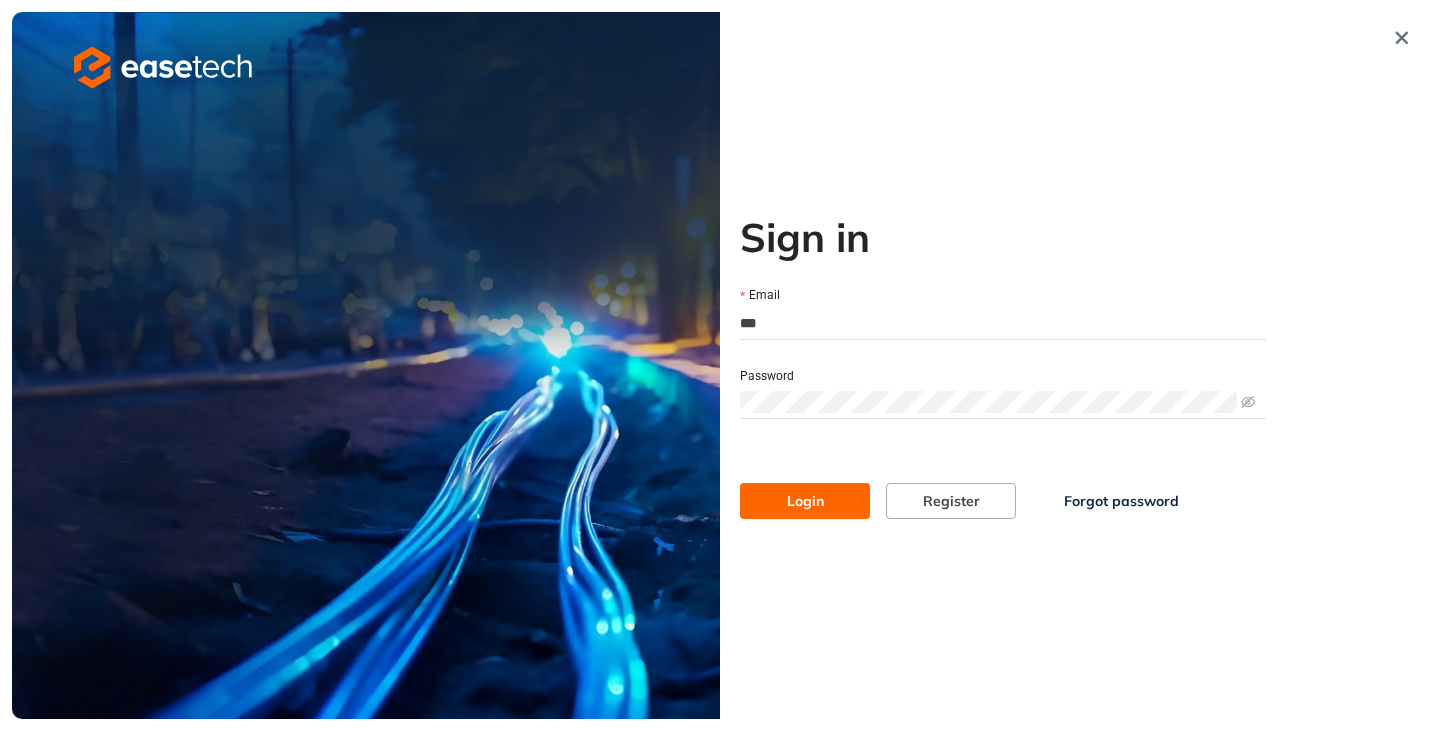 type on "**********" 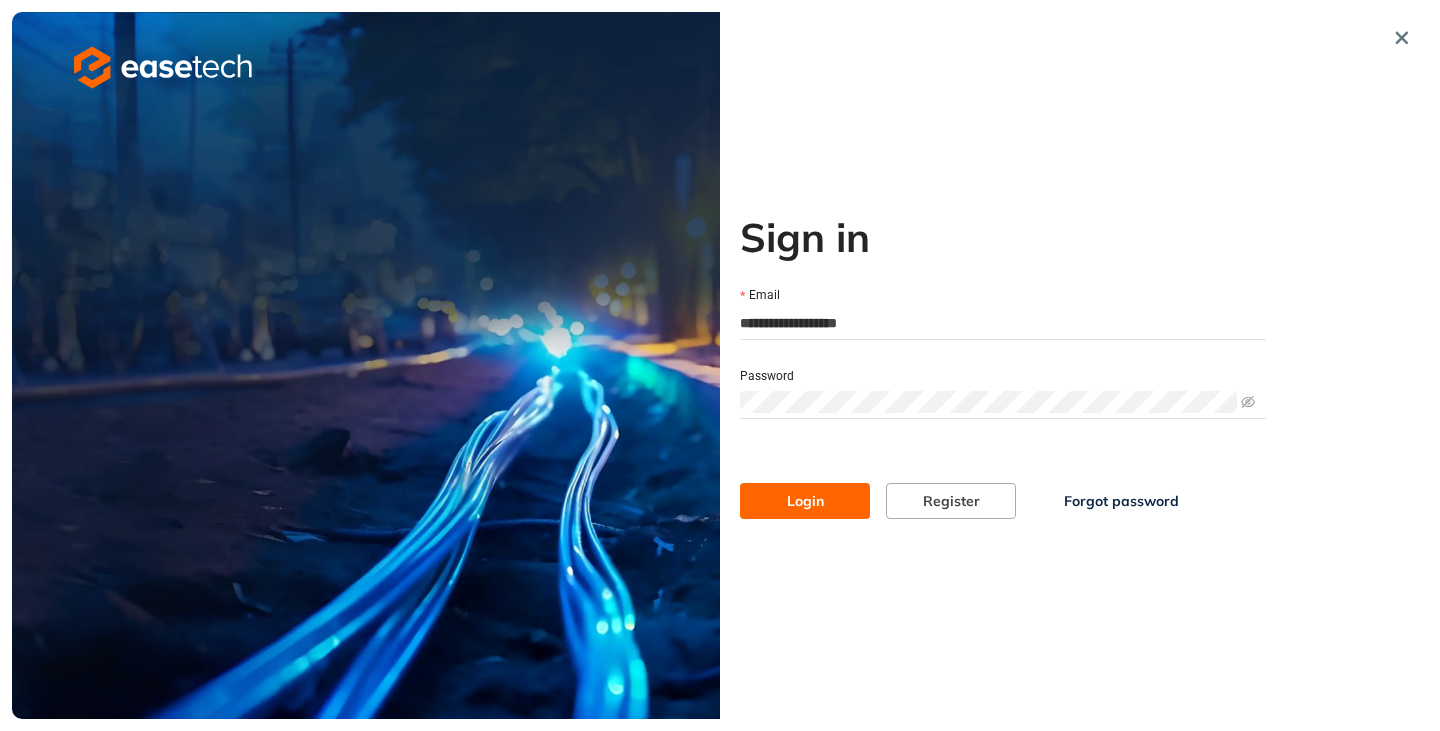 click on "Login" at bounding box center [805, 501] 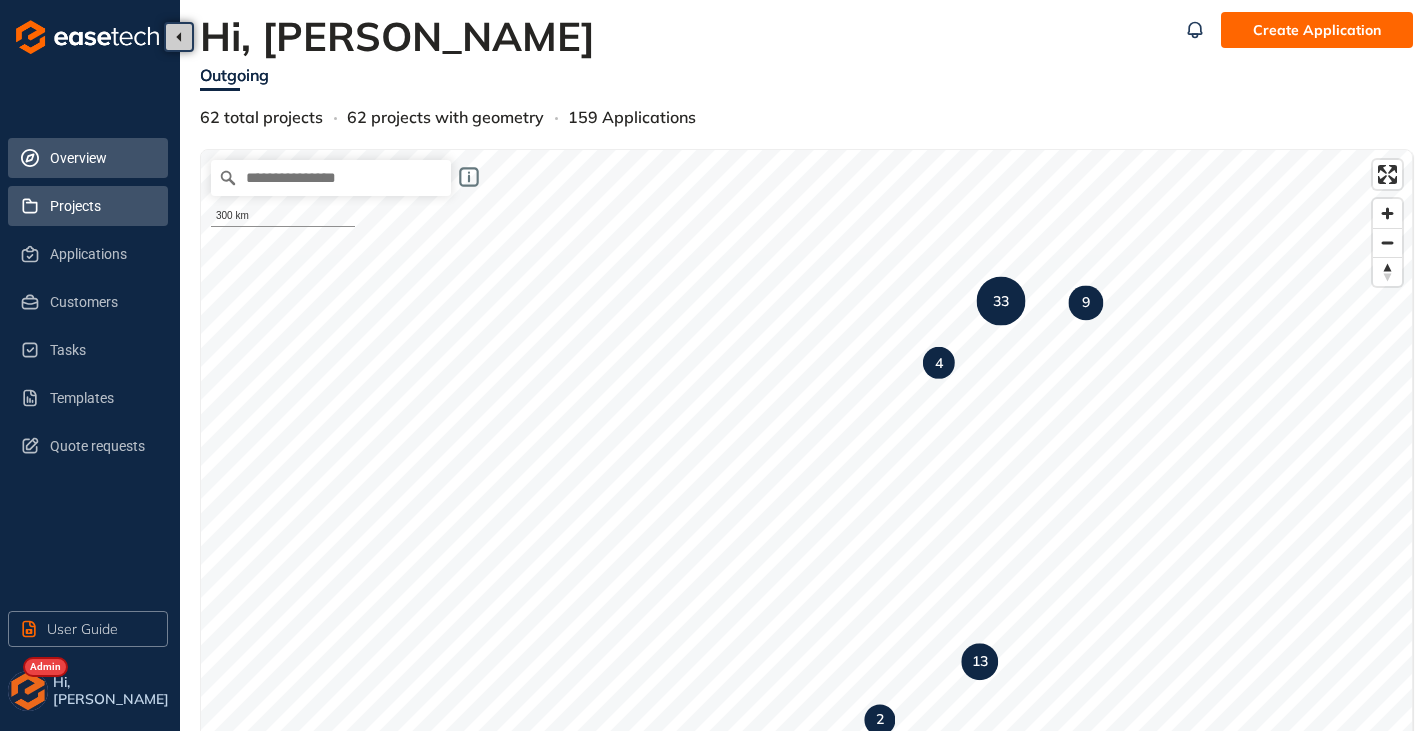 click on "Projects" at bounding box center [101, 206] 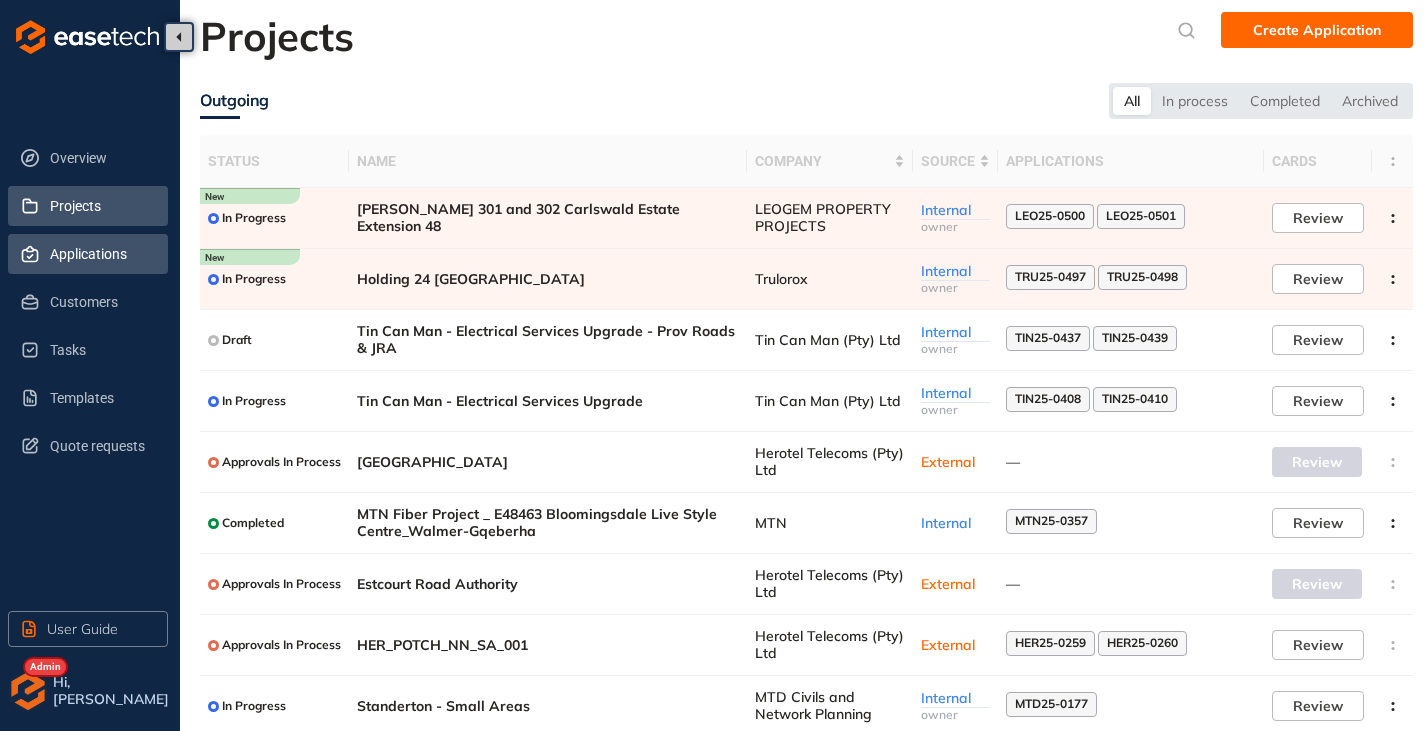 click on "Applications" at bounding box center (101, 254) 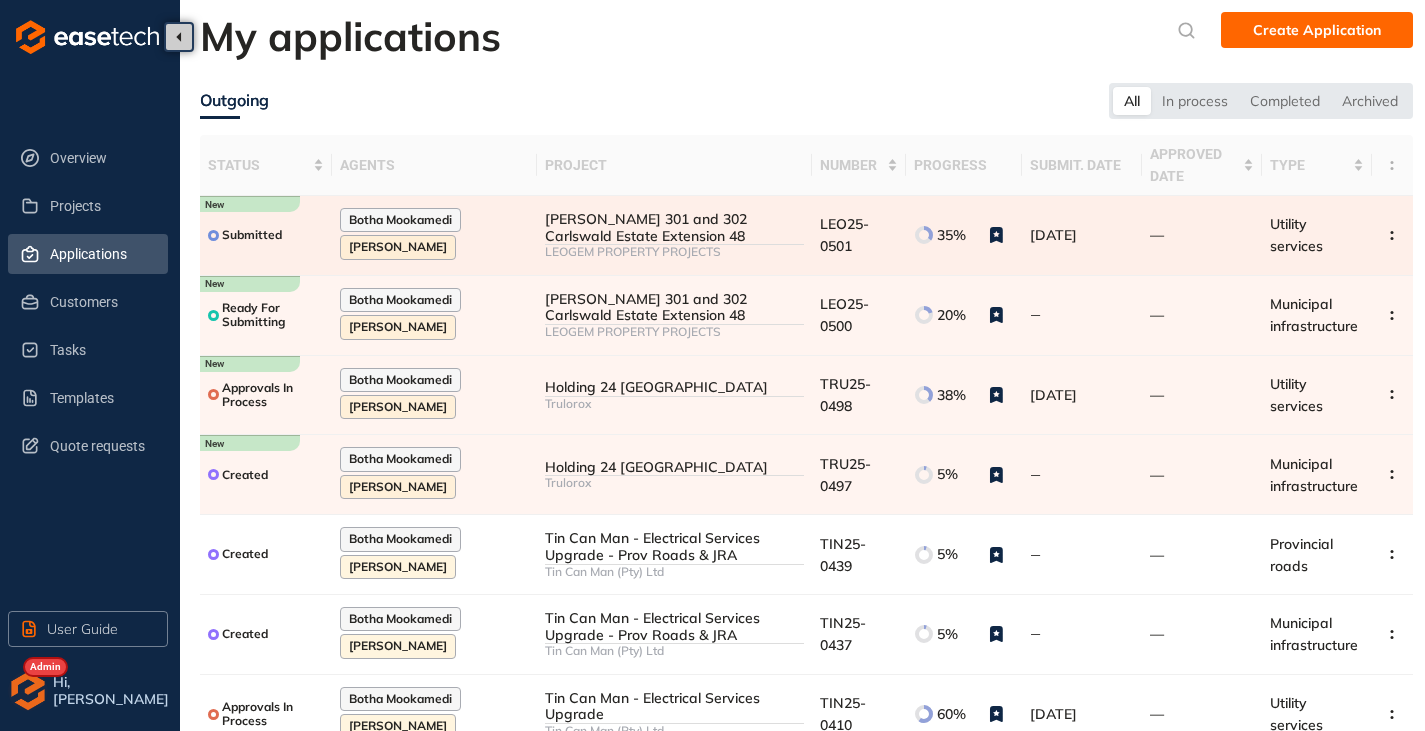 click on "[PERSON_NAME] 301 and 302 Carlswald Estate Extension 48" at bounding box center [674, 228] 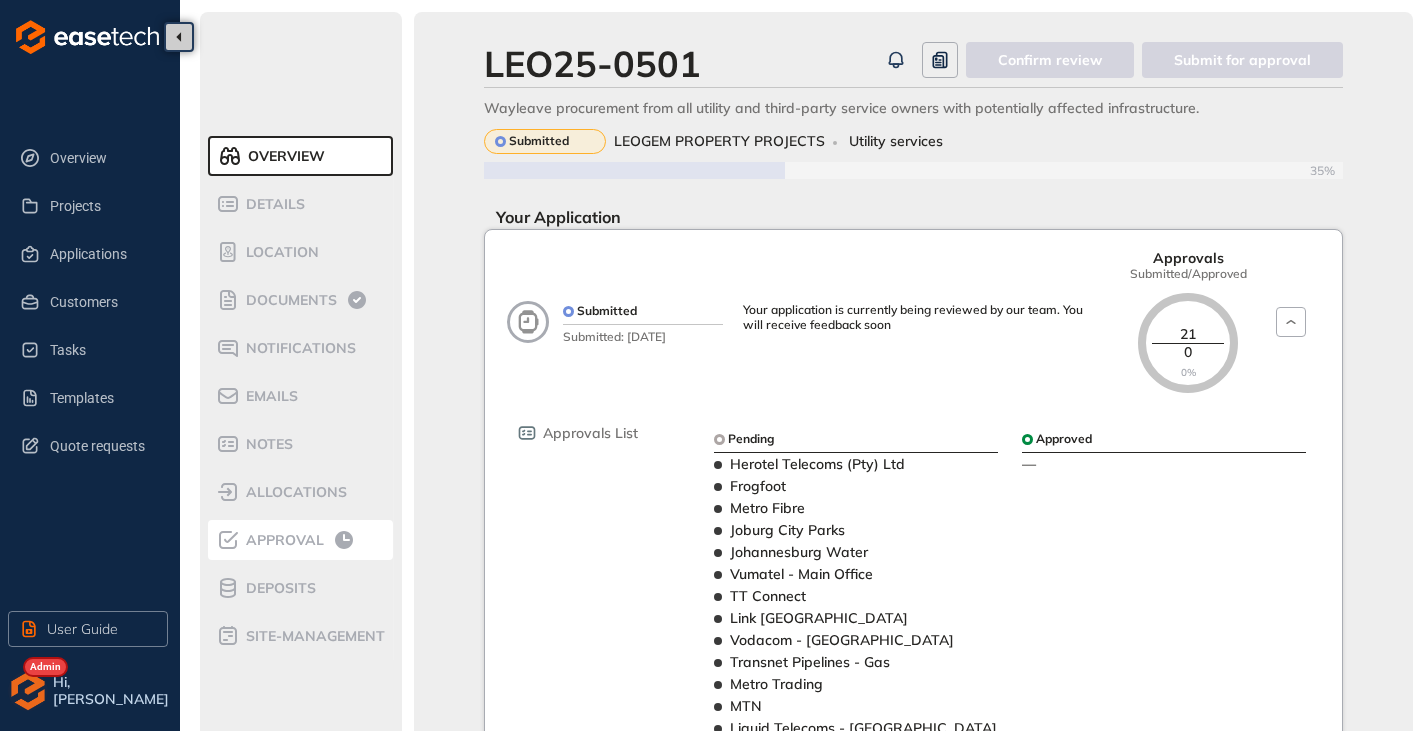 click on "Approval" at bounding box center [301, 540] 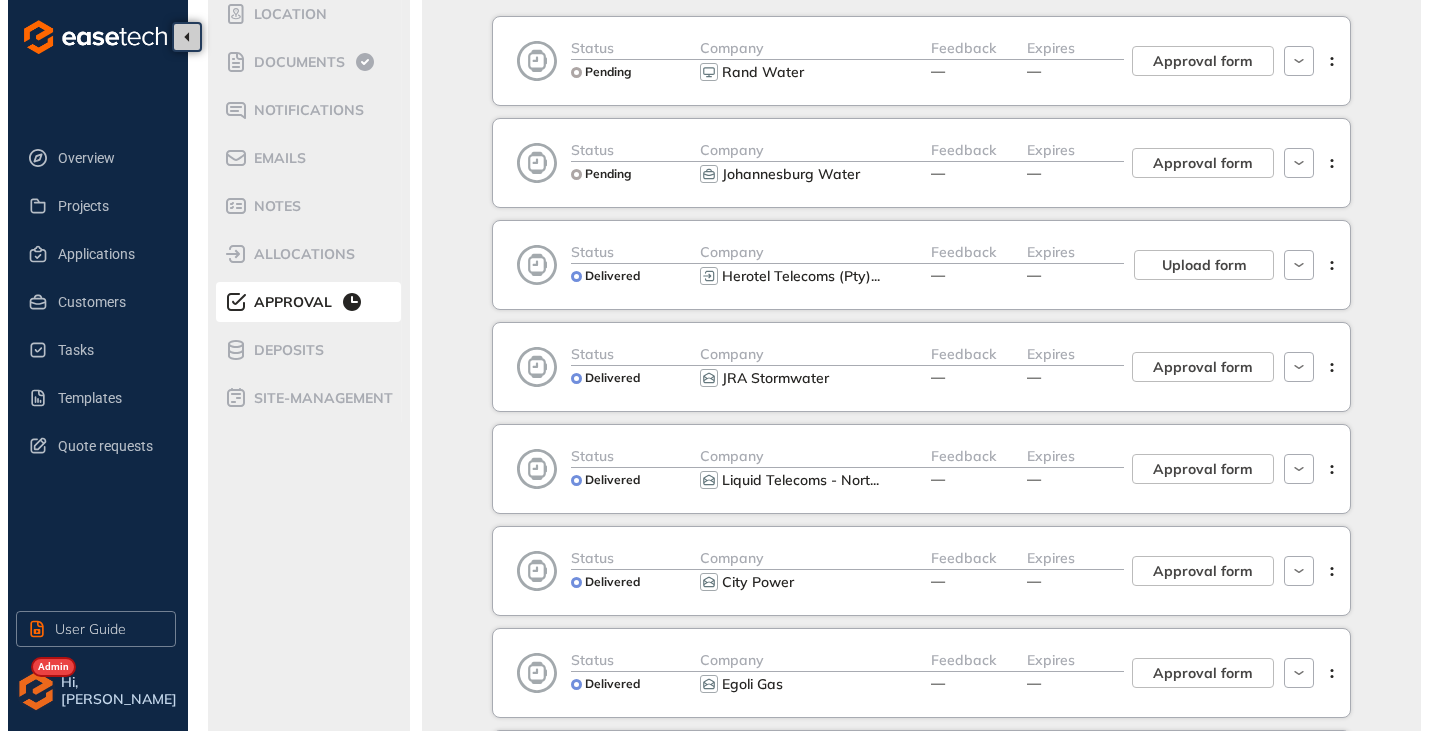 scroll, scrollTop: 300, scrollLeft: 0, axis: vertical 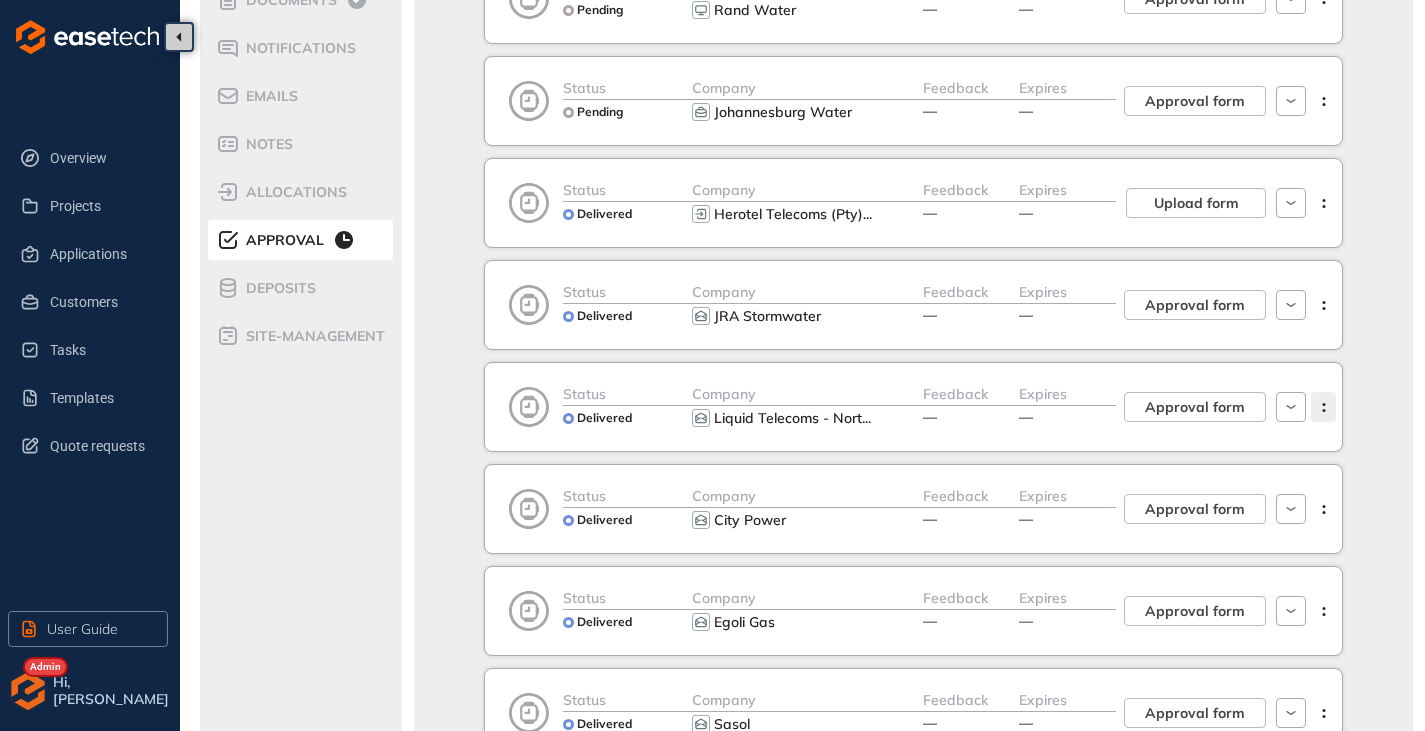 click 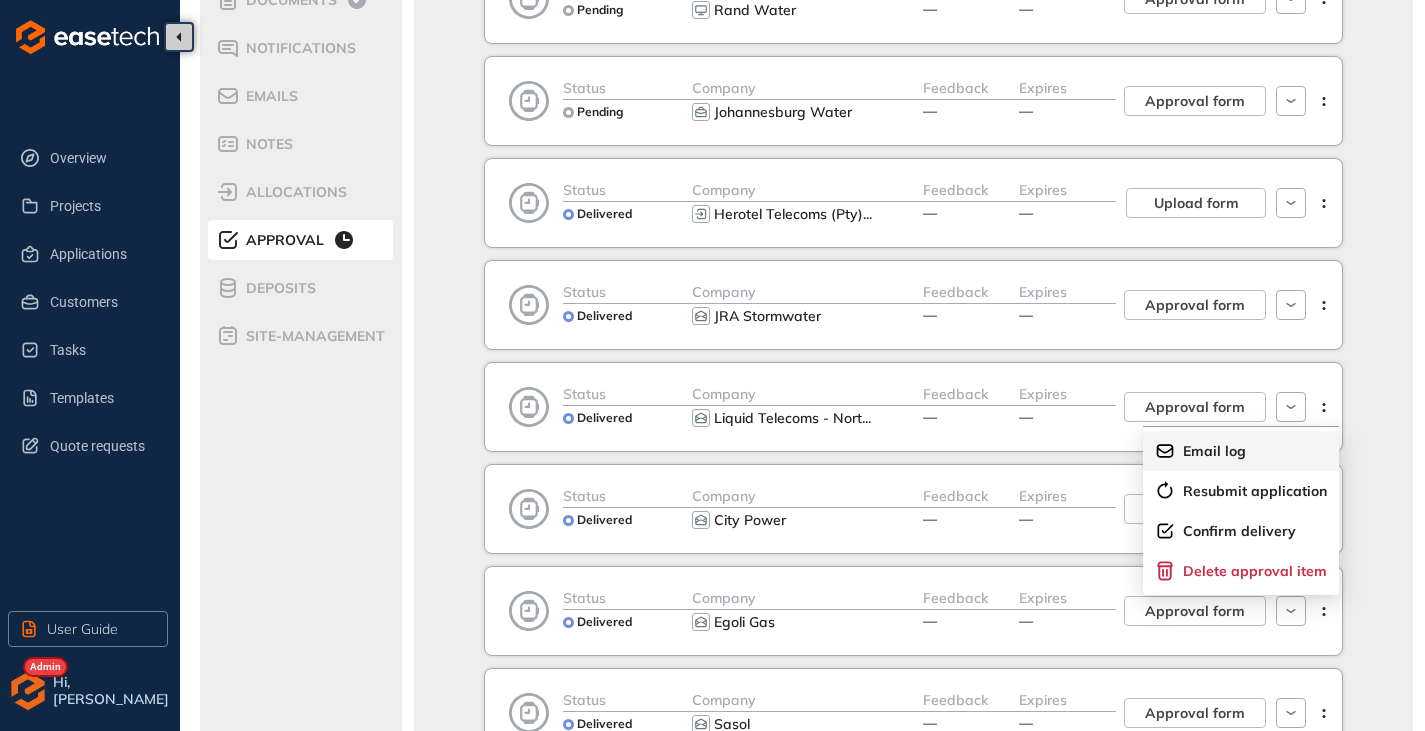 click on "Email log" at bounding box center [1214, 451] 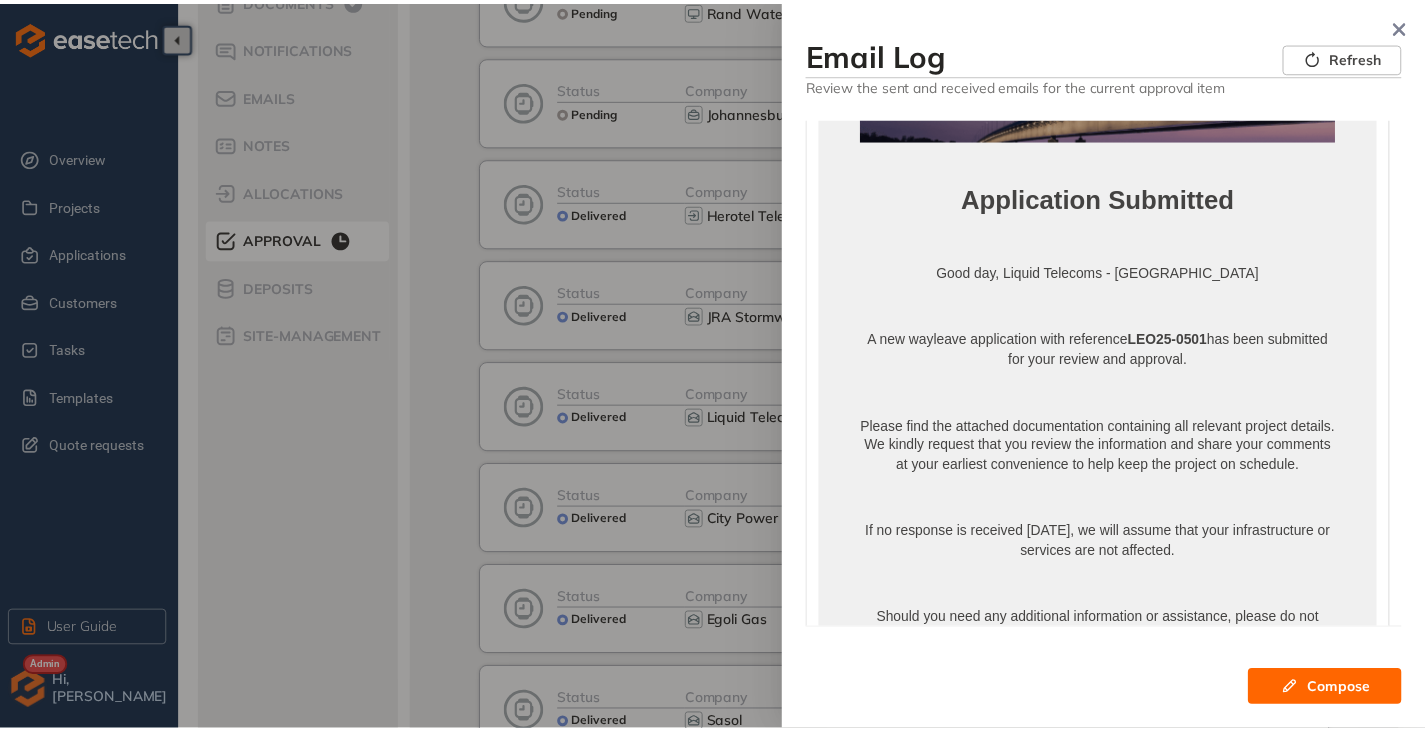scroll, scrollTop: 0, scrollLeft: 0, axis: both 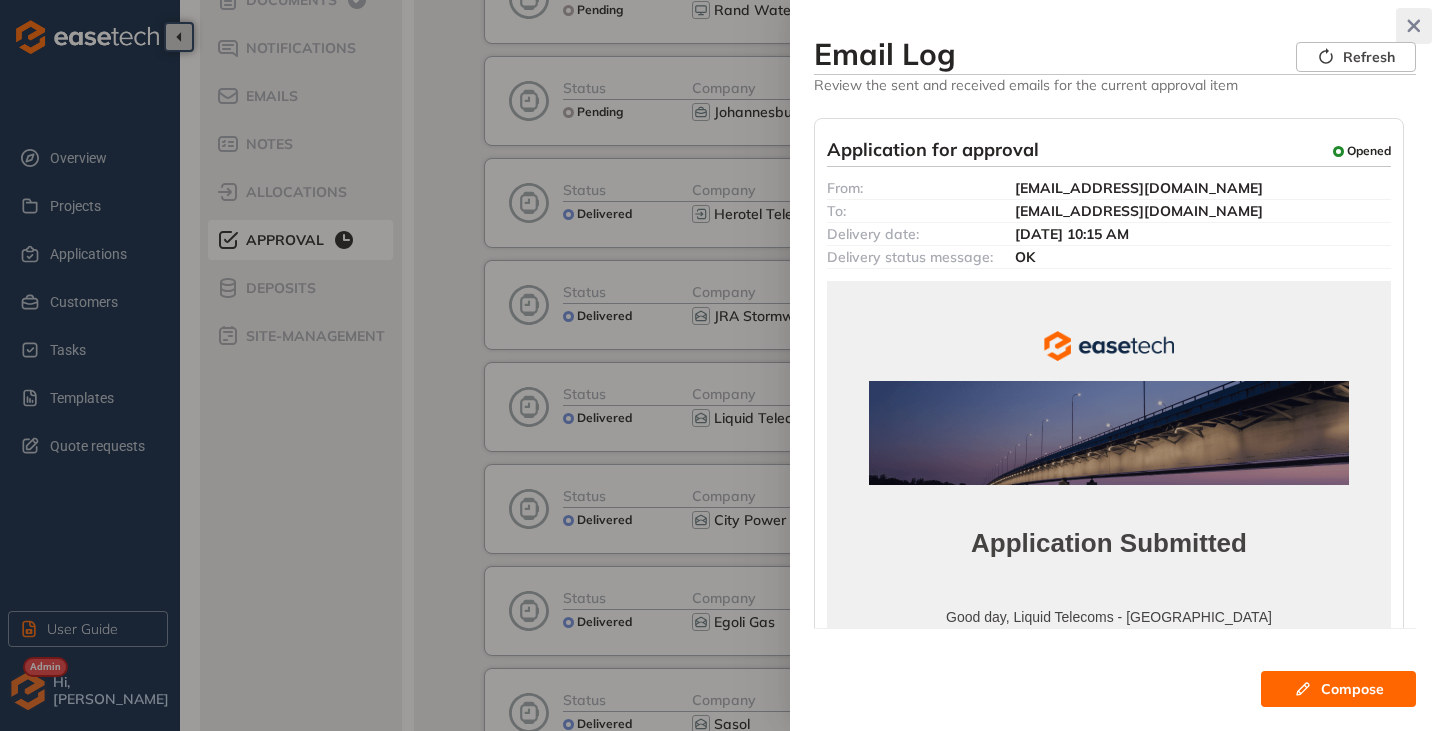 click 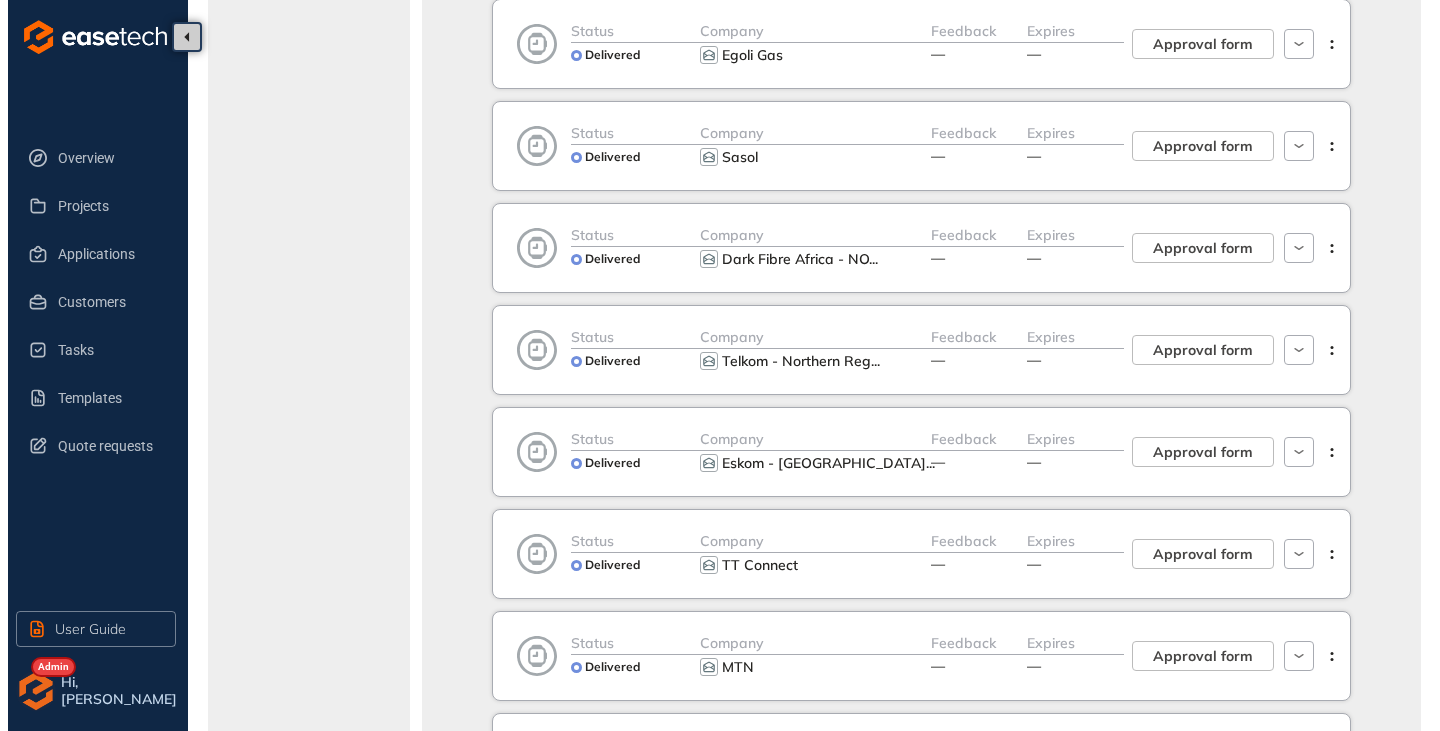 scroll, scrollTop: 900, scrollLeft: 0, axis: vertical 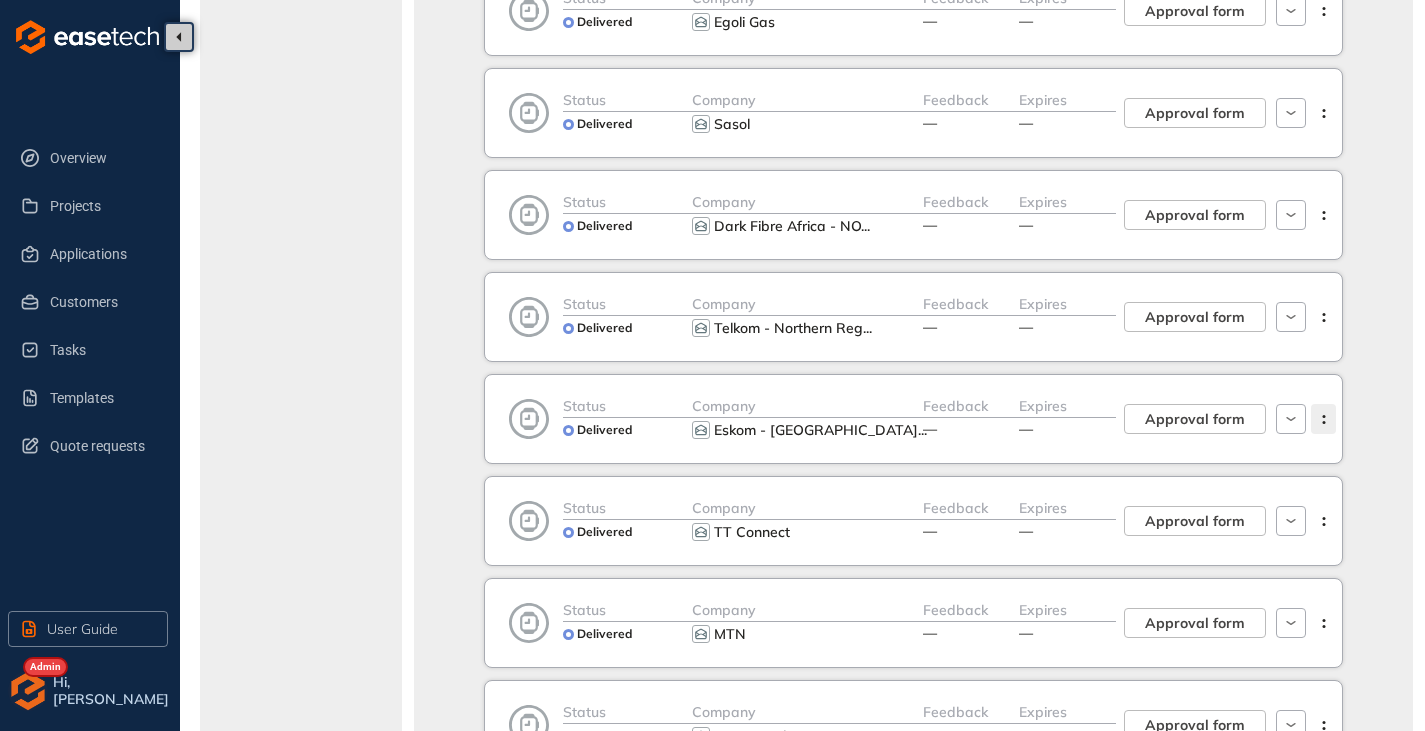 click 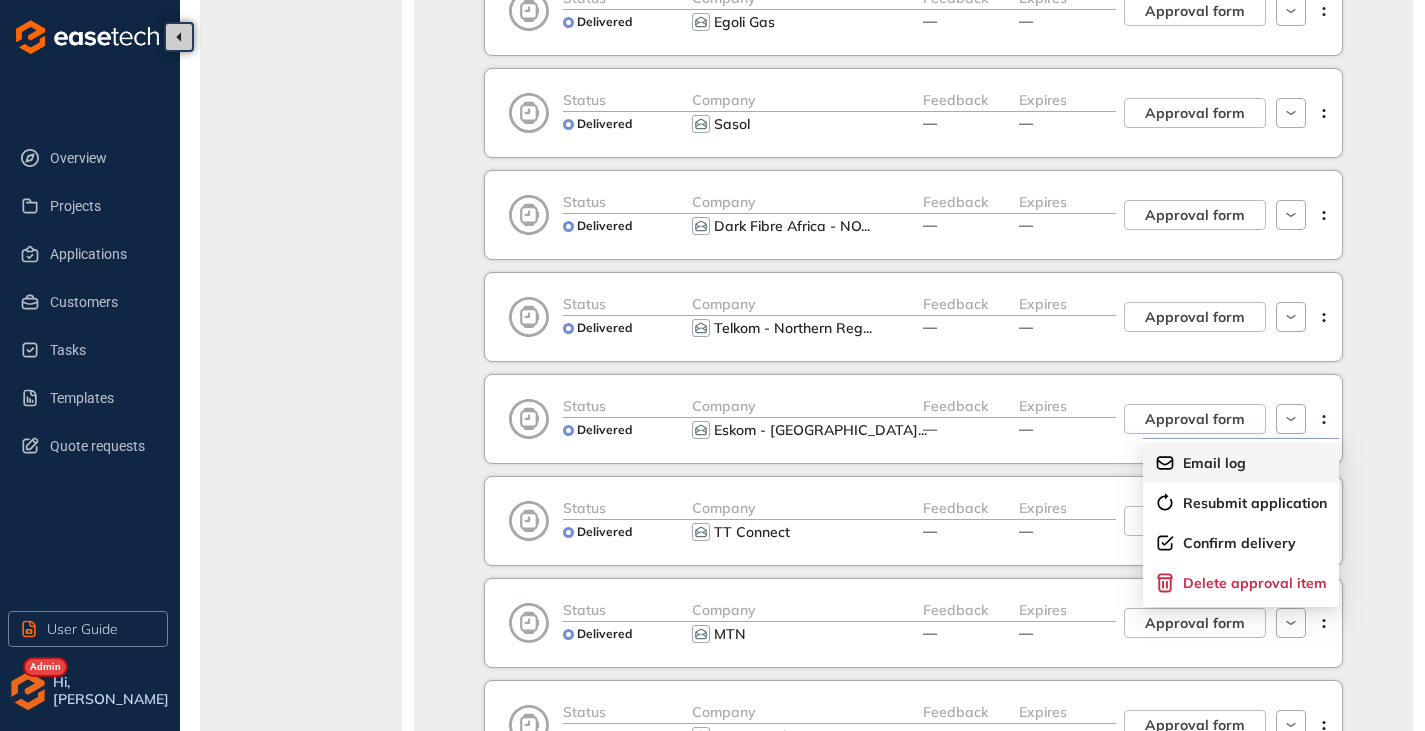 click on "Email log" at bounding box center (1214, 463) 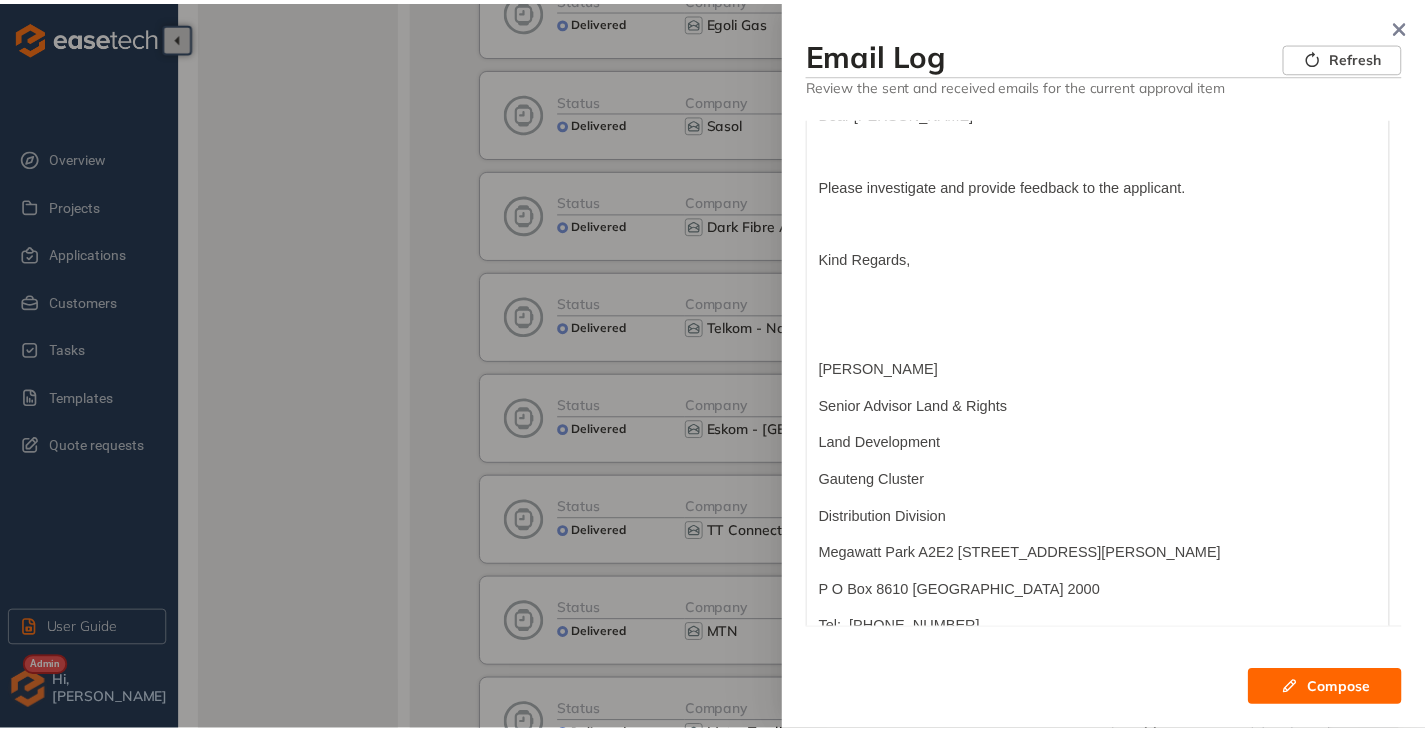 scroll, scrollTop: 0, scrollLeft: 0, axis: both 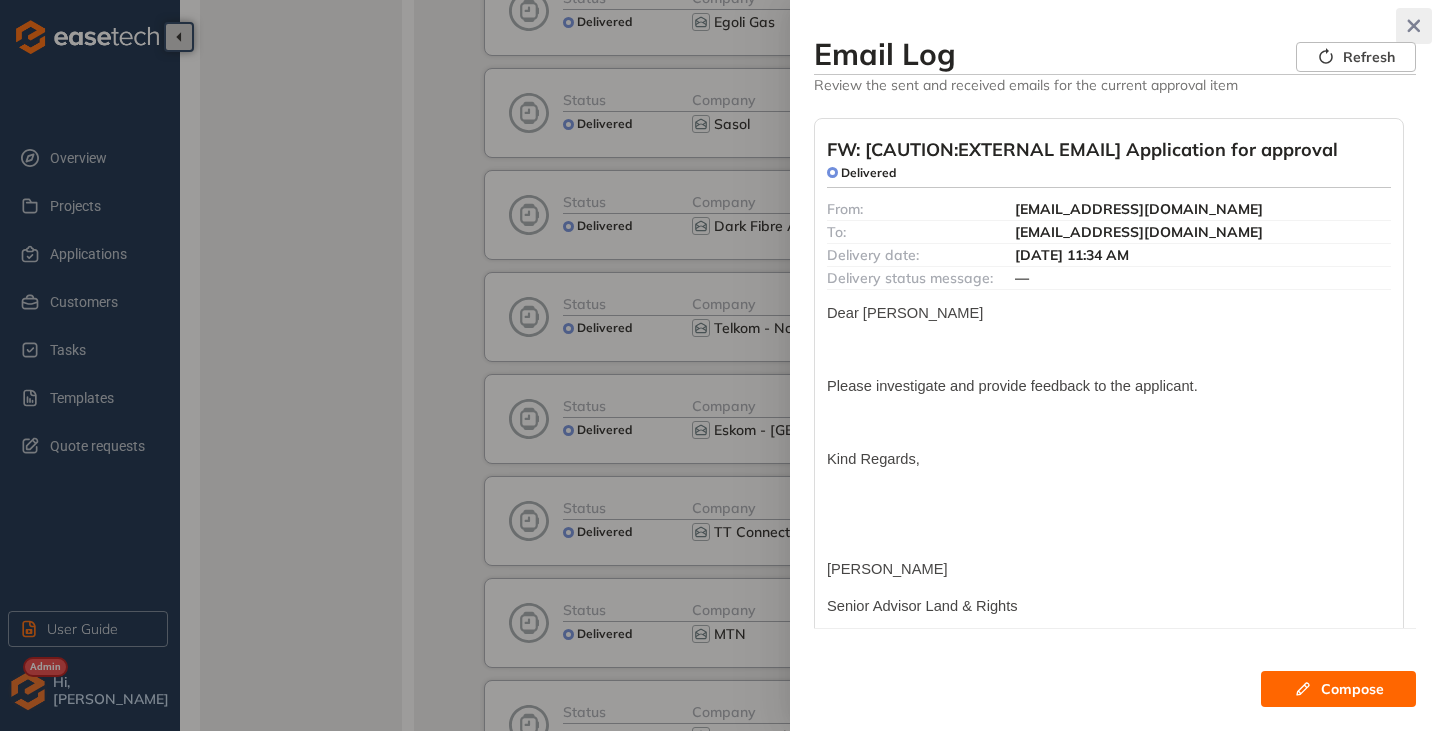 click at bounding box center [1414, 26] 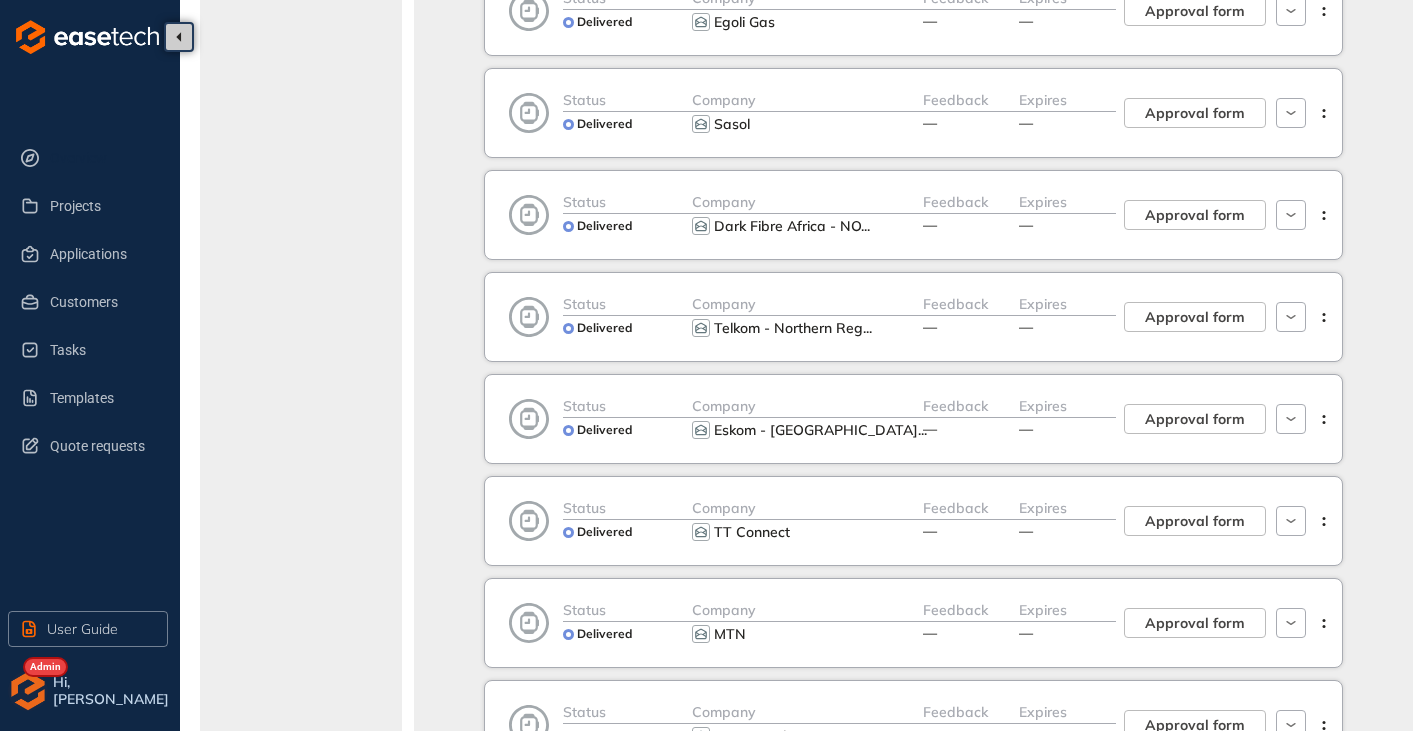 drag, startPoint x: 95, startPoint y: 150, endPoint x: 101, endPoint y: 184, distance: 34.525352 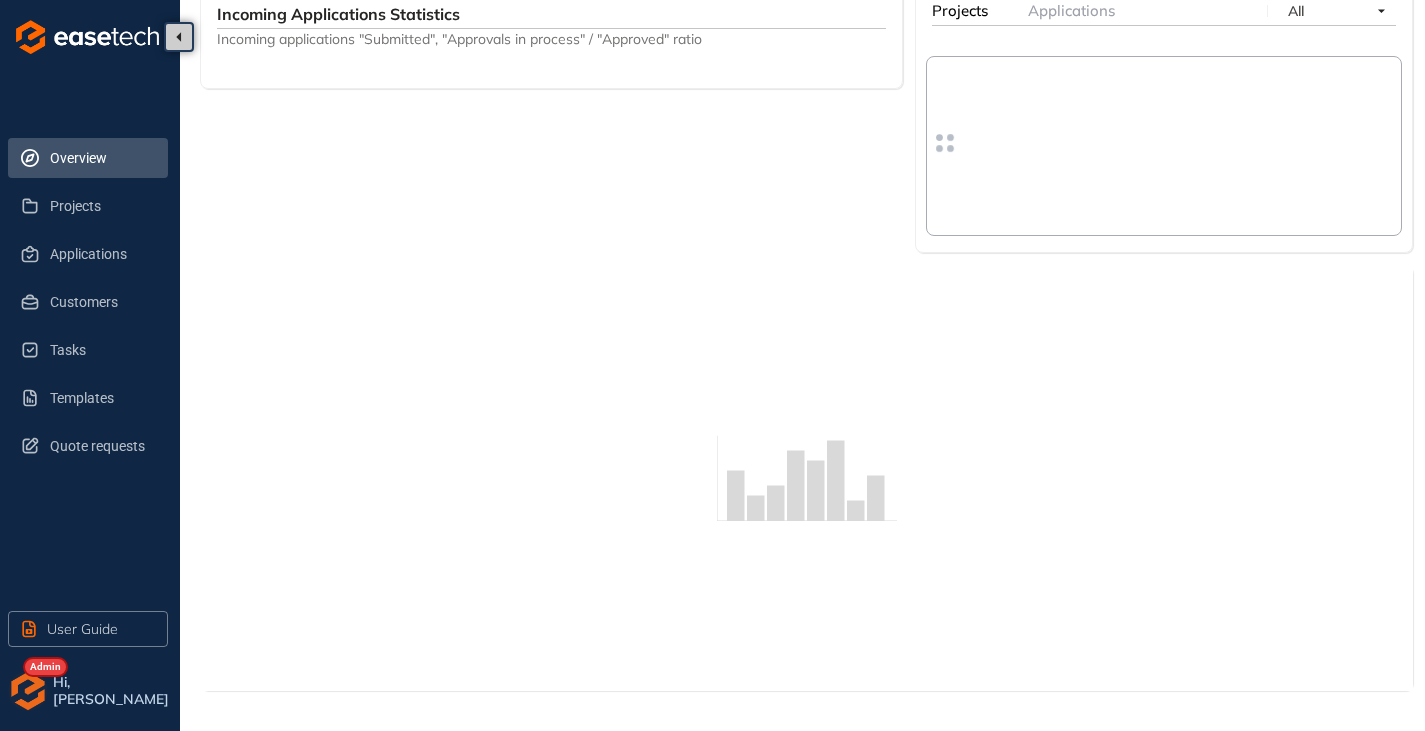 scroll, scrollTop: 900, scrollLeft: 0, axis: vertical 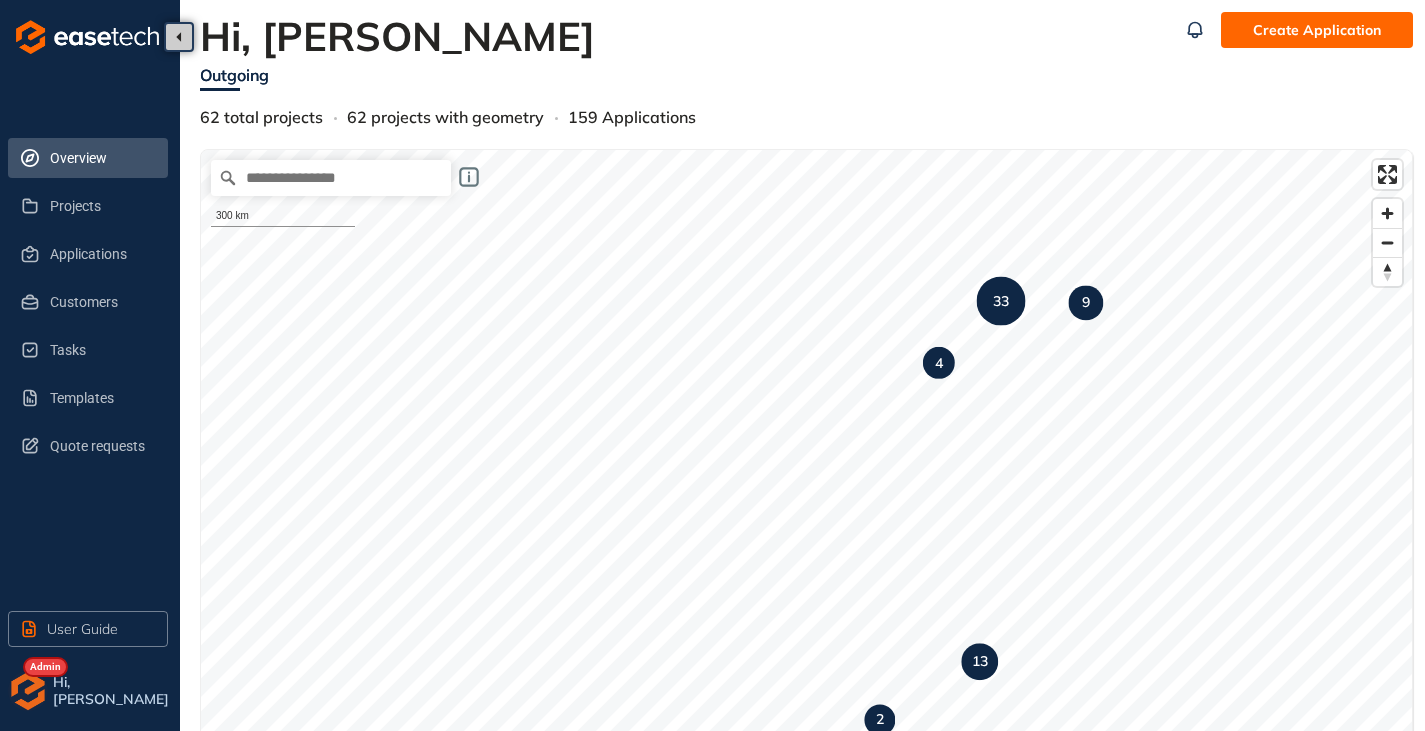 click at bounding box center [28, 691] 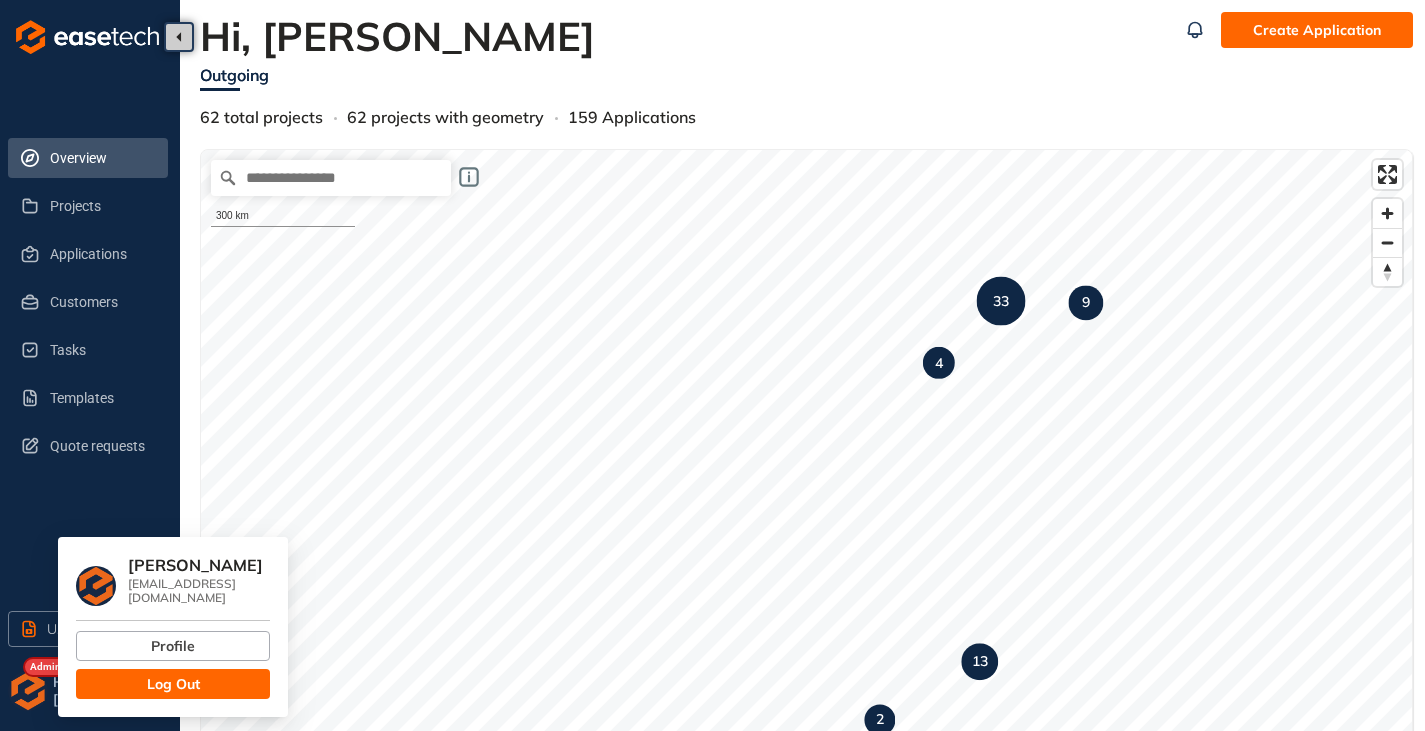 click on "Log Out" at bounding box center [173, 684] 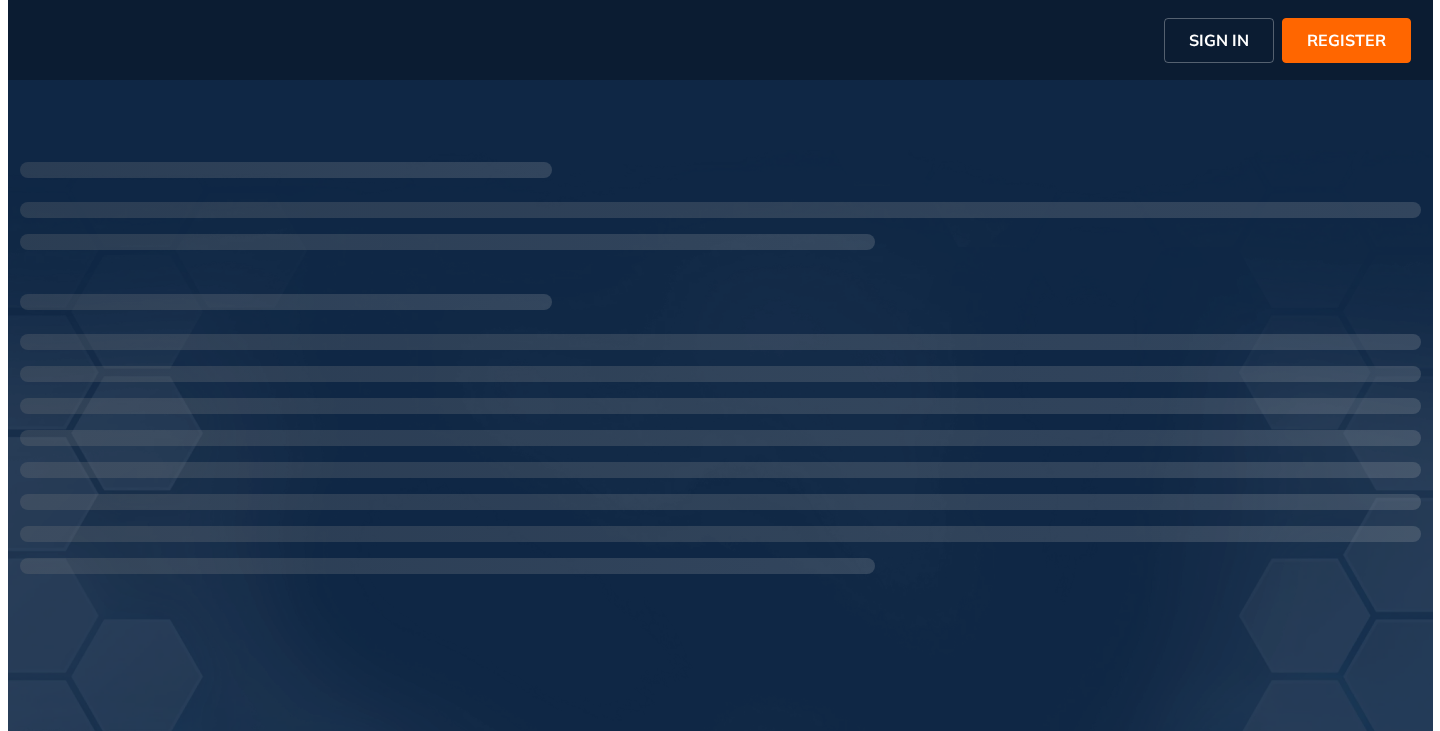 scroll, scrollTop: 0, scrollLeft: 0, axis: both 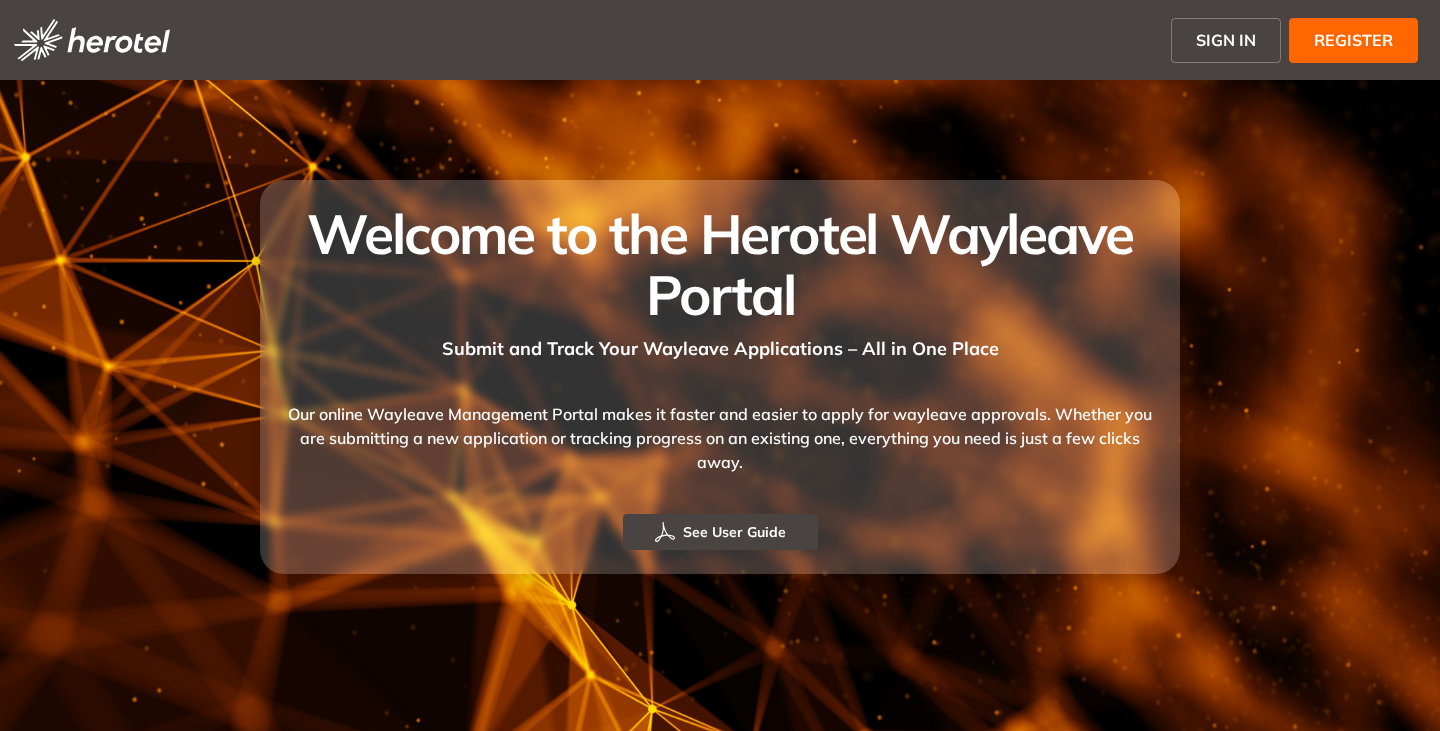 click on "SIGN IN" at bounding box center [1226, 40] 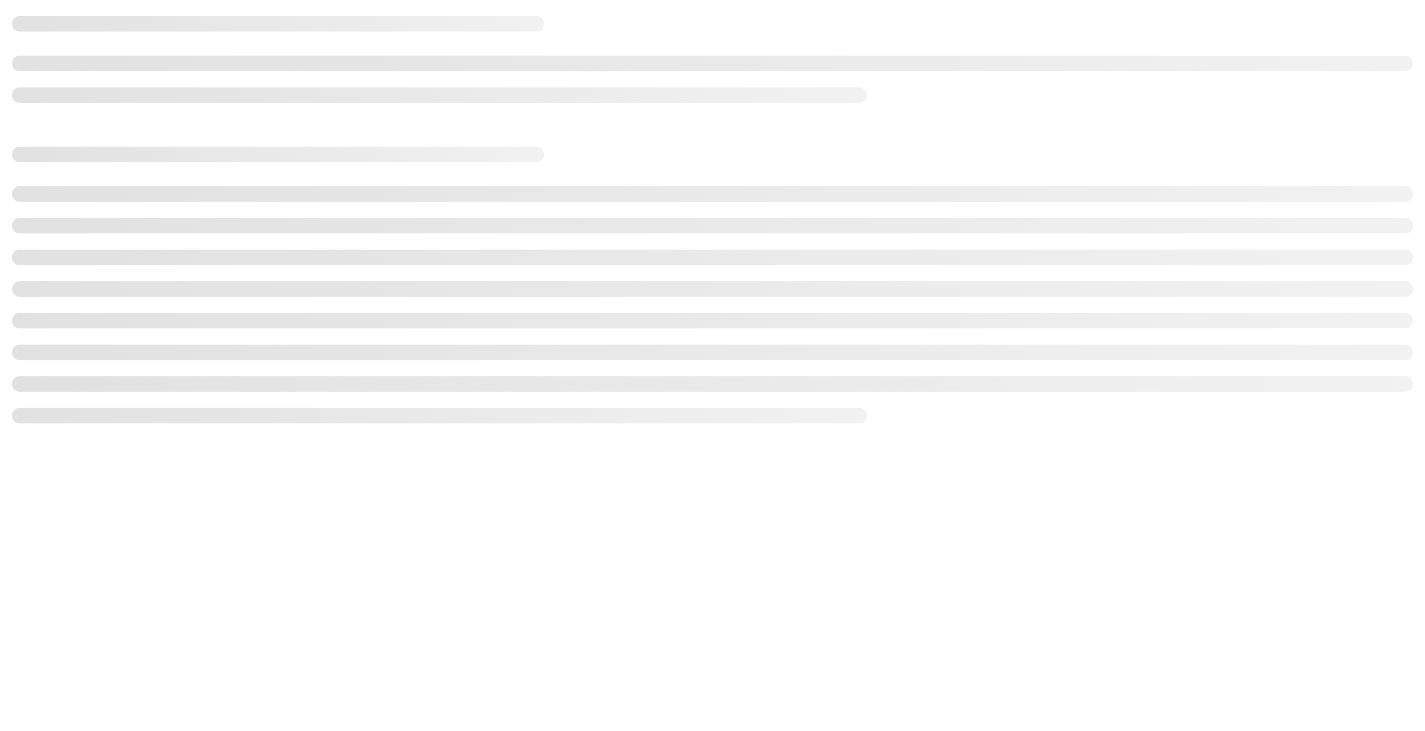 scroll, scrollTop: 0, scrollLeft: 0, axis: both 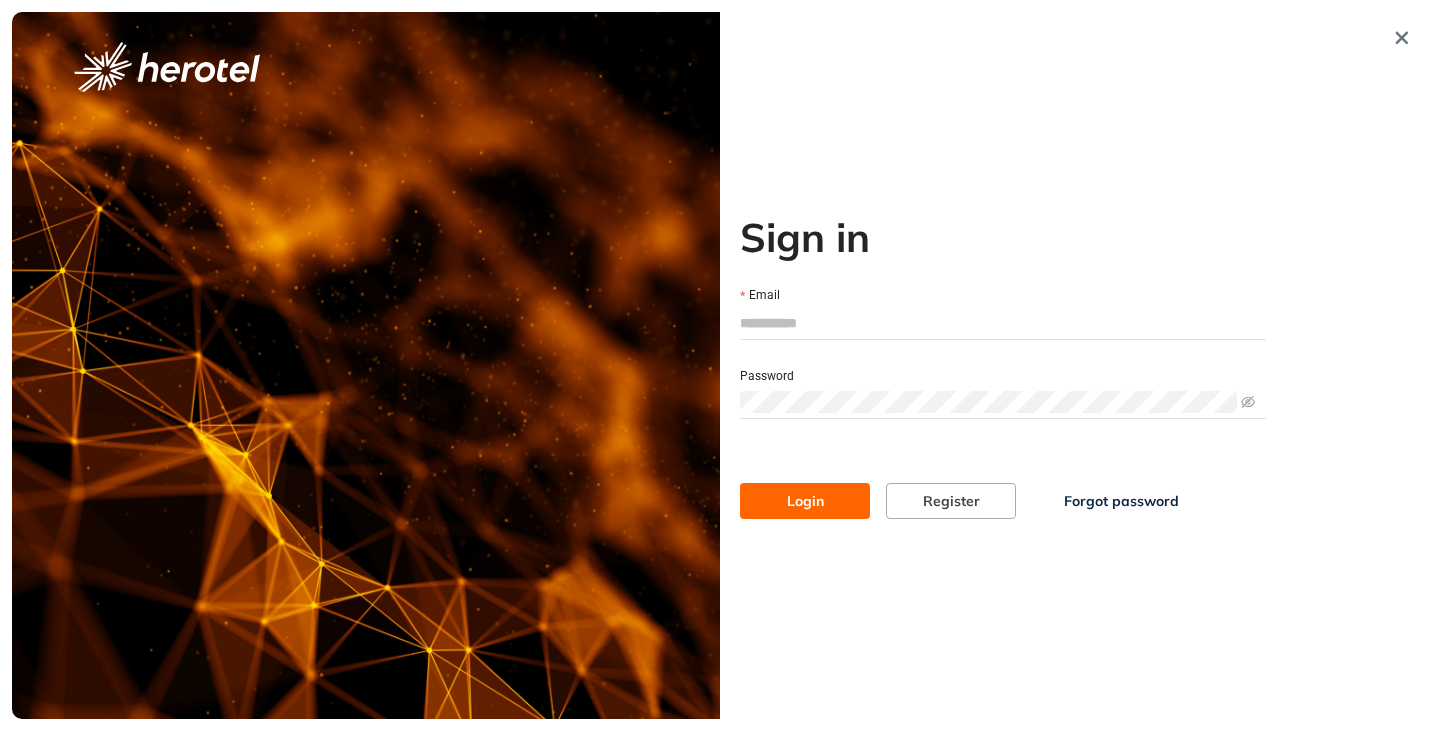 click on "Email" at bounding box center (1003, 323) 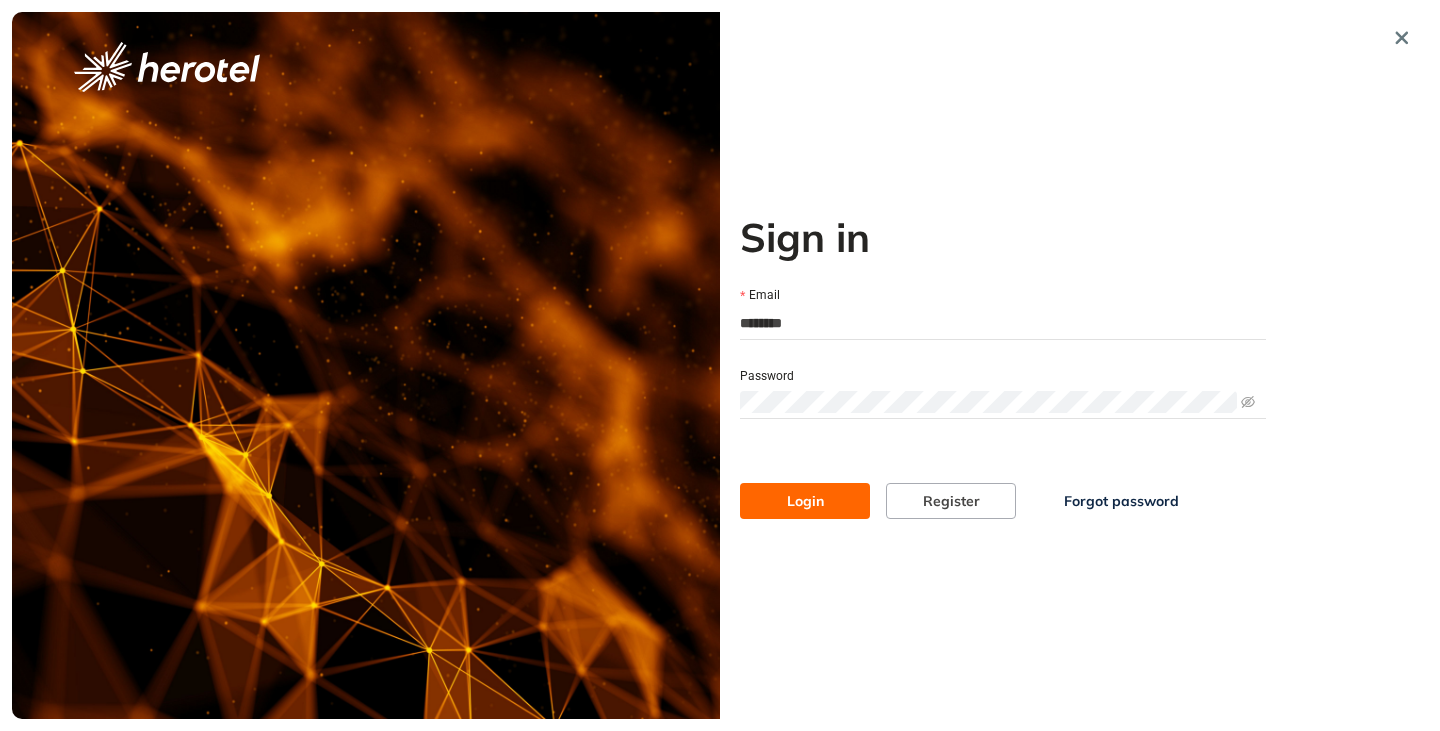 type on "**********" 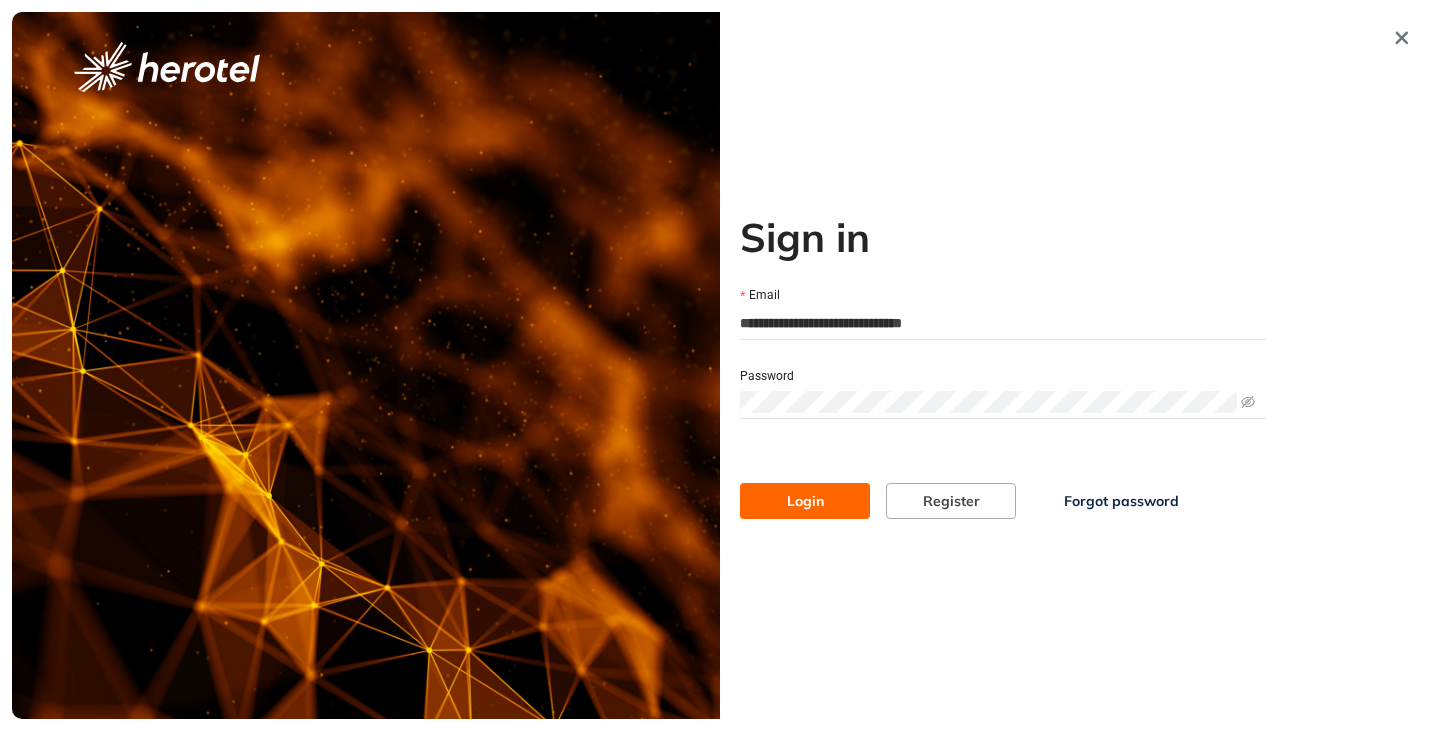 click on "Login" at bounding box center [805, 501] 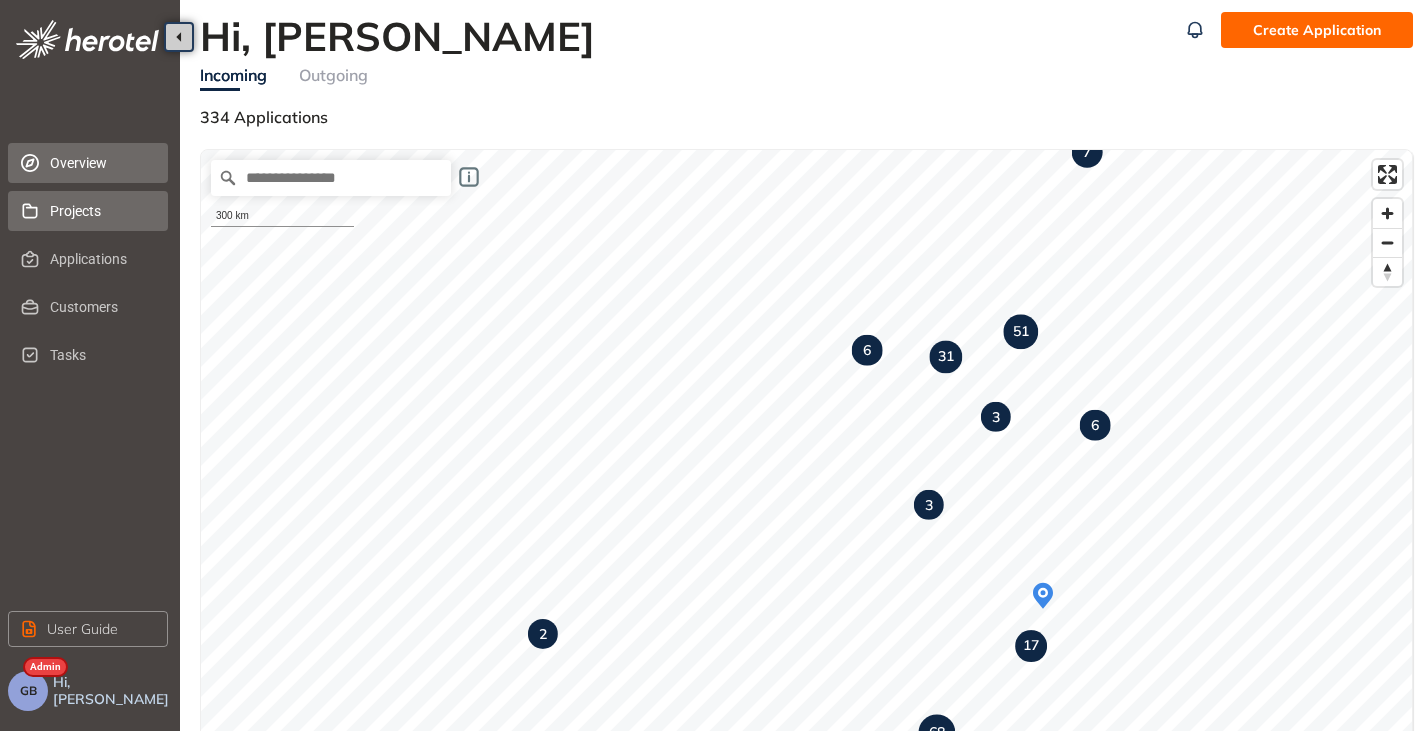 click on "Projects" at bounding box center [101, 211] 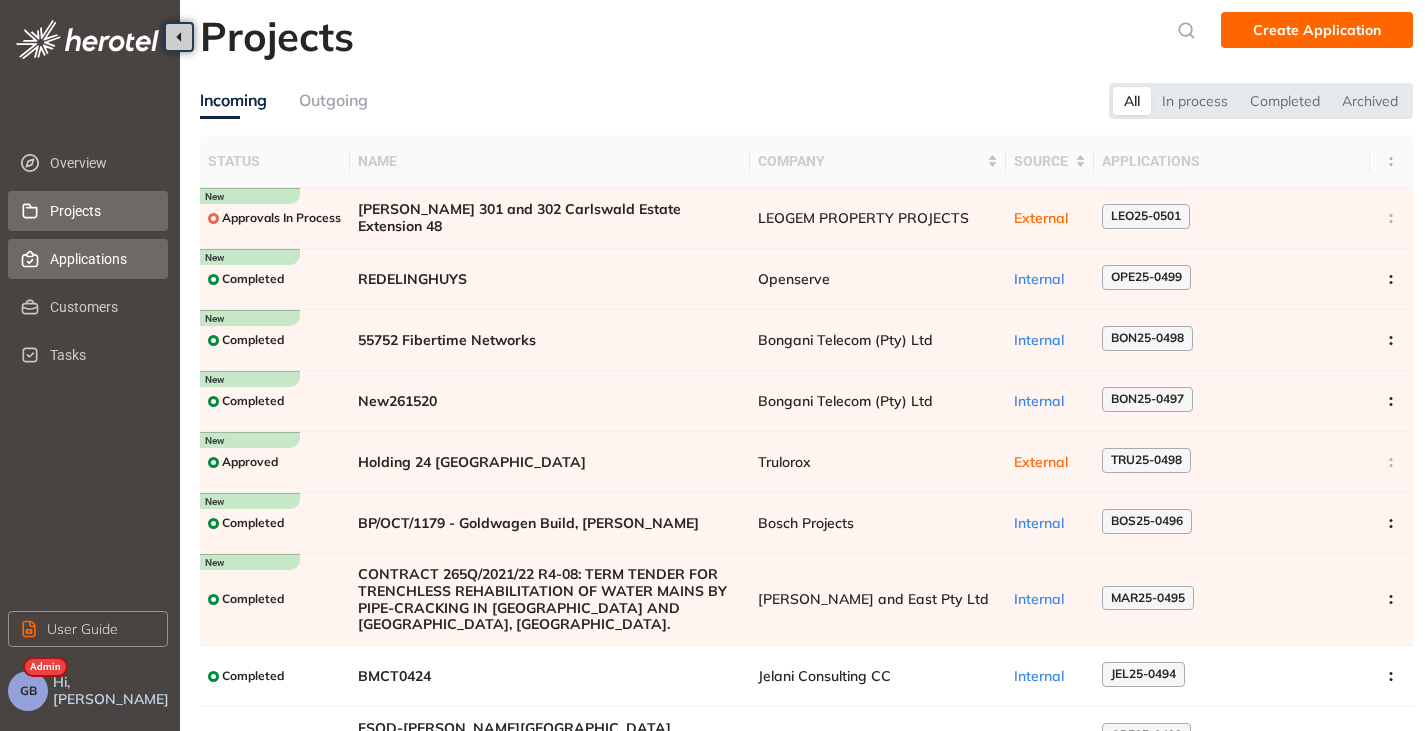 click on "Applications" at bounding box center (101, 259) 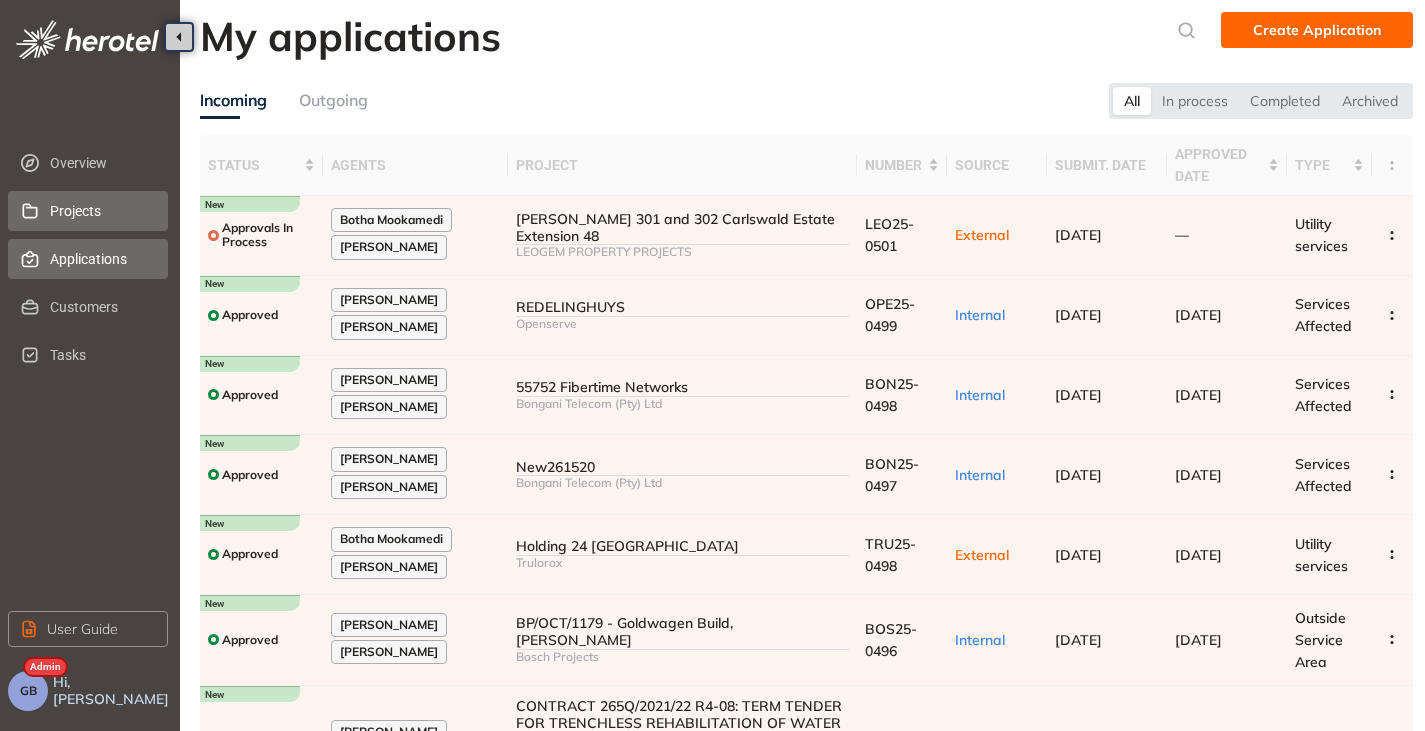 click on "Projects" at bounding box center [101, 211] 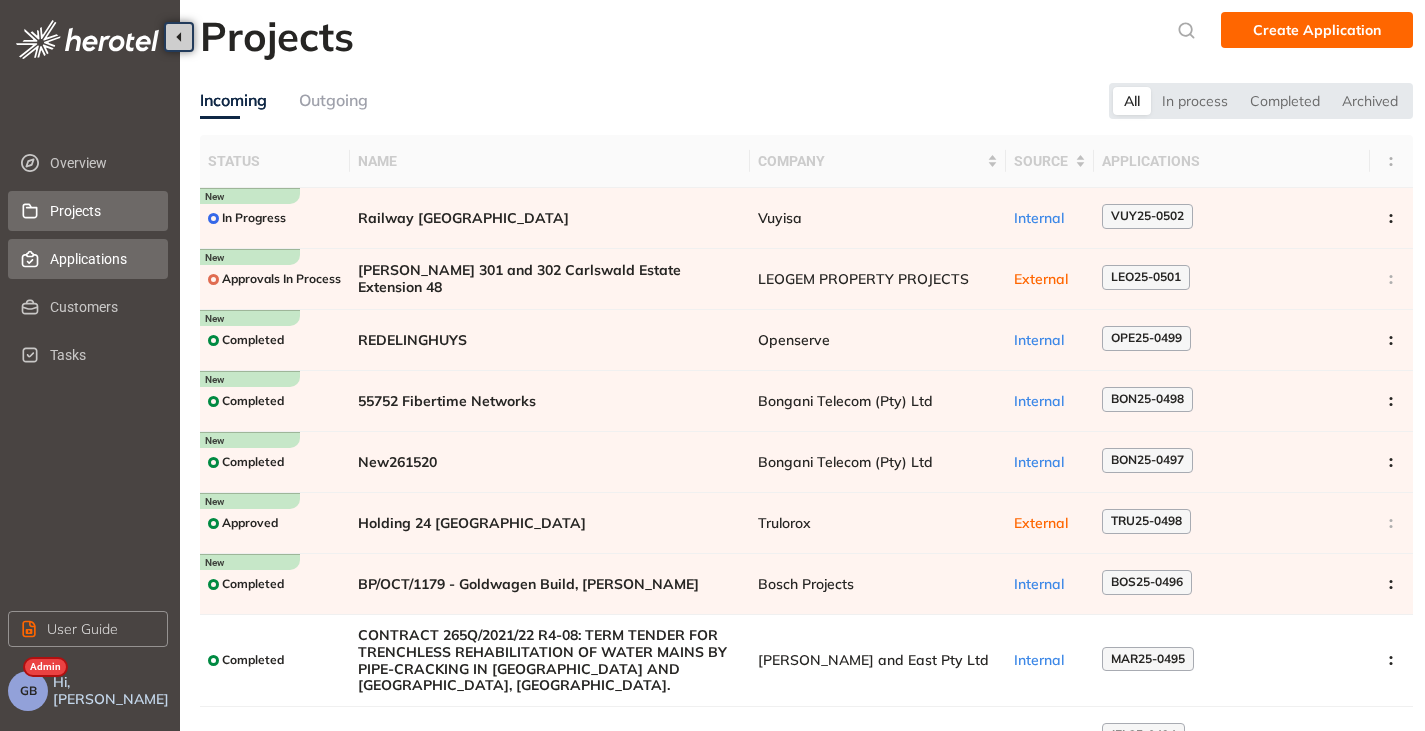 click on "Applications" at bounding box center [101, 259] 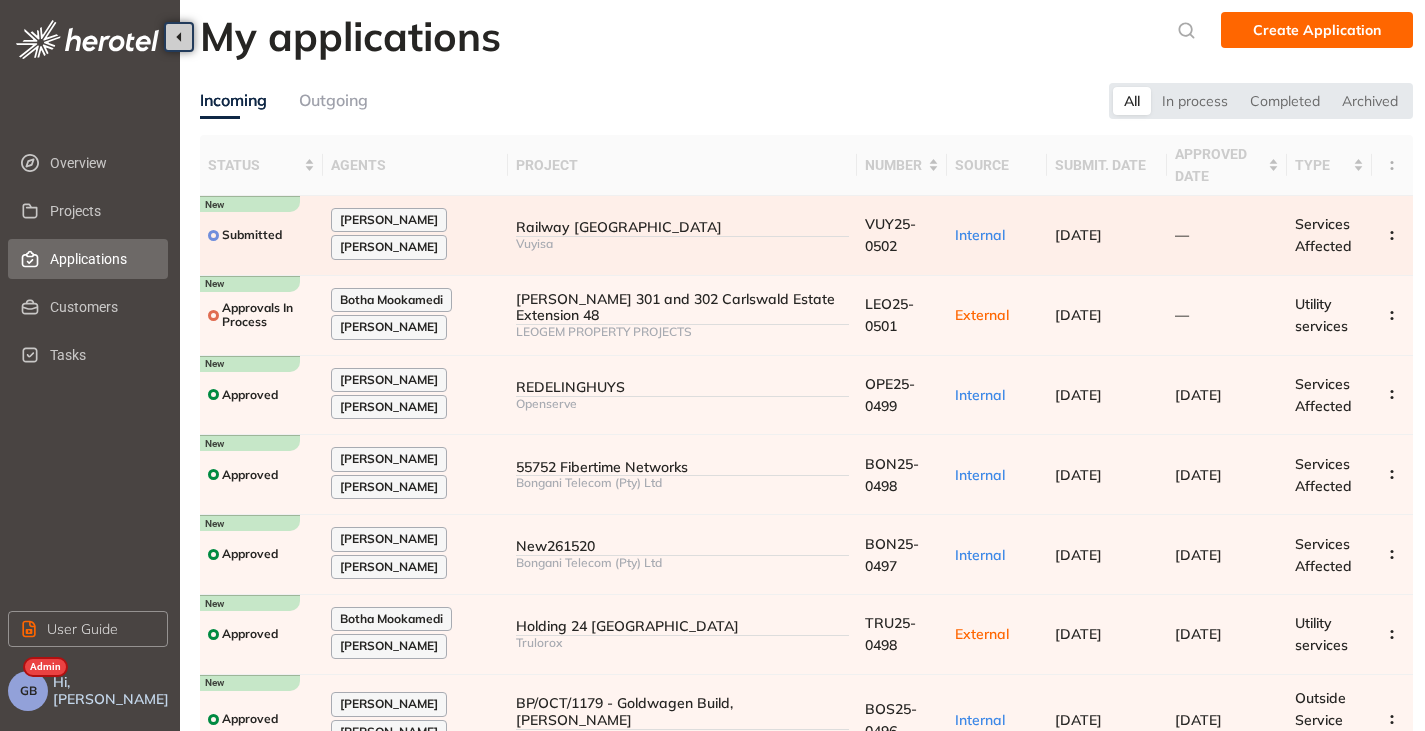 click on "Railway Pump station" at bounding box center [682, 227] 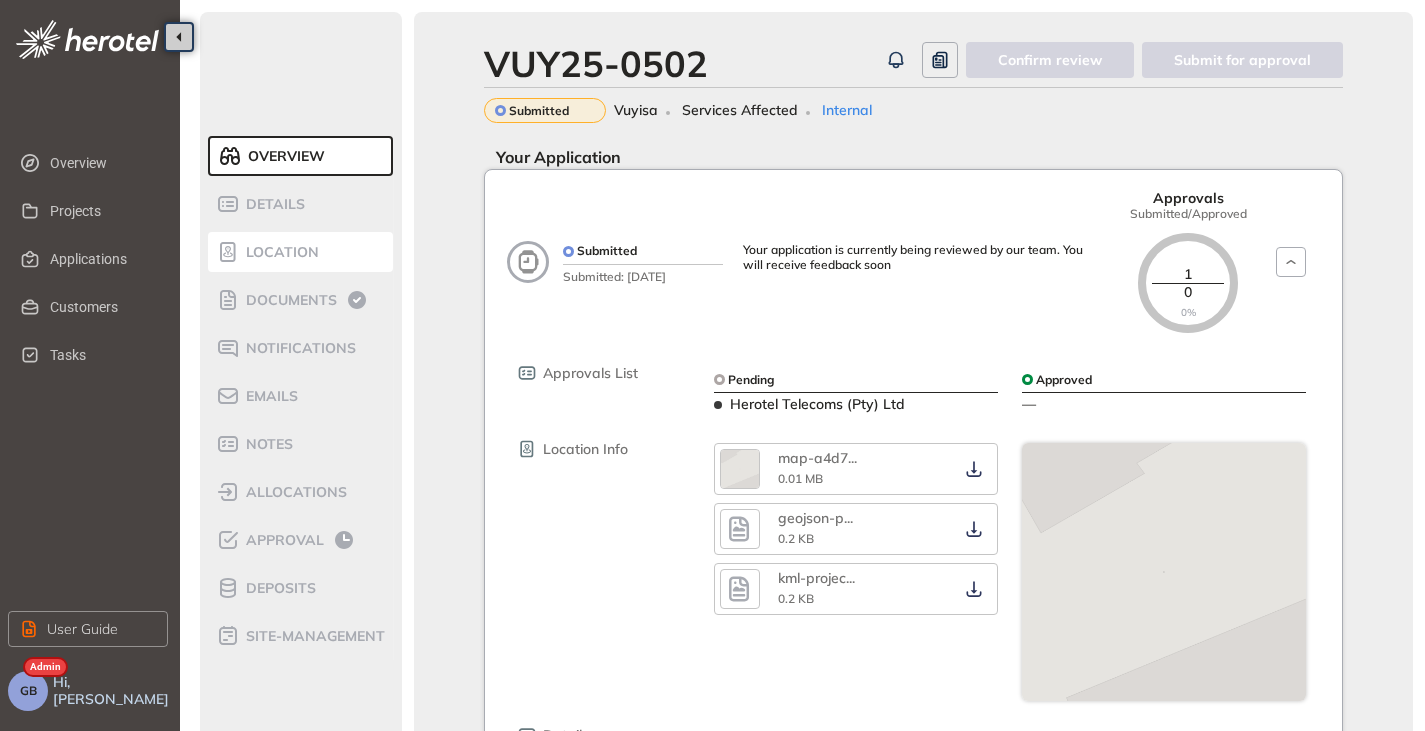 click on "Location" at bounding box center [279, 252] 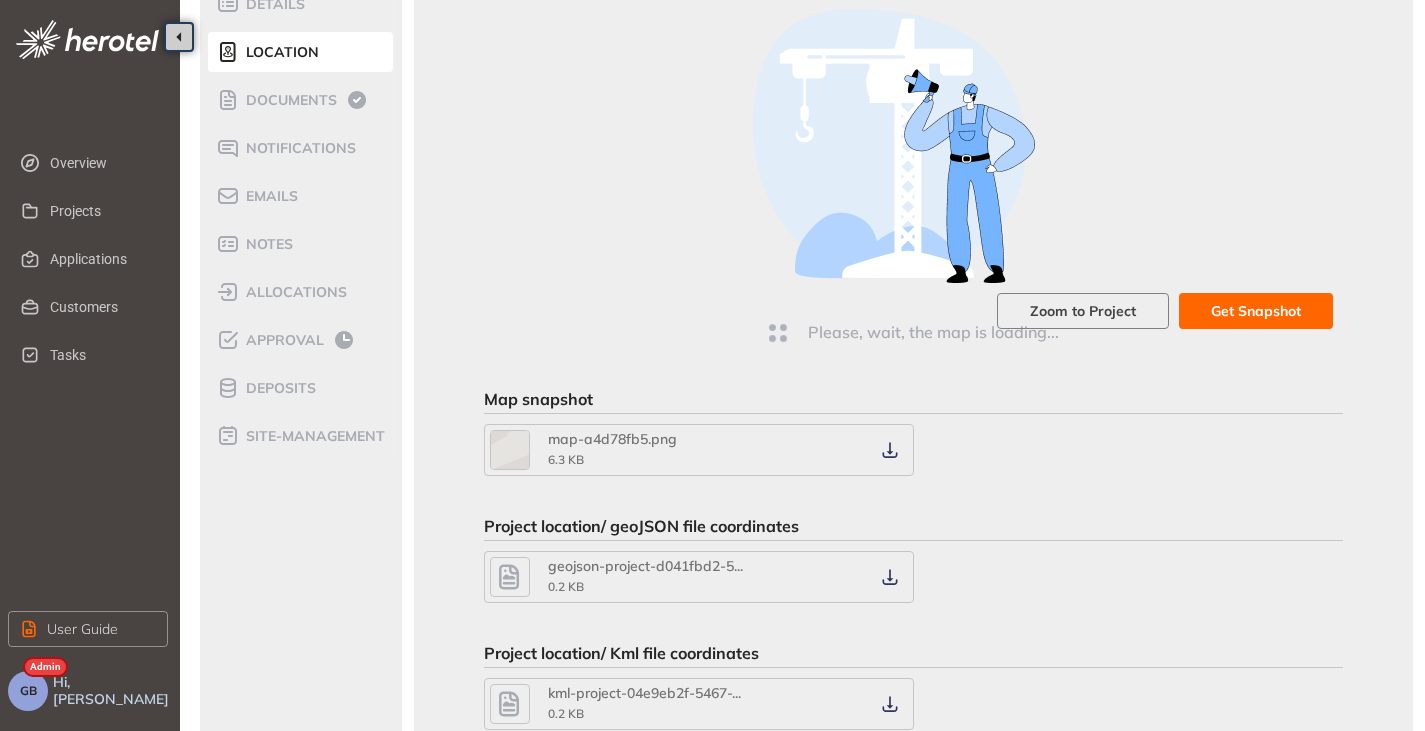 scroll, scrollTop: 100, scrollLeft: 0, axis: vertical 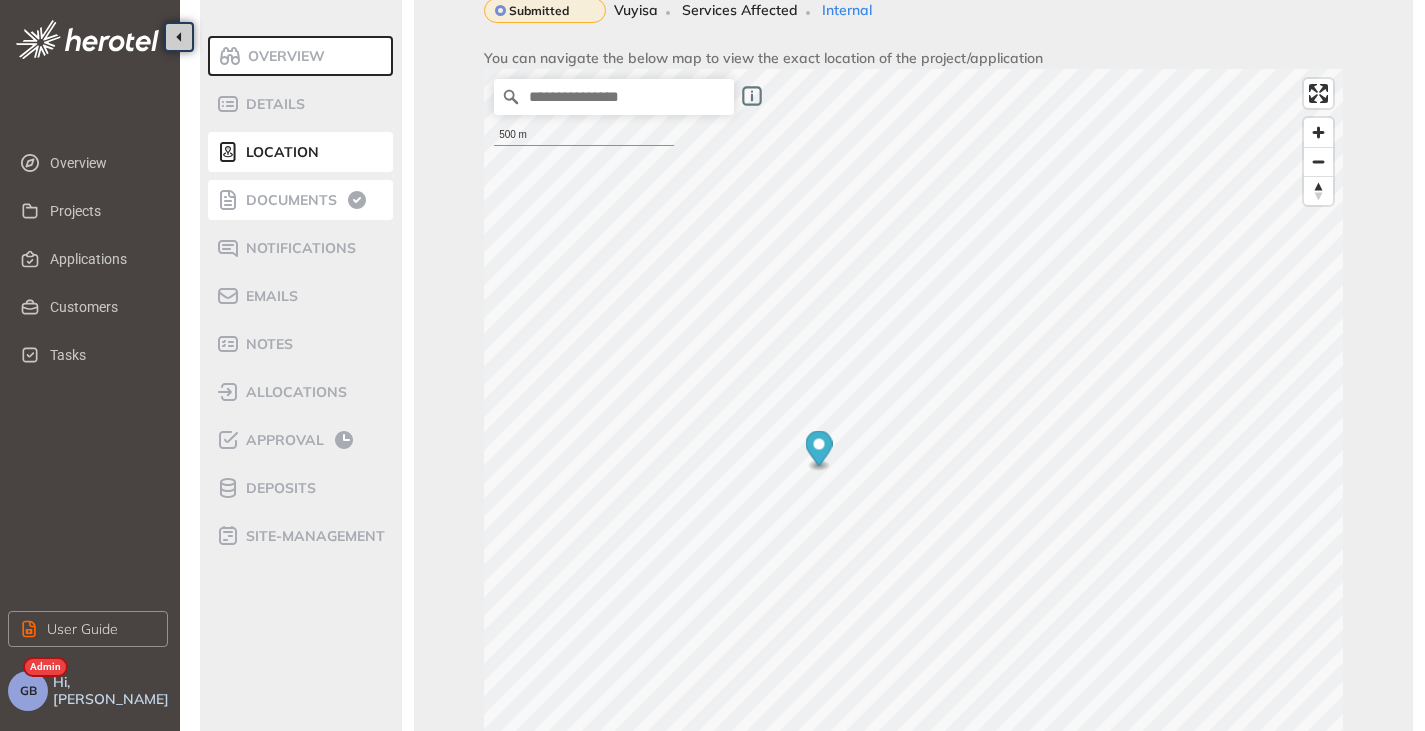 click on "Documents" at bounding box center [288, 200] 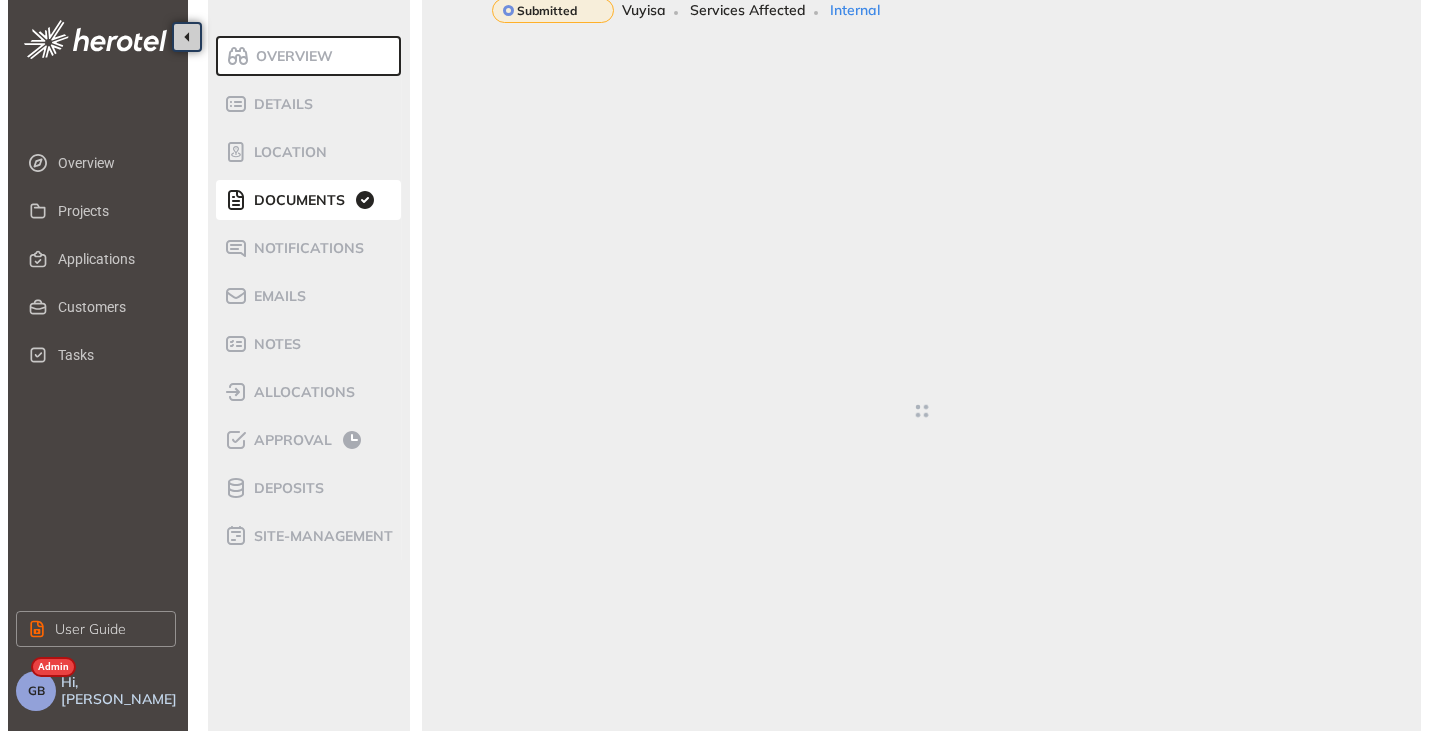 scroll, scrollTop: 3, scrollLeft: 0, axis: vertical 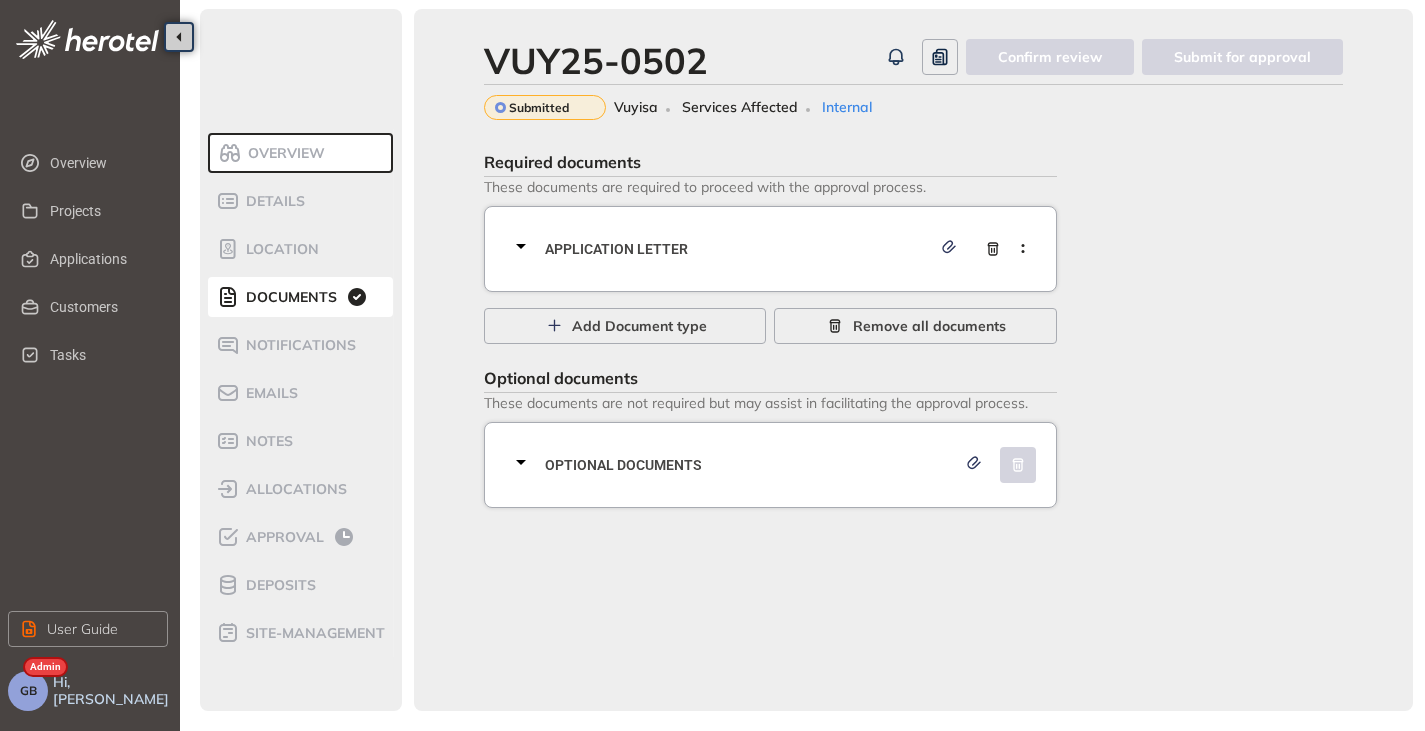 click 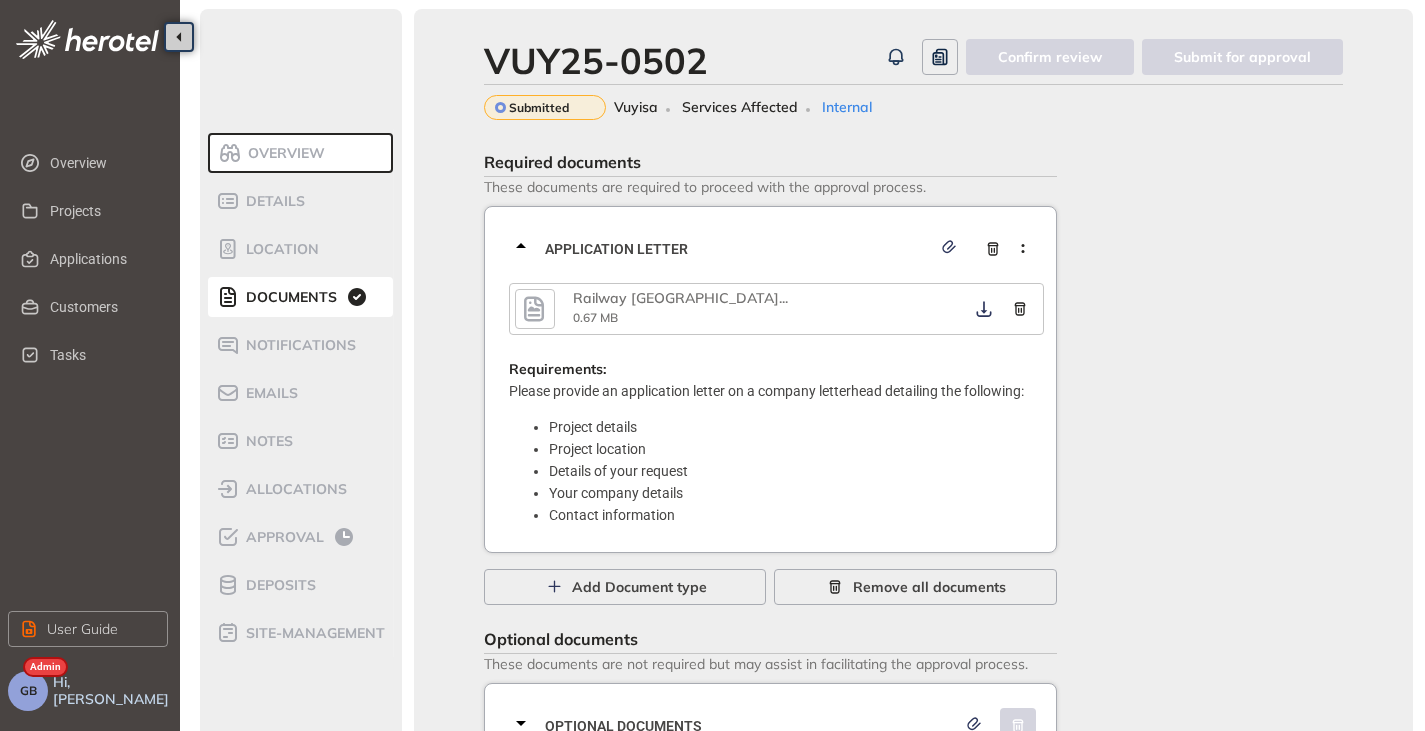 click at bounding box center (535, 309) 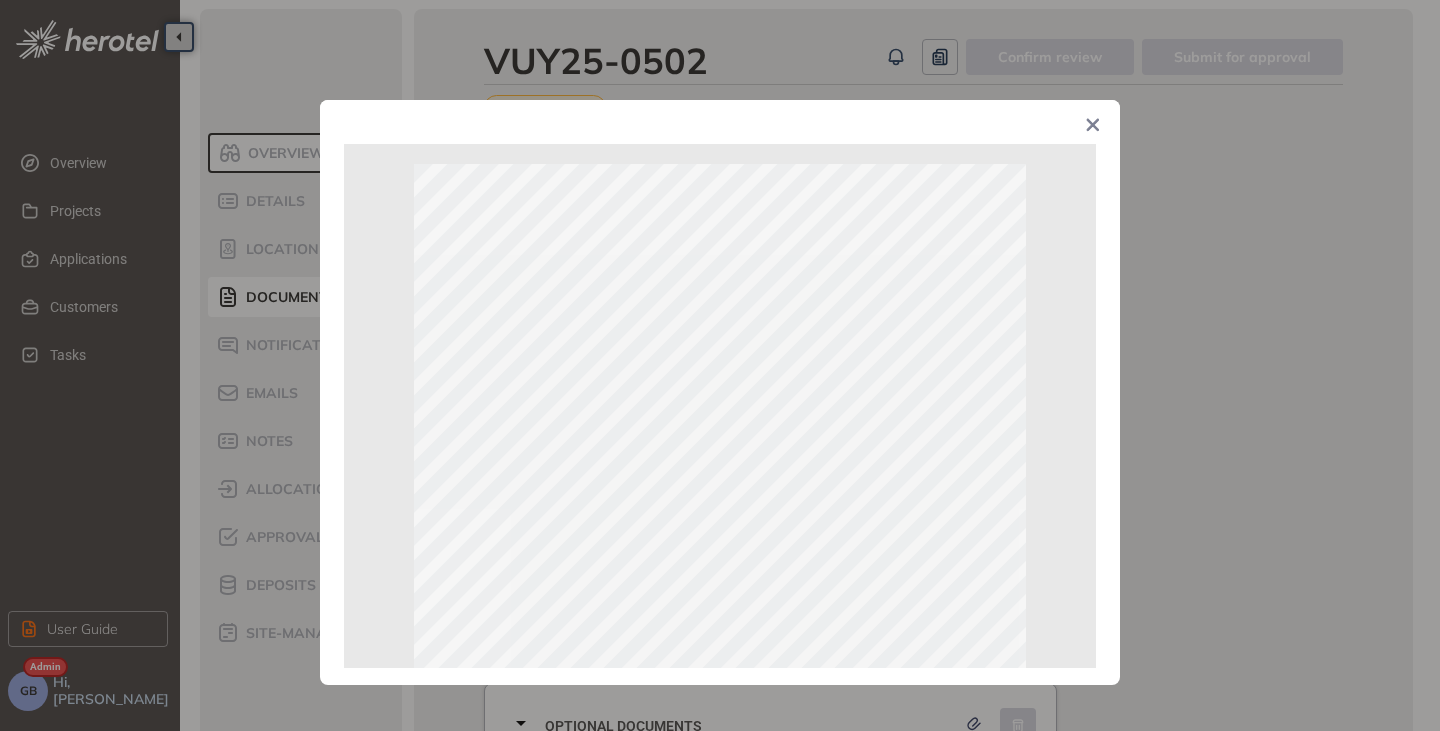 scroll, scrollTop: 0, scrollLeft: 0, axis: both 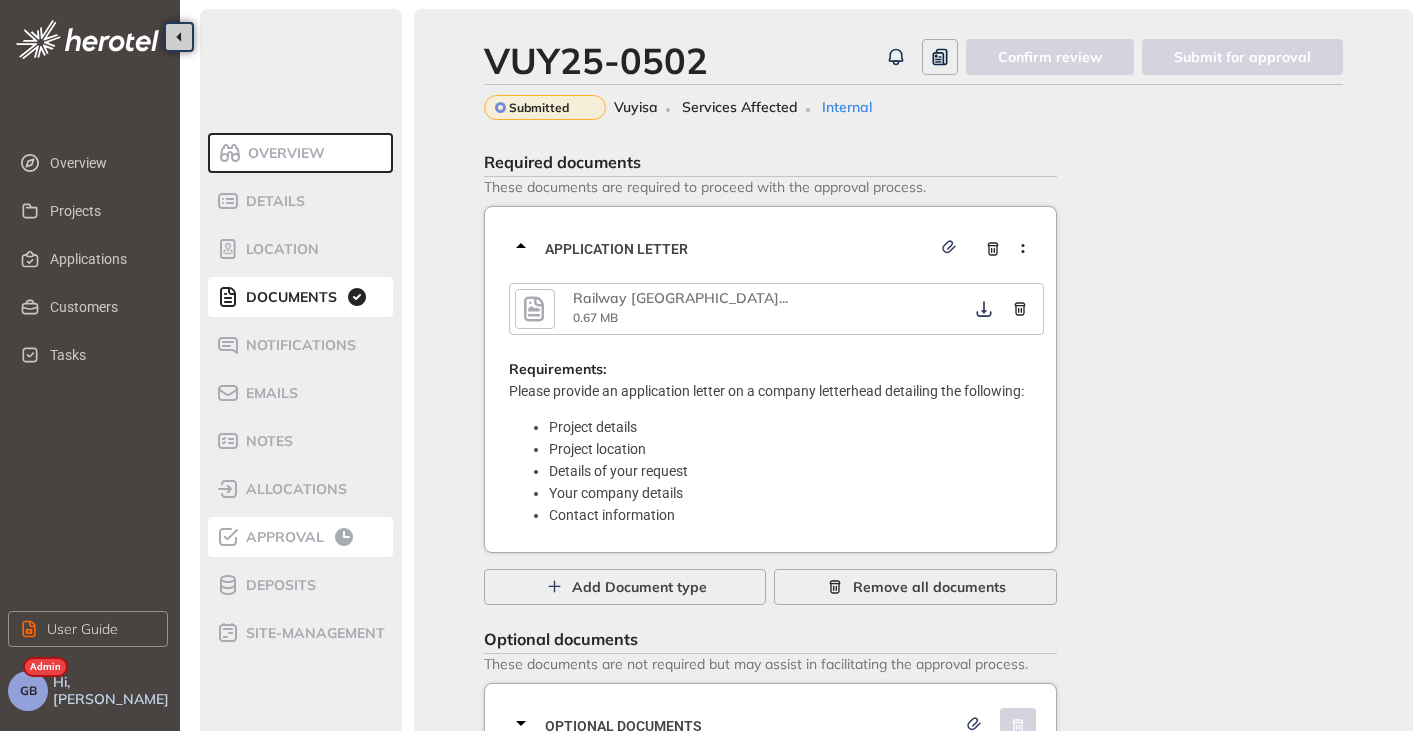 click on "Approval" at bounding box center [282, 537] 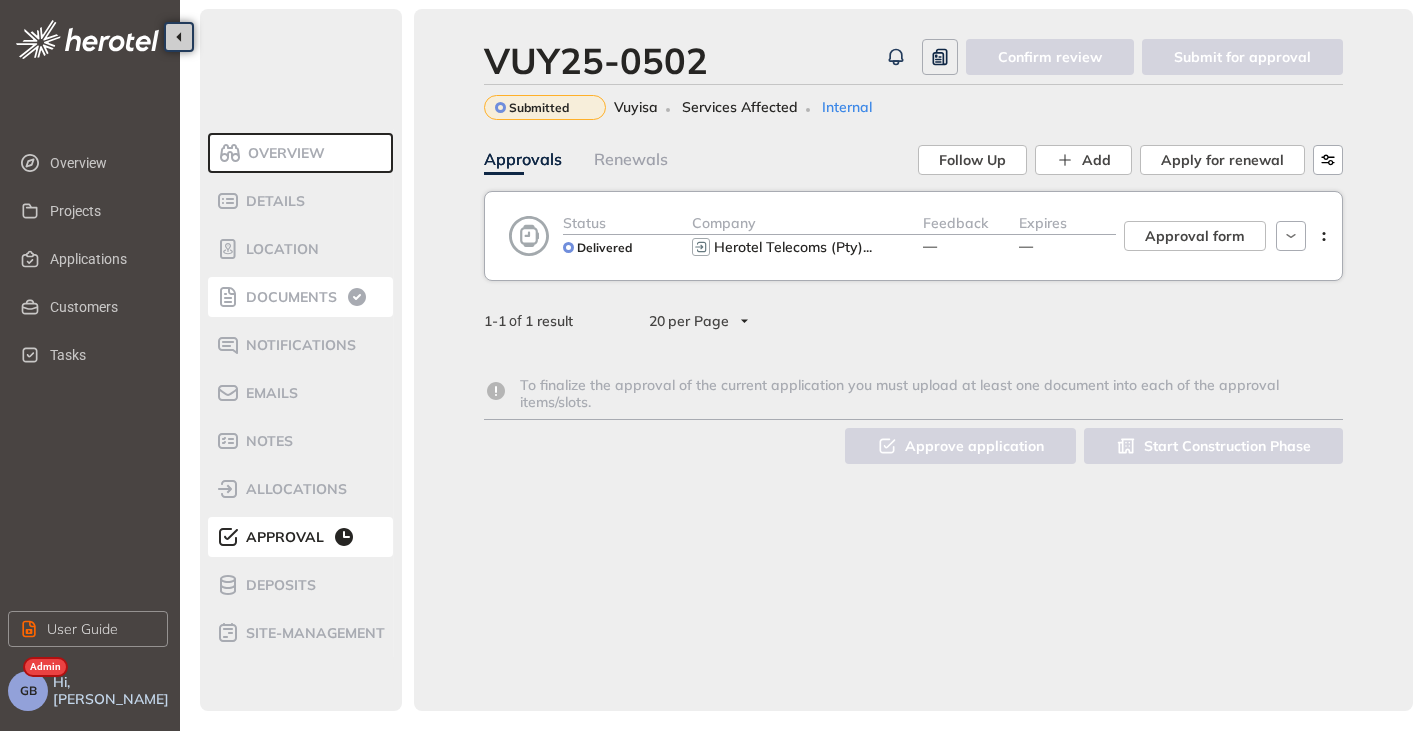 click on "Documents" at bounding box center [288, 297] 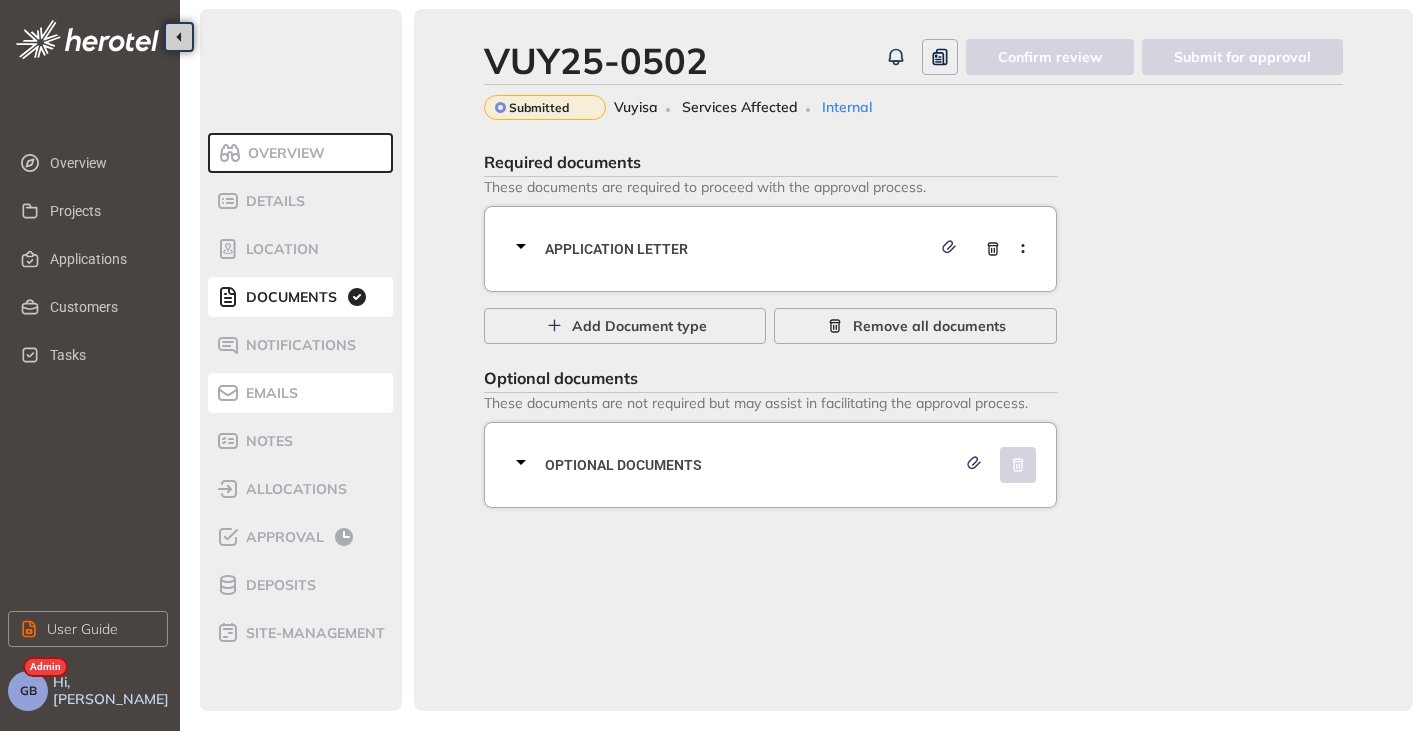 click on "Emails" at bounding box center [269, 393] 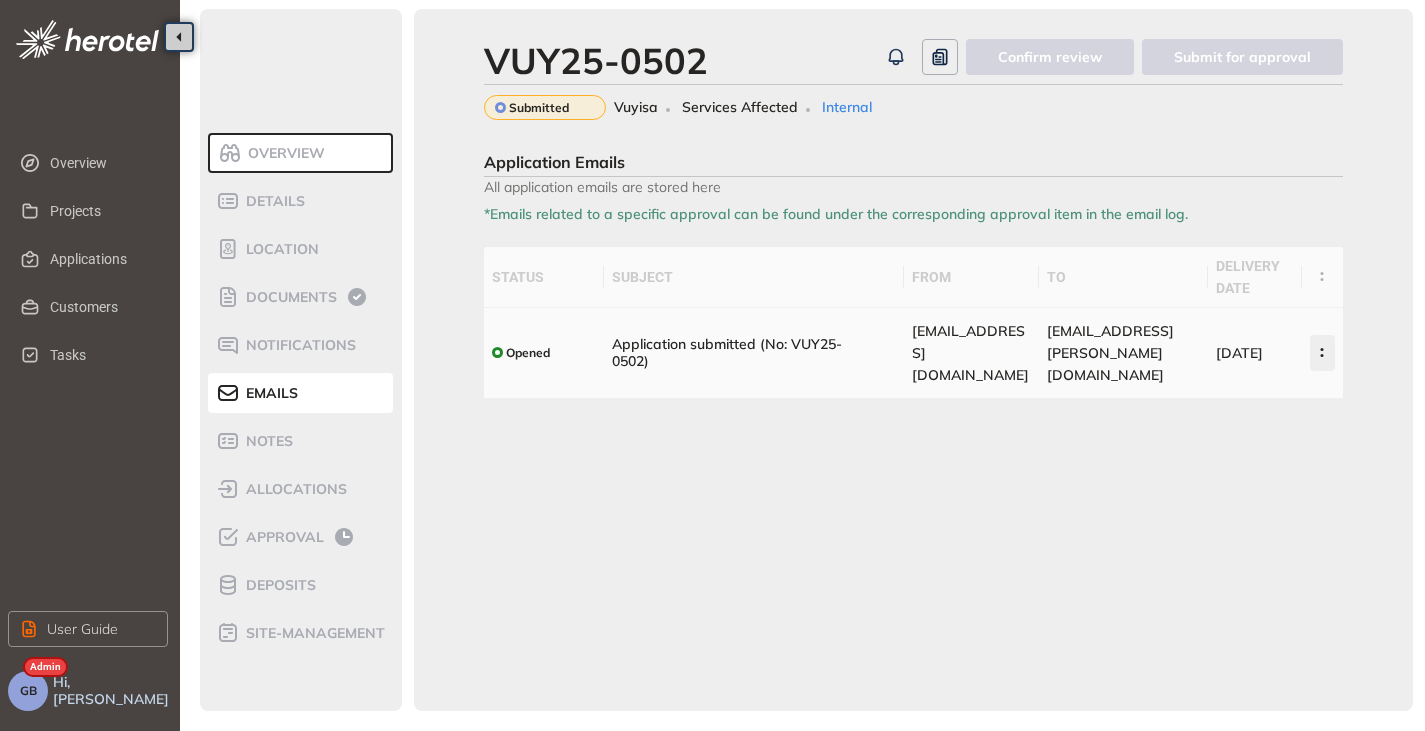 click 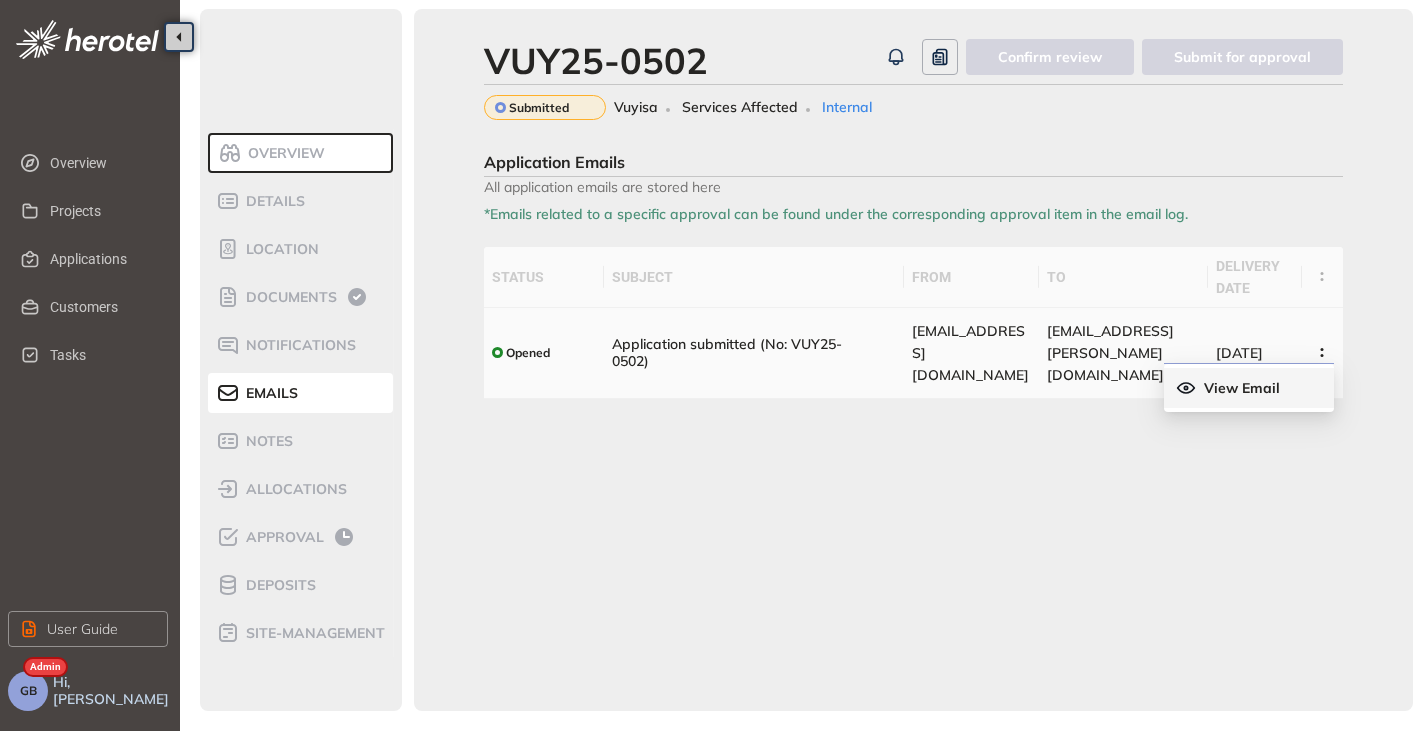 click on "View Email" at bounding box center (1242, 388) 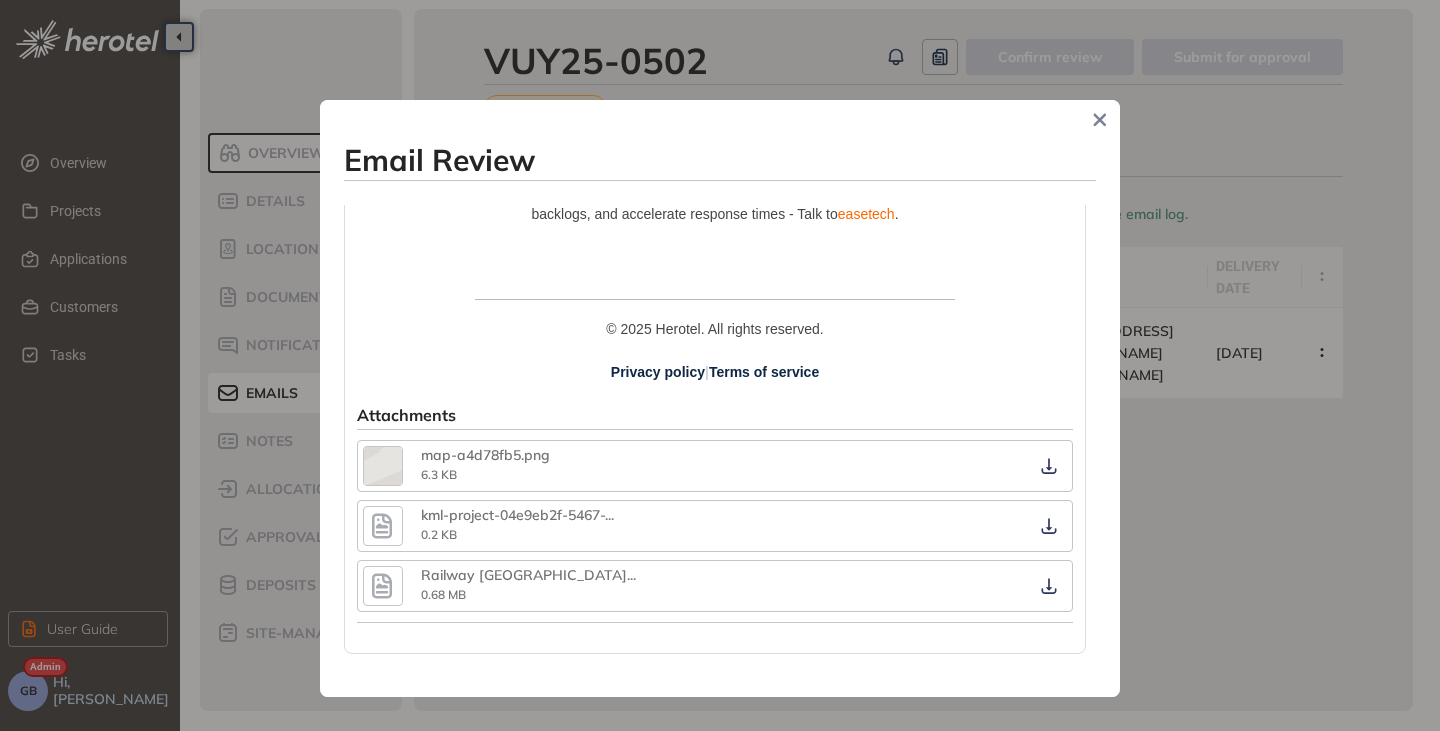 scroll, scrollTop: 1564, scrollLeft: 0, axis: vertical 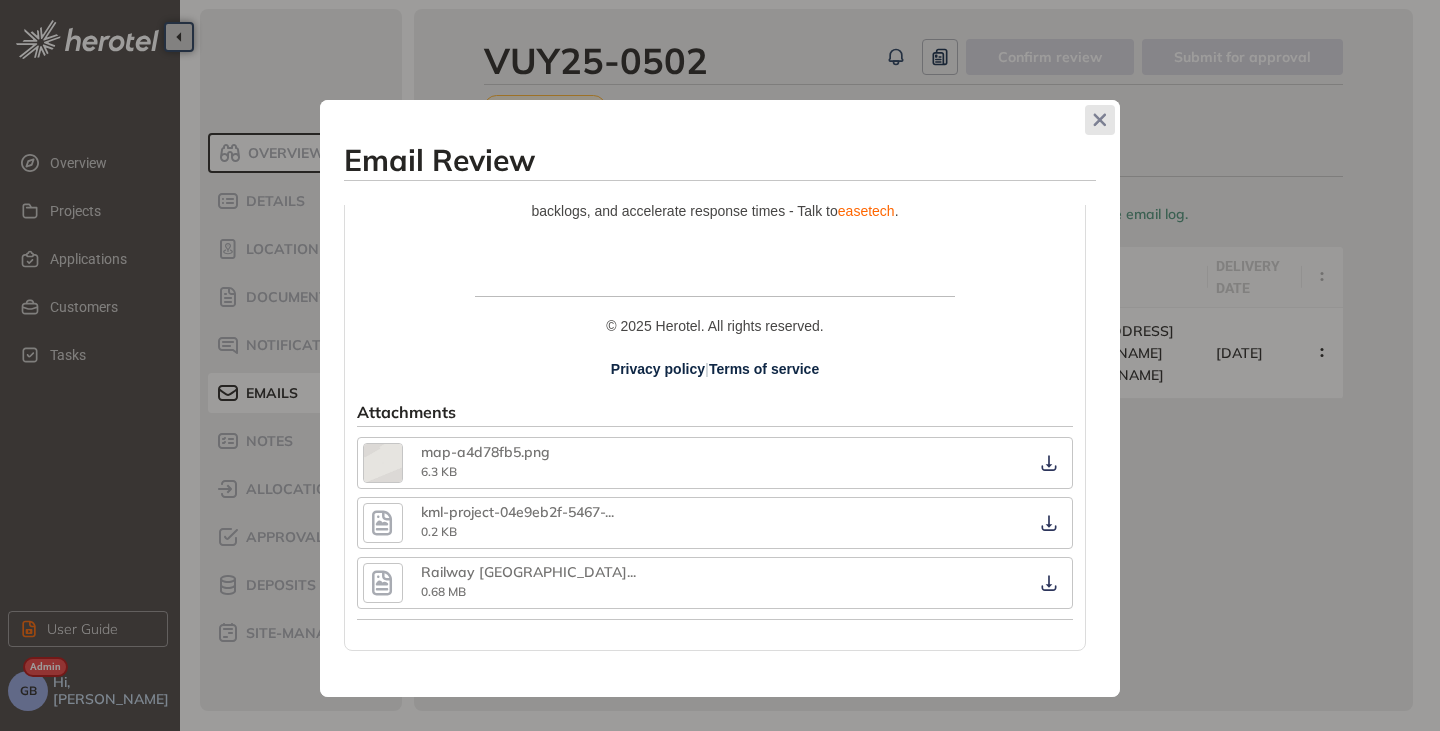 click 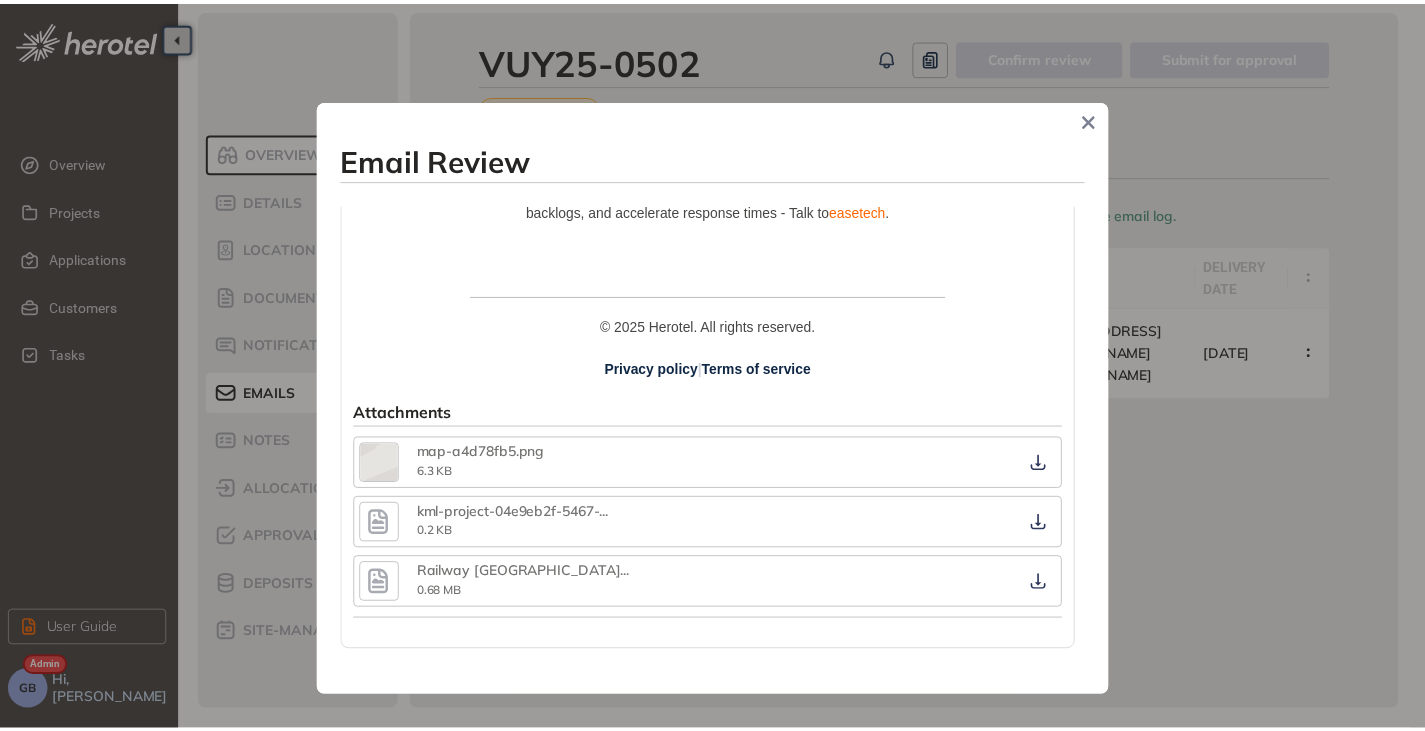scroll, scrollTop: 1608, scrollLeft: 0, axis: vertical 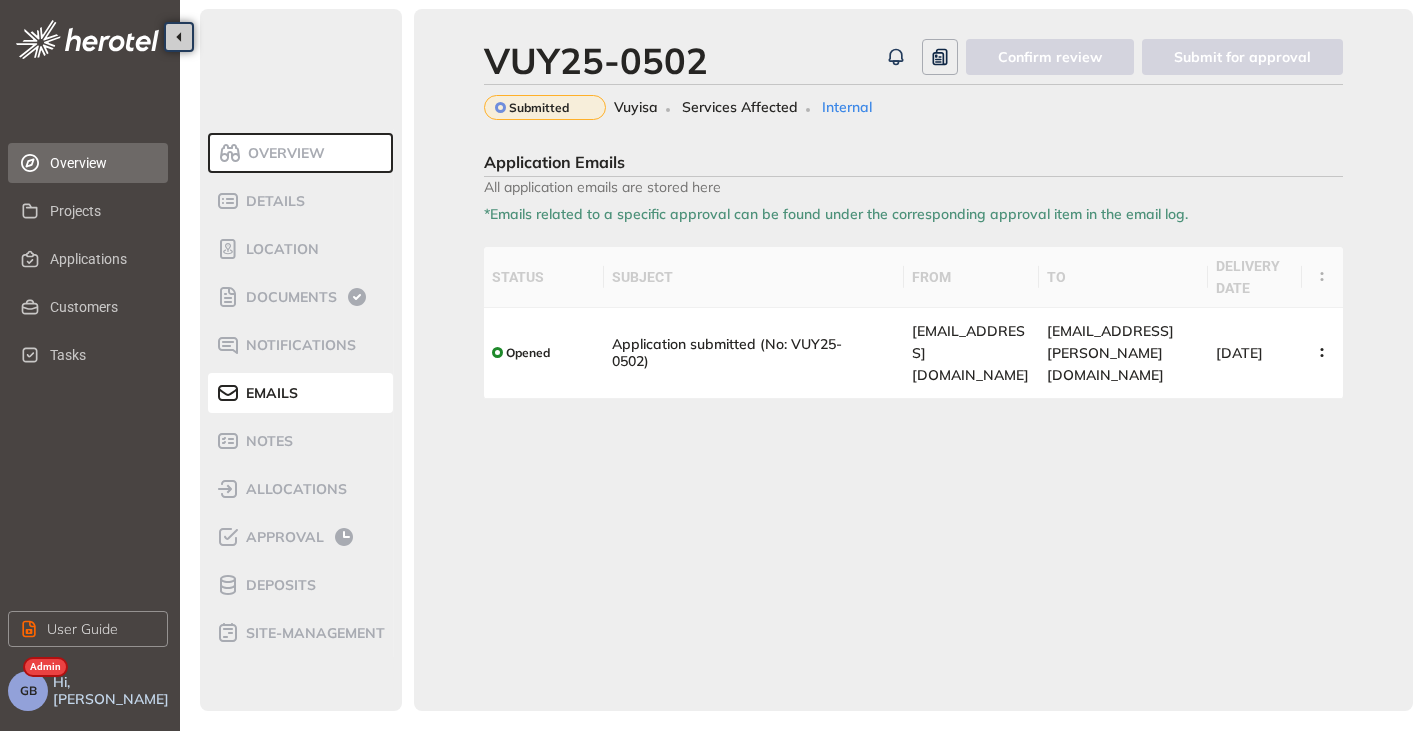 click on "Overview" at bounding box center (101, 163) 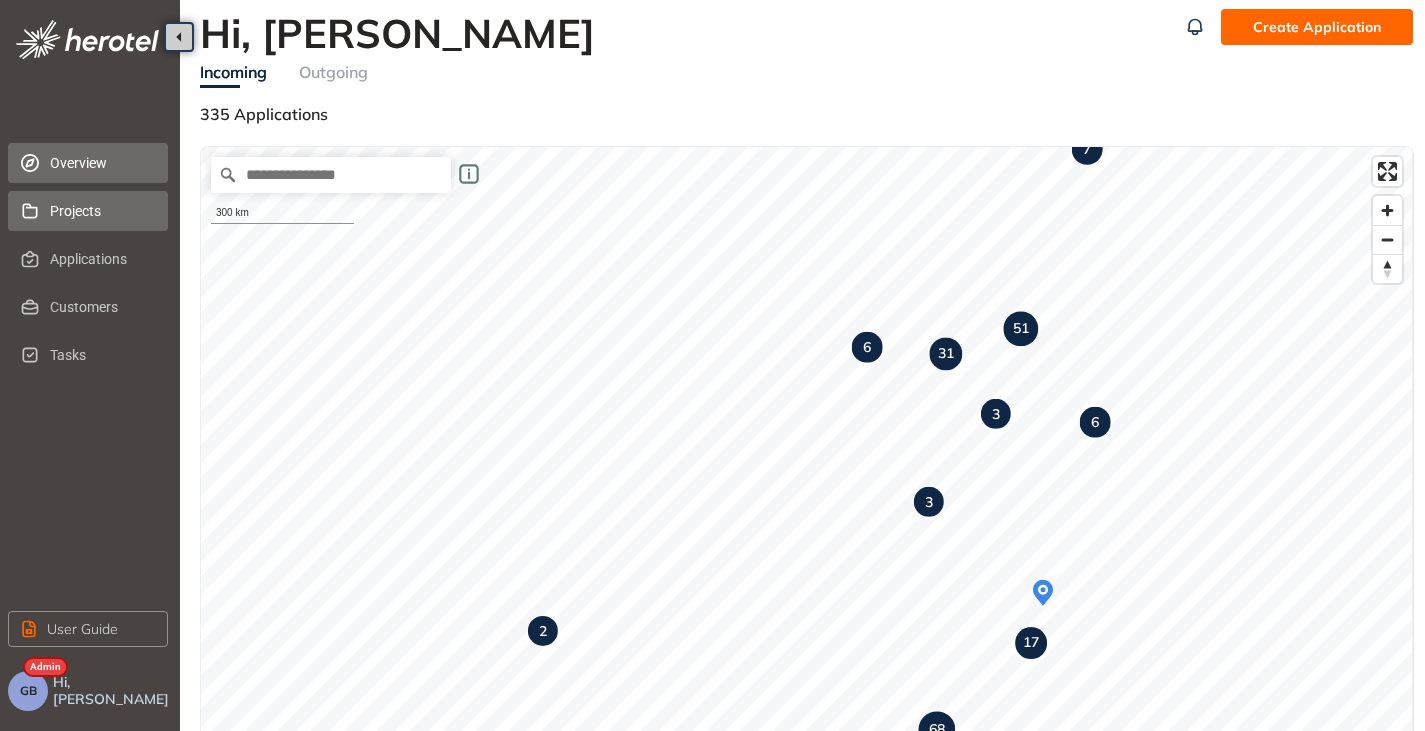 click on "Projects" at bounding box center (101, 211) 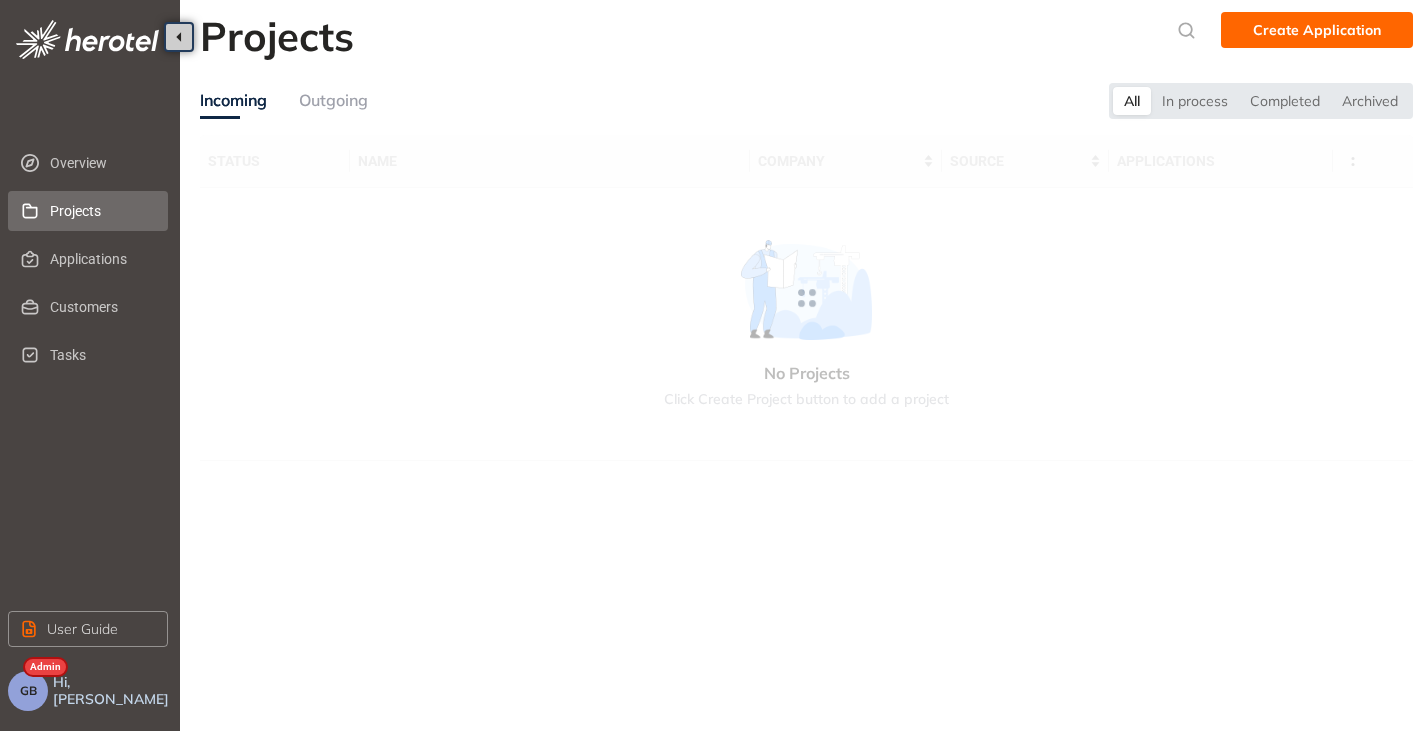 scroll, scrollTop: 0, scrollLeft: 0, axis: both 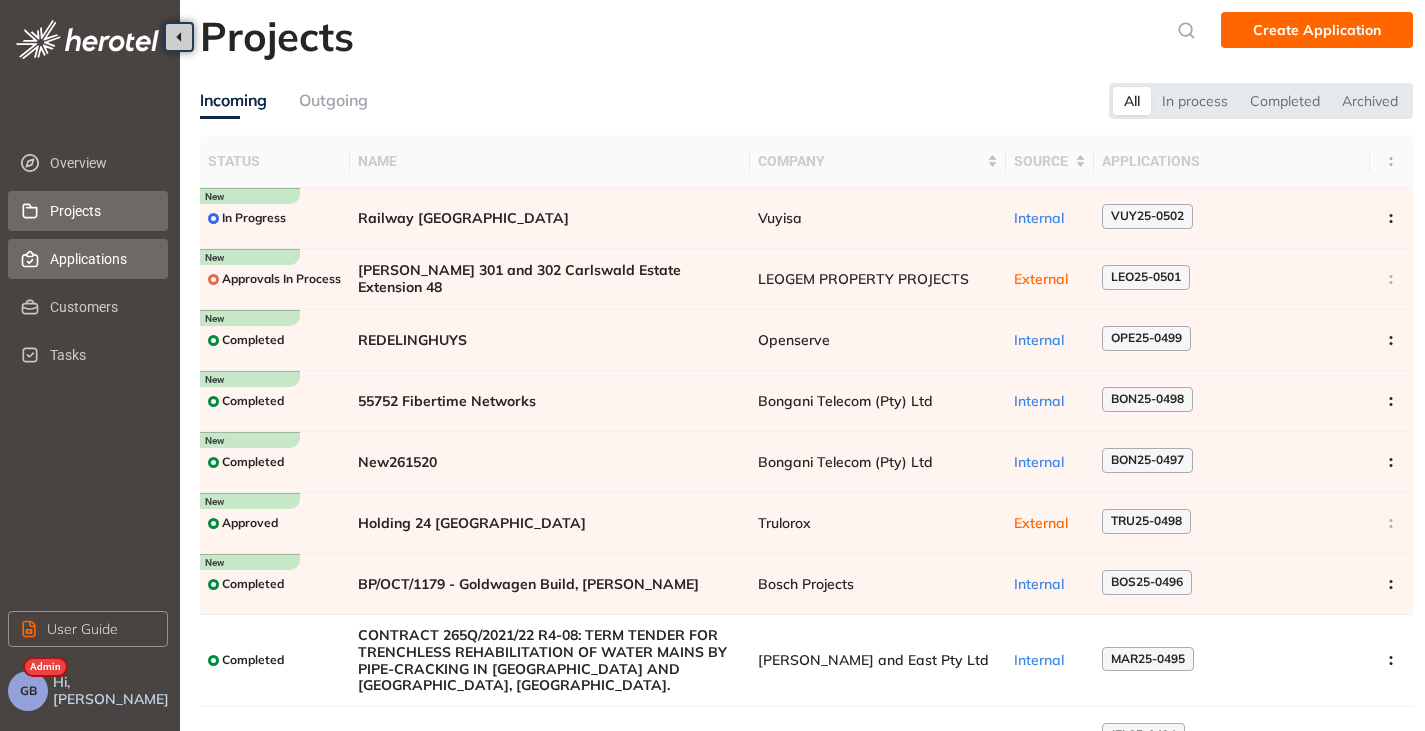 click on "Applications" at bounding box center [101, 259] 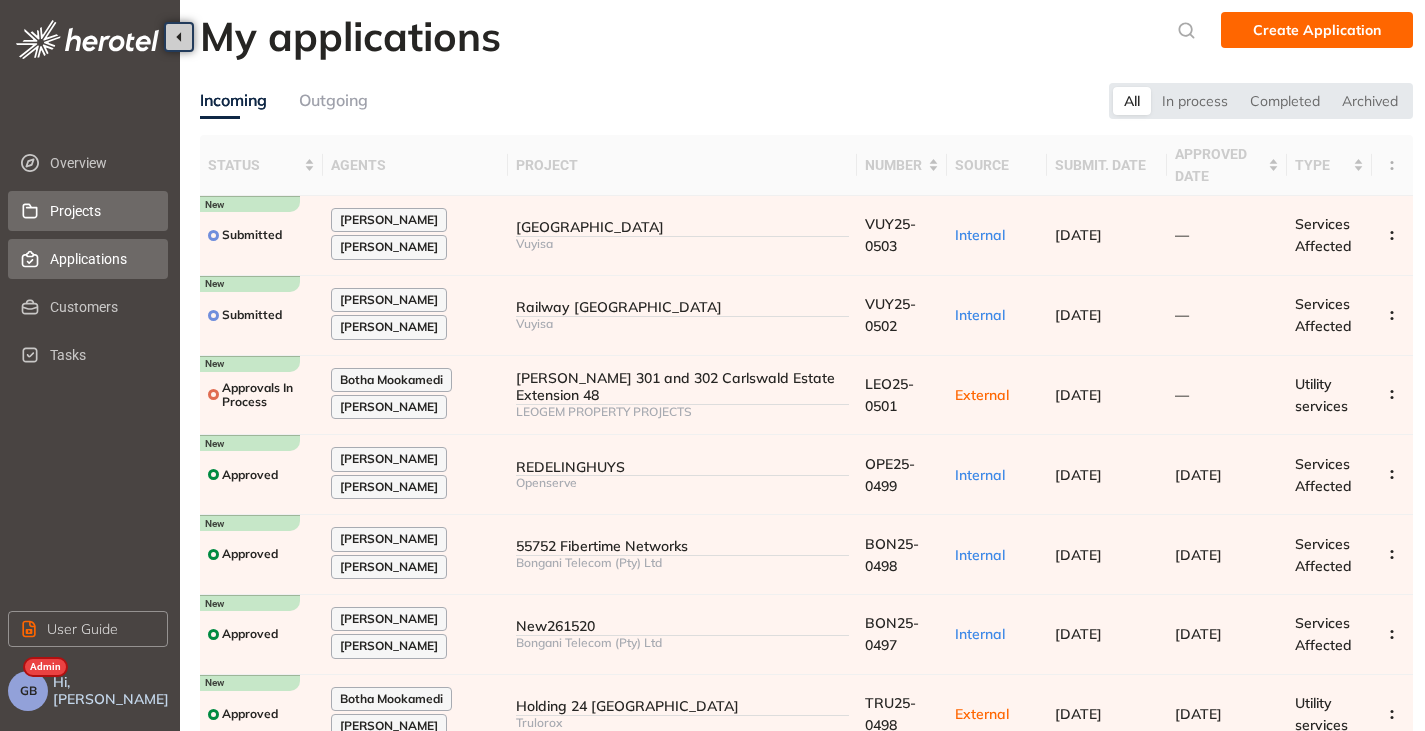 click on "Projects" at bounding box center (101, 211) 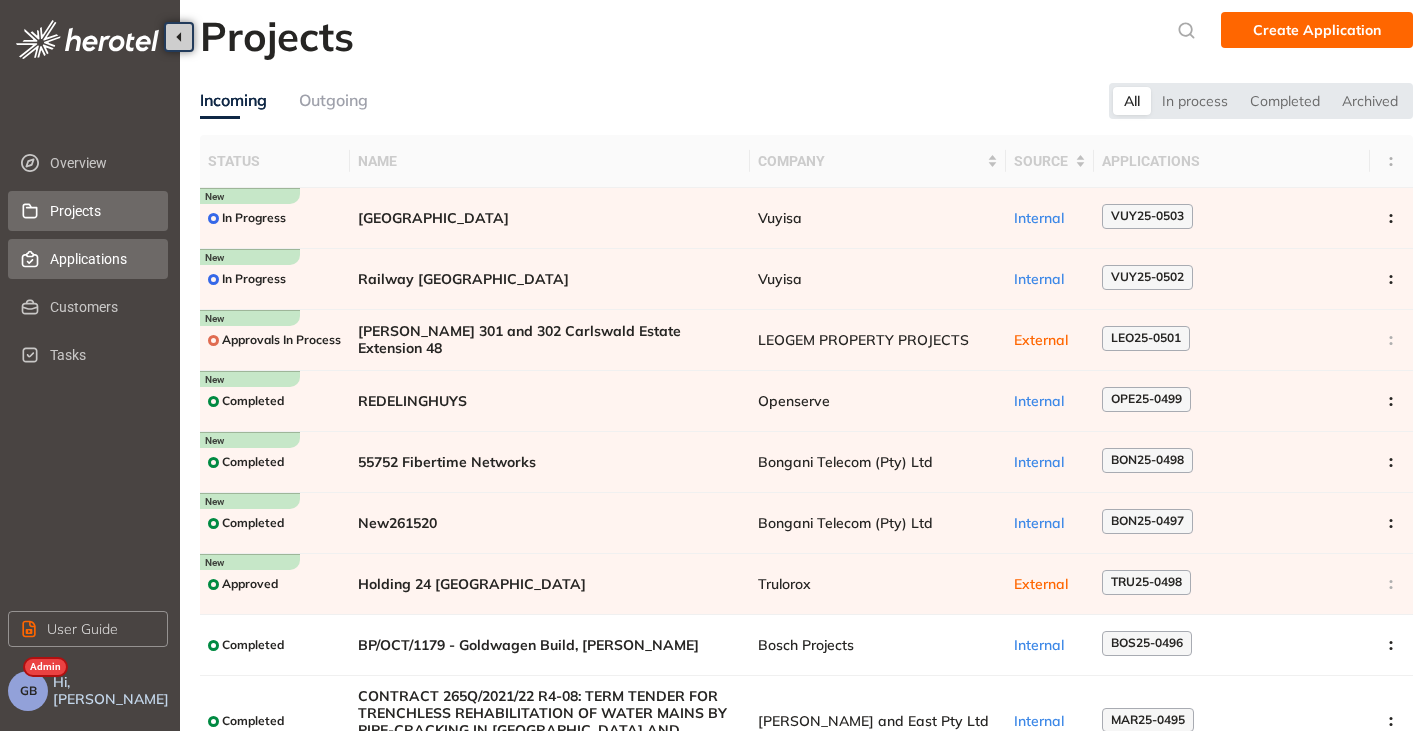click on "Applications" at bounding box center (101, 259) 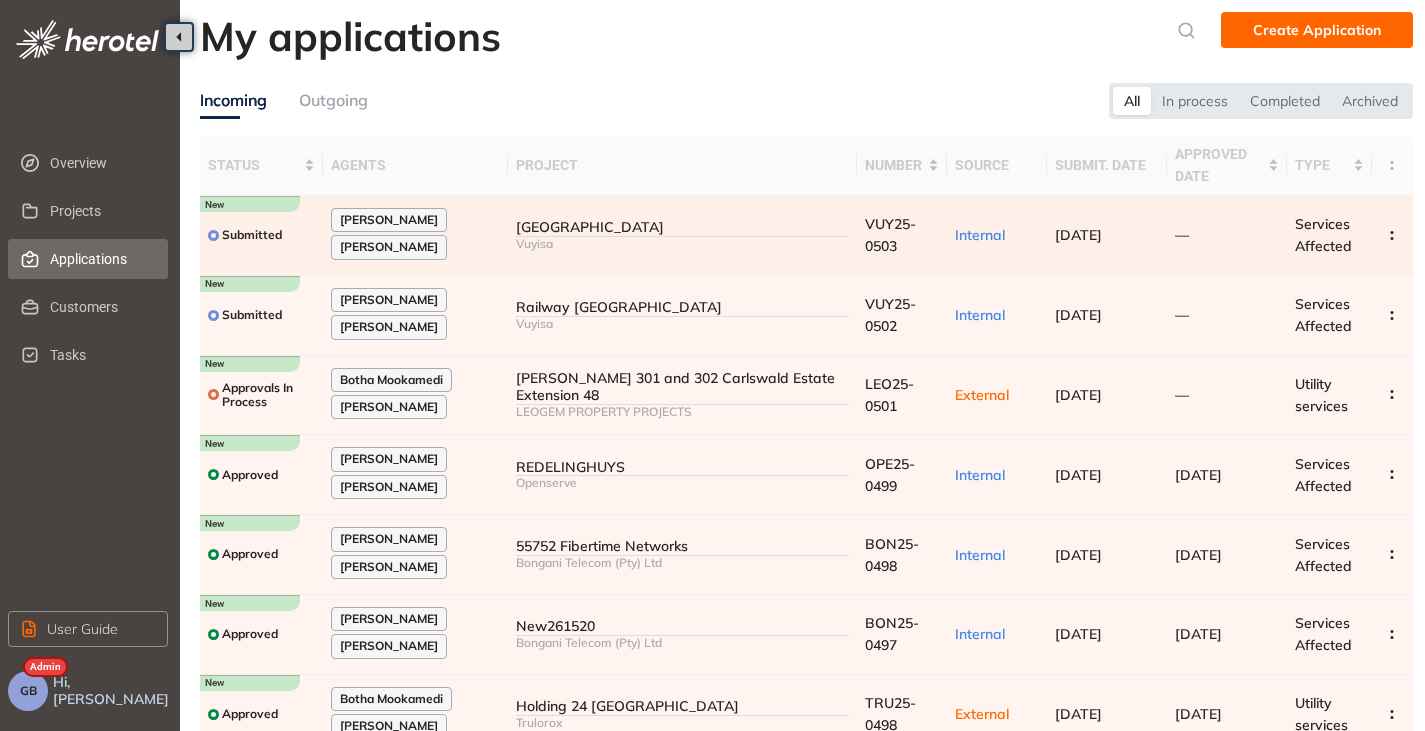 click on "Vuyisa" at bounding box center (682, 244) 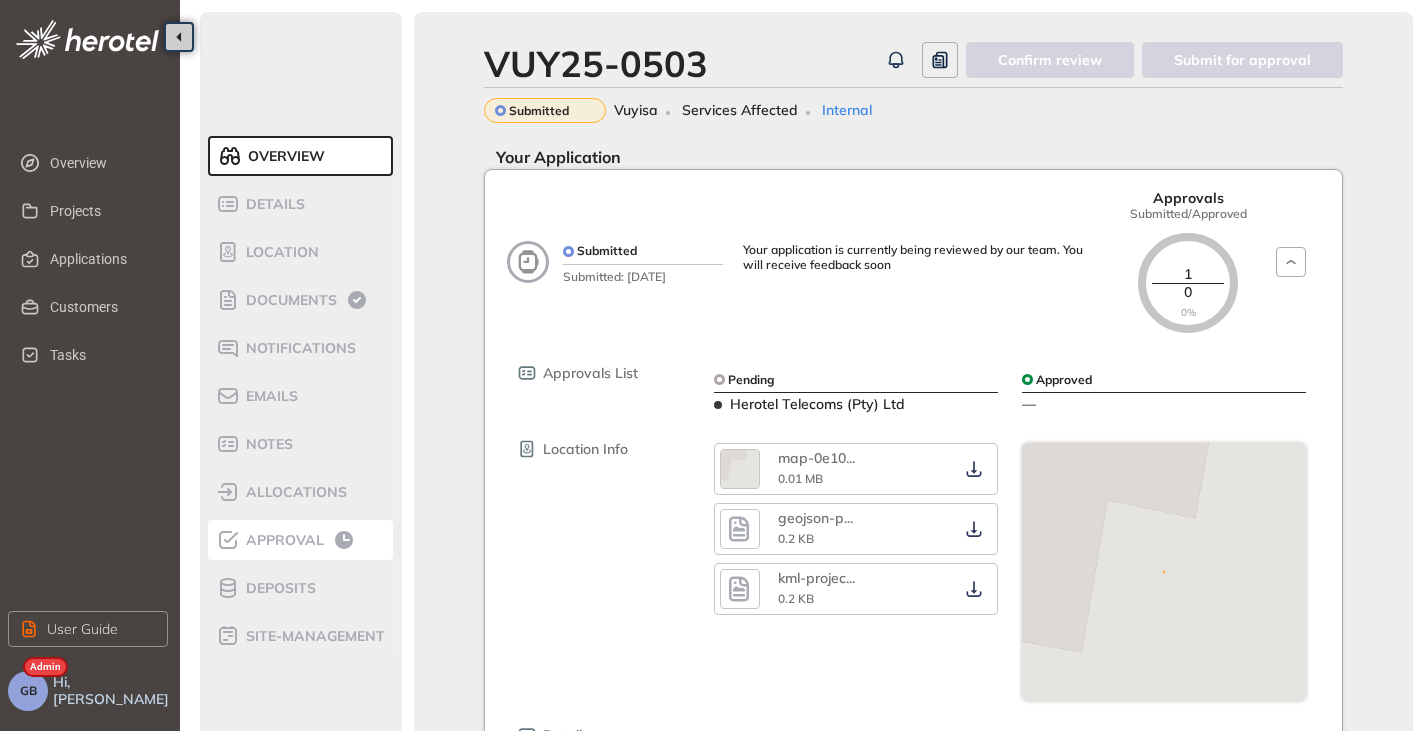click on "Approval" at bounding box center [282, 540] 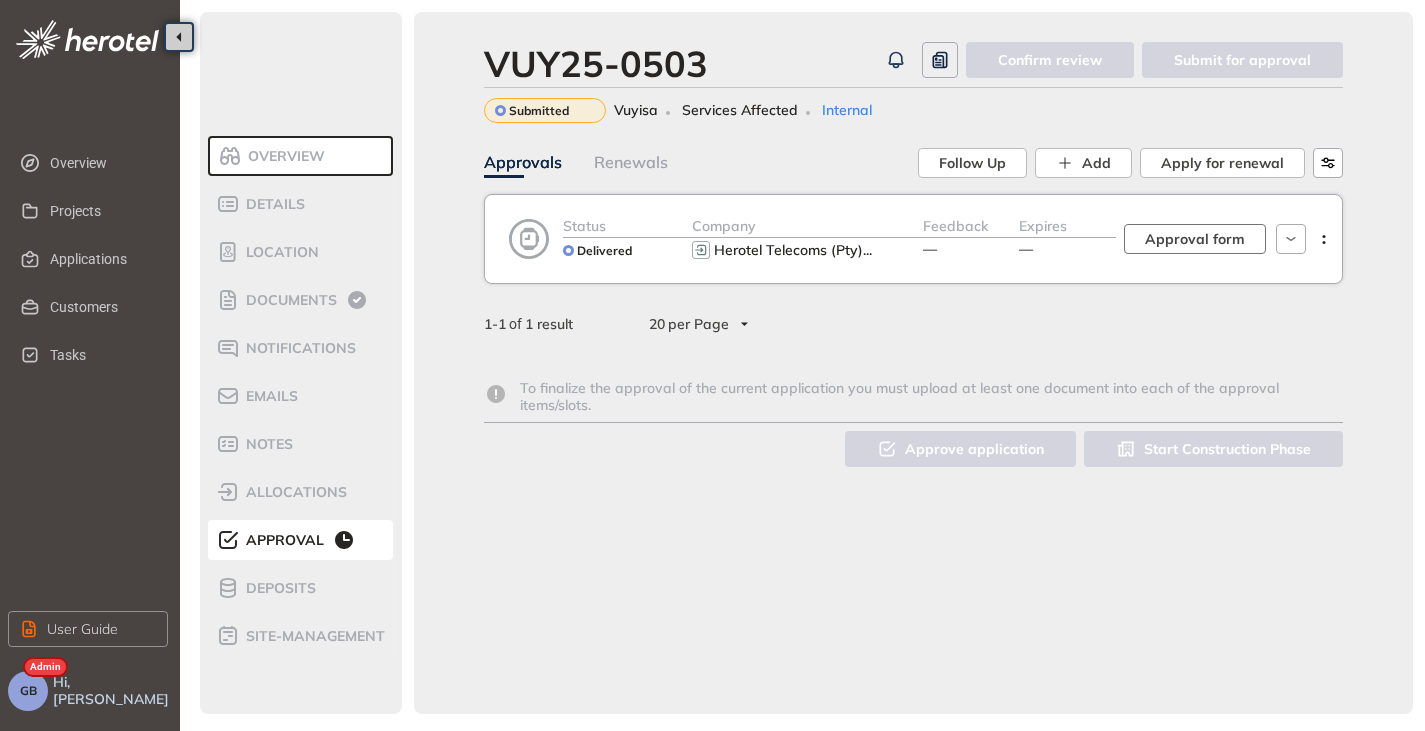 click on "Approval form" at bounding box center (1195, 239) 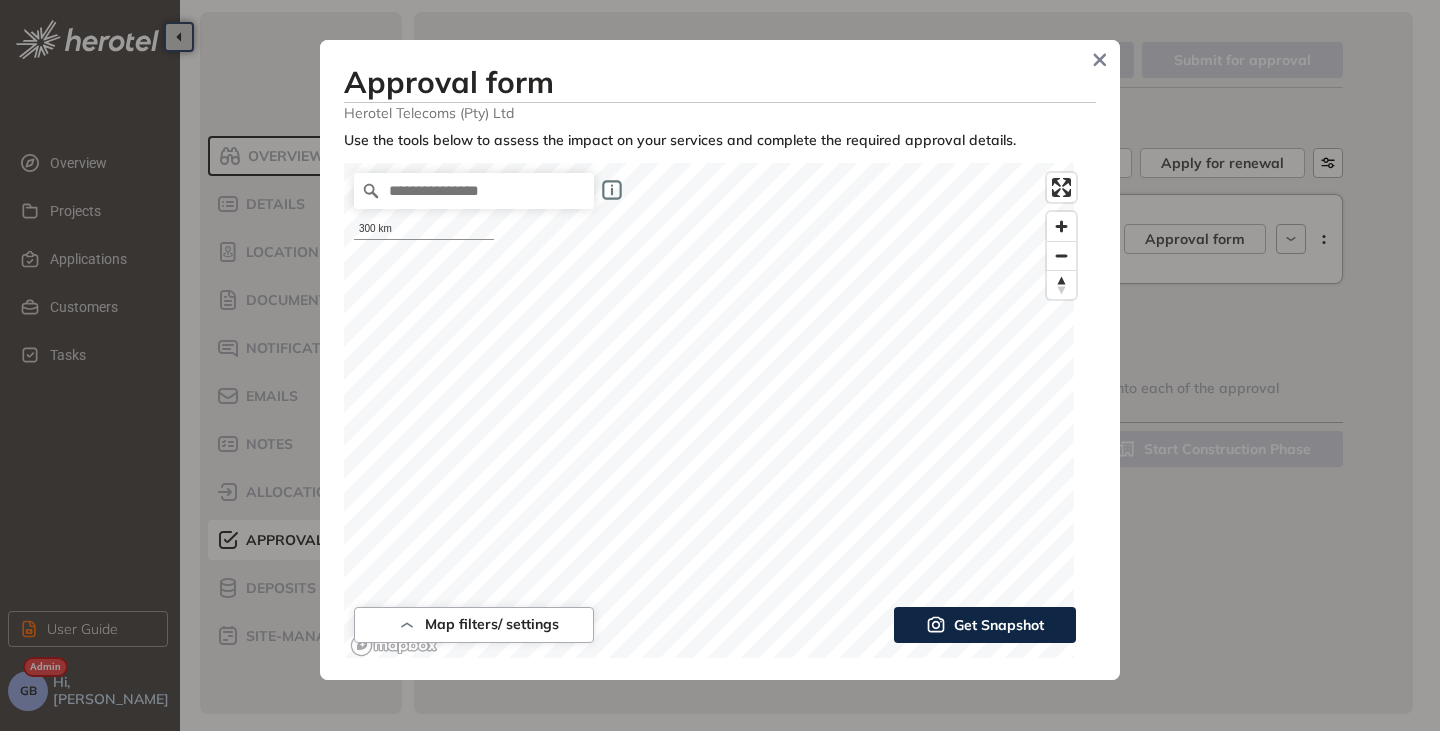 type on "**" 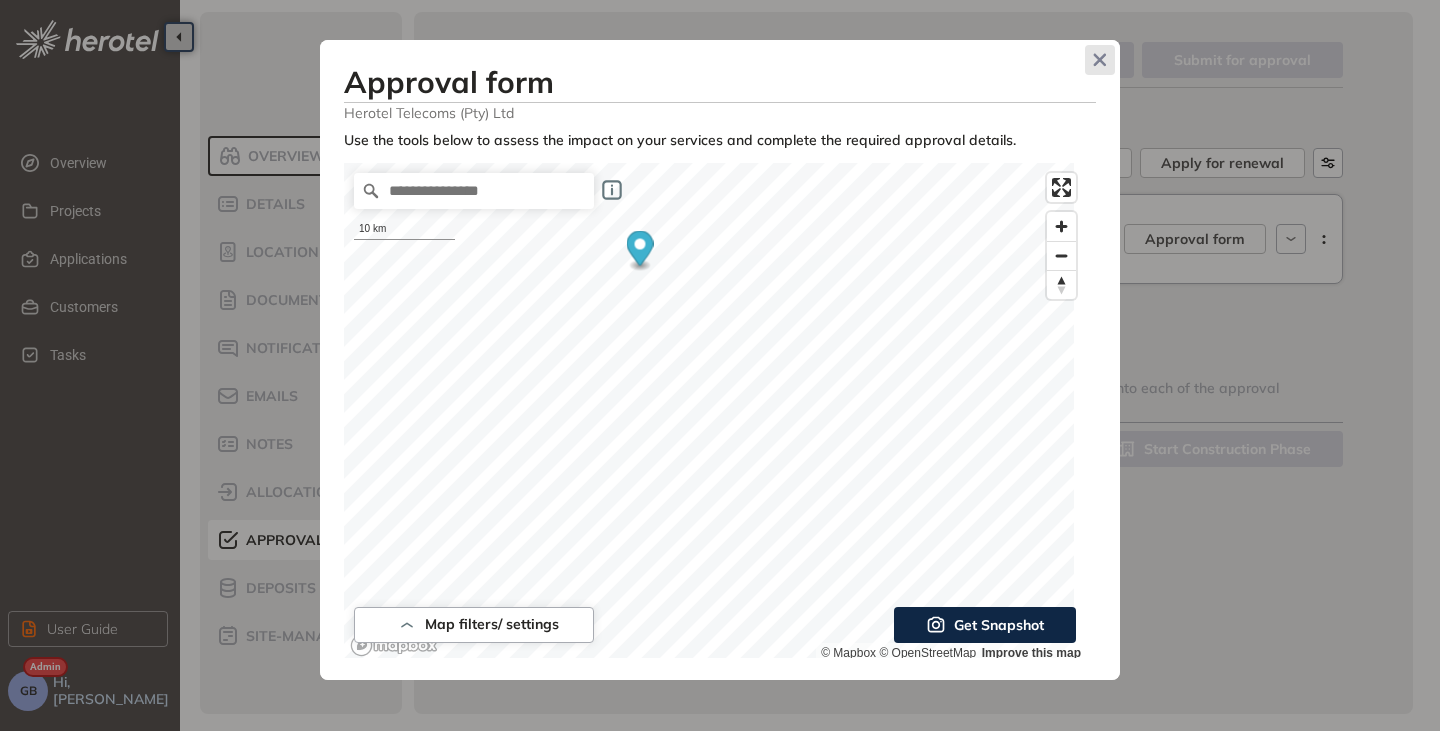 click 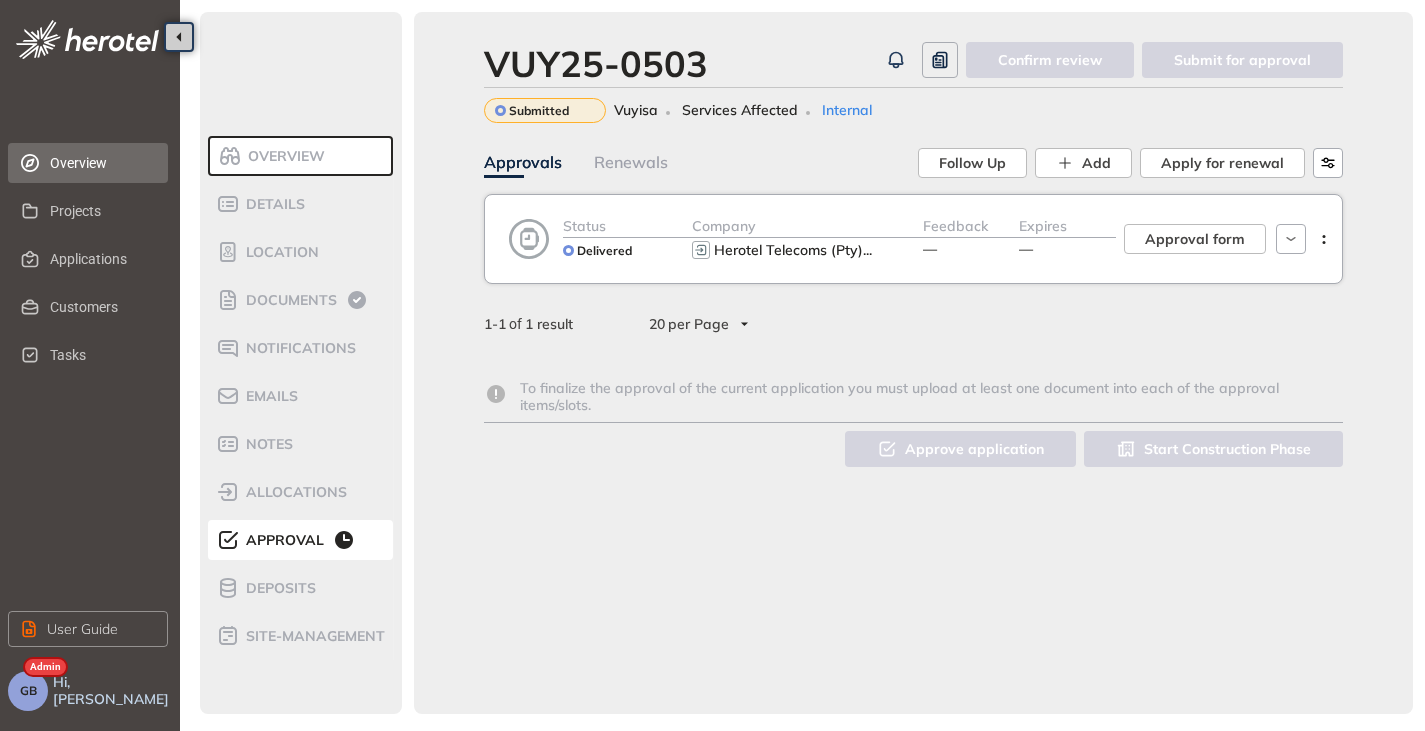 click on "Overview" at bounding box center [101, 163] 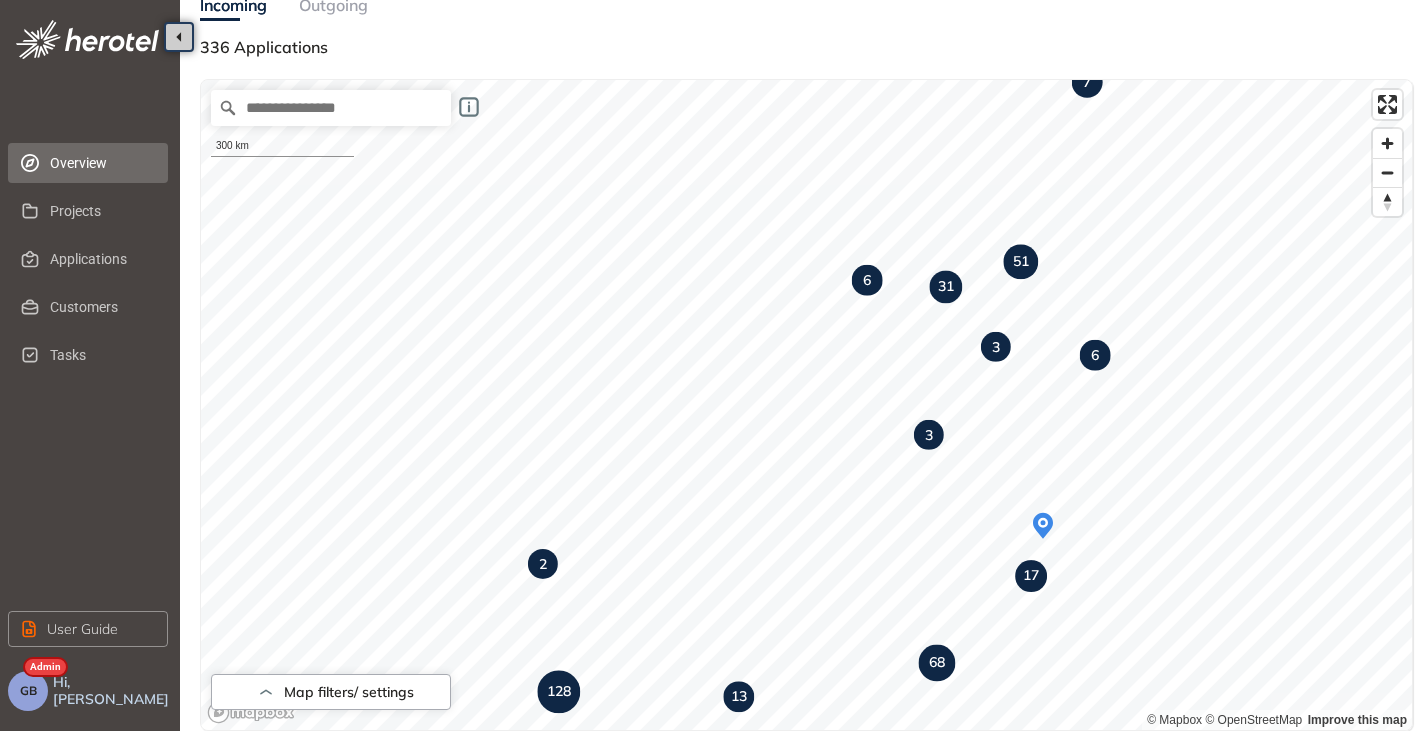 scroll, scrollTop: 0, scrollLeft: 0, axis: both 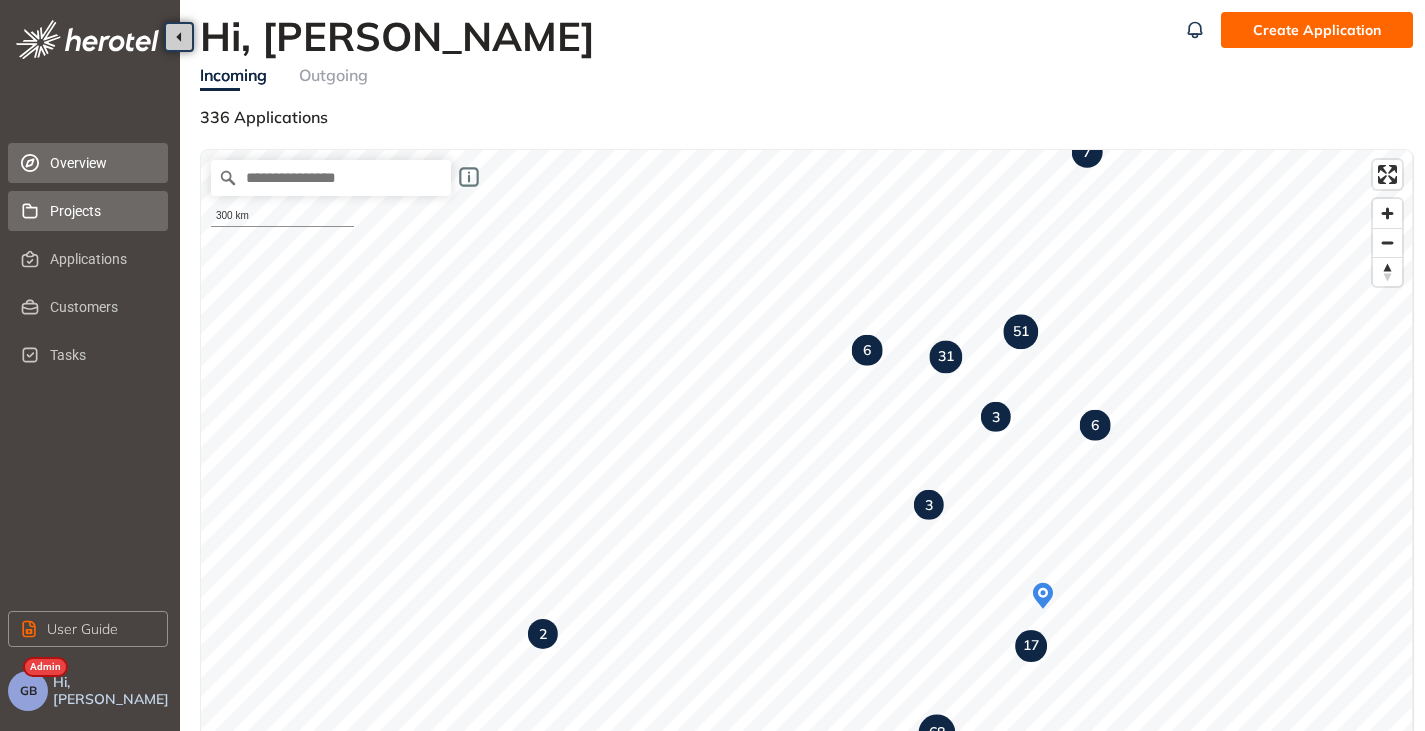 click on "Projects" at bounding box center (88, 211) 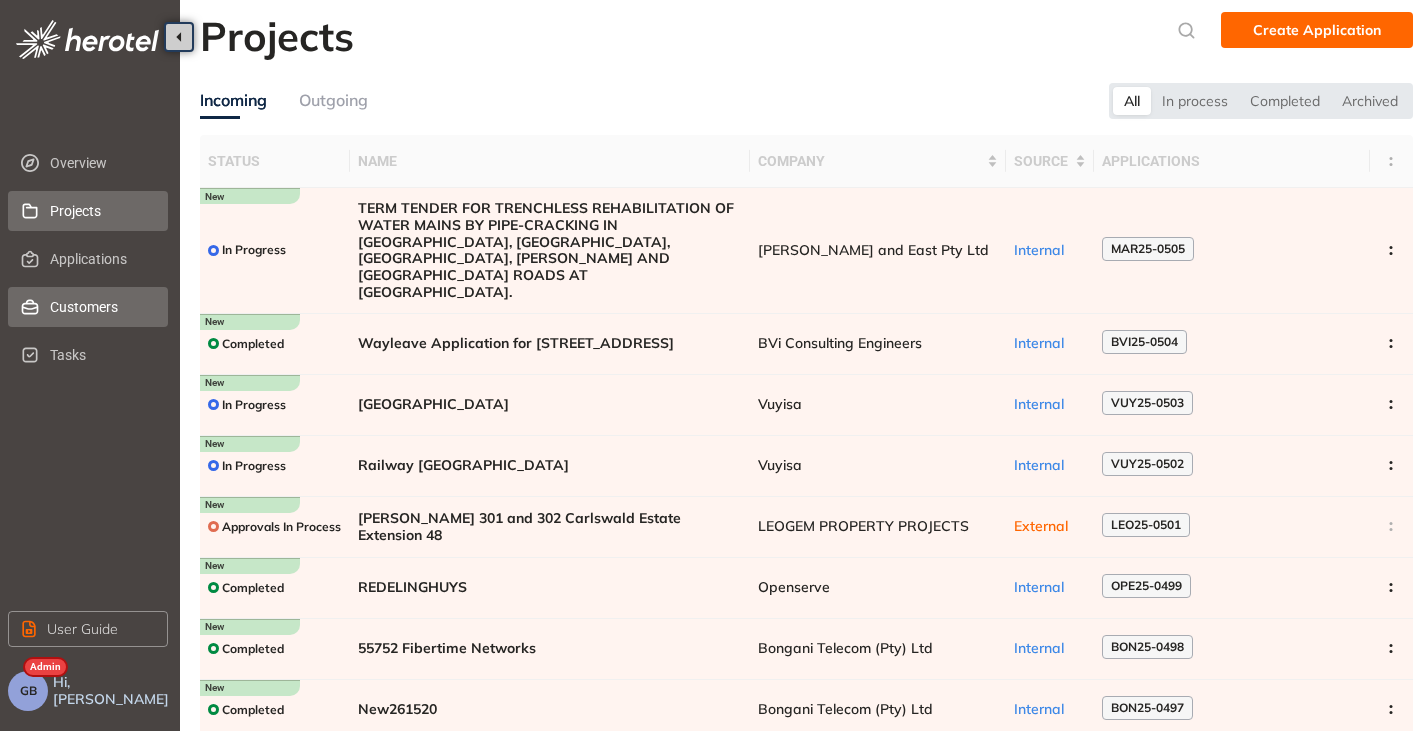 click on "Customers" at bounding box center (101, 307) 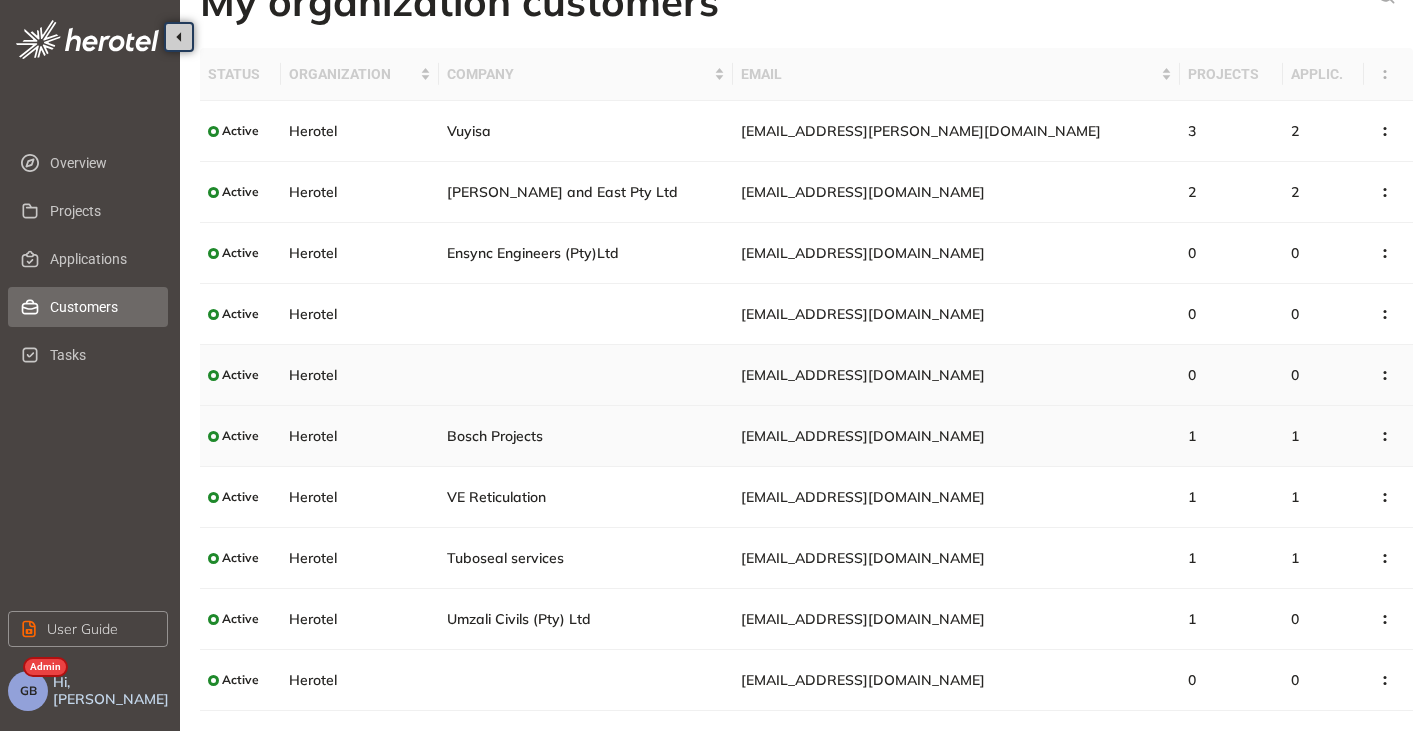 scroll, scrollTop: 0, scrollLeft: 0, axis: both 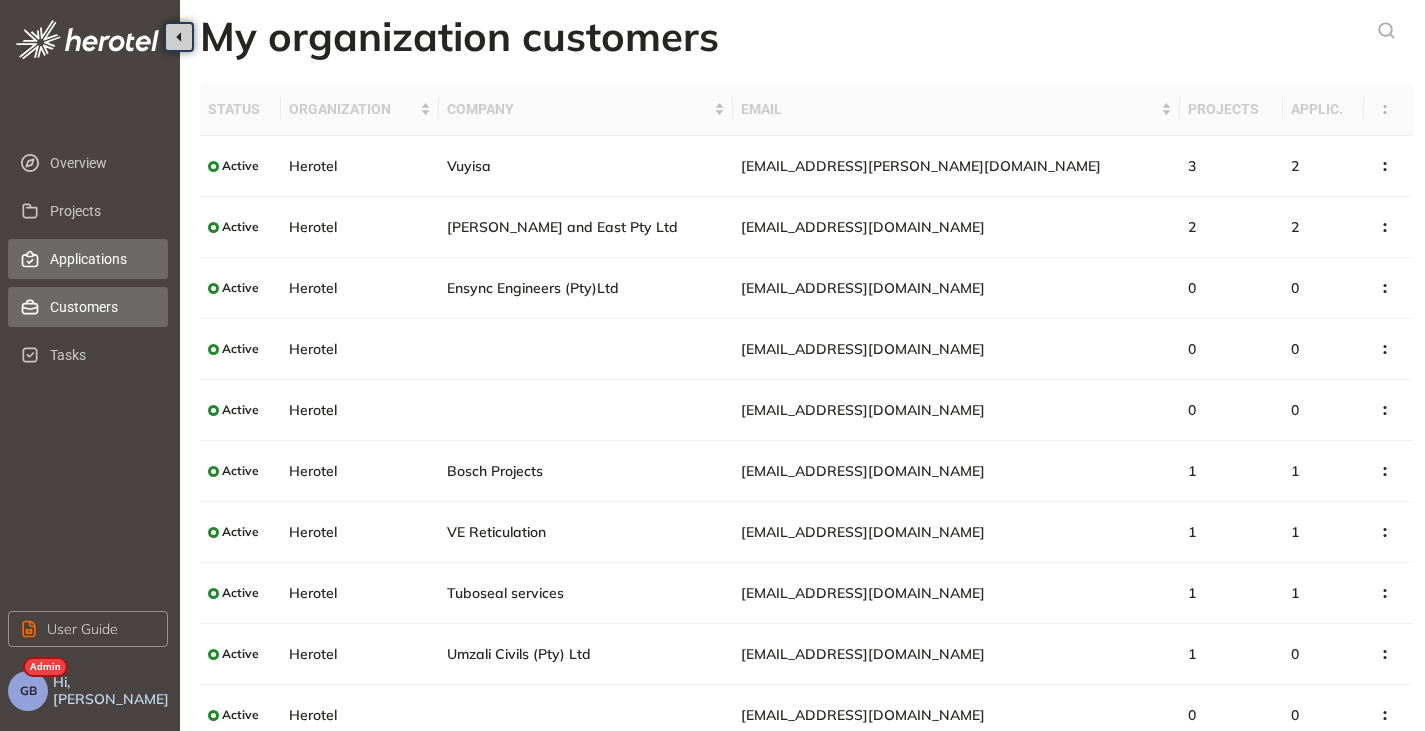 click on "Applications" at bounding box center [101, 259] 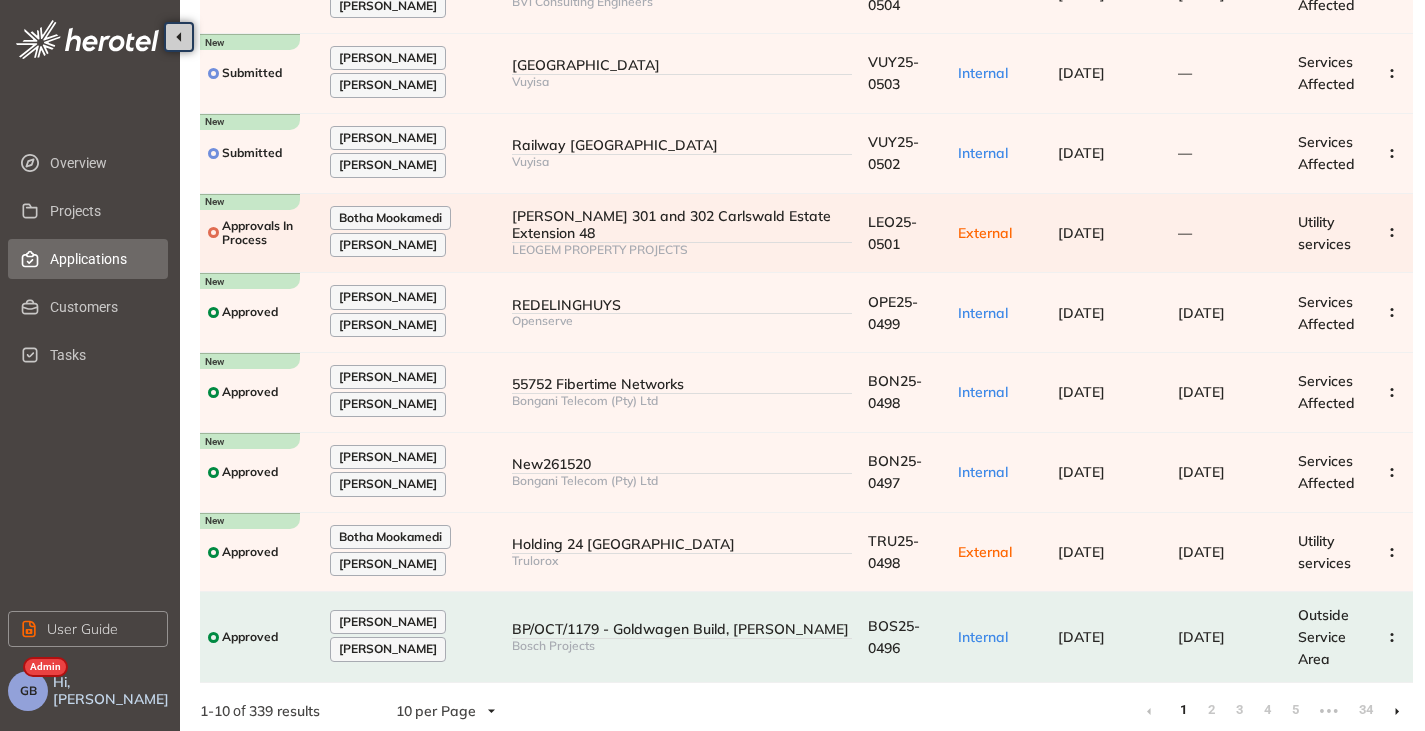 scroll, scrollTop: 0, scrollLeft: 0, axis: both 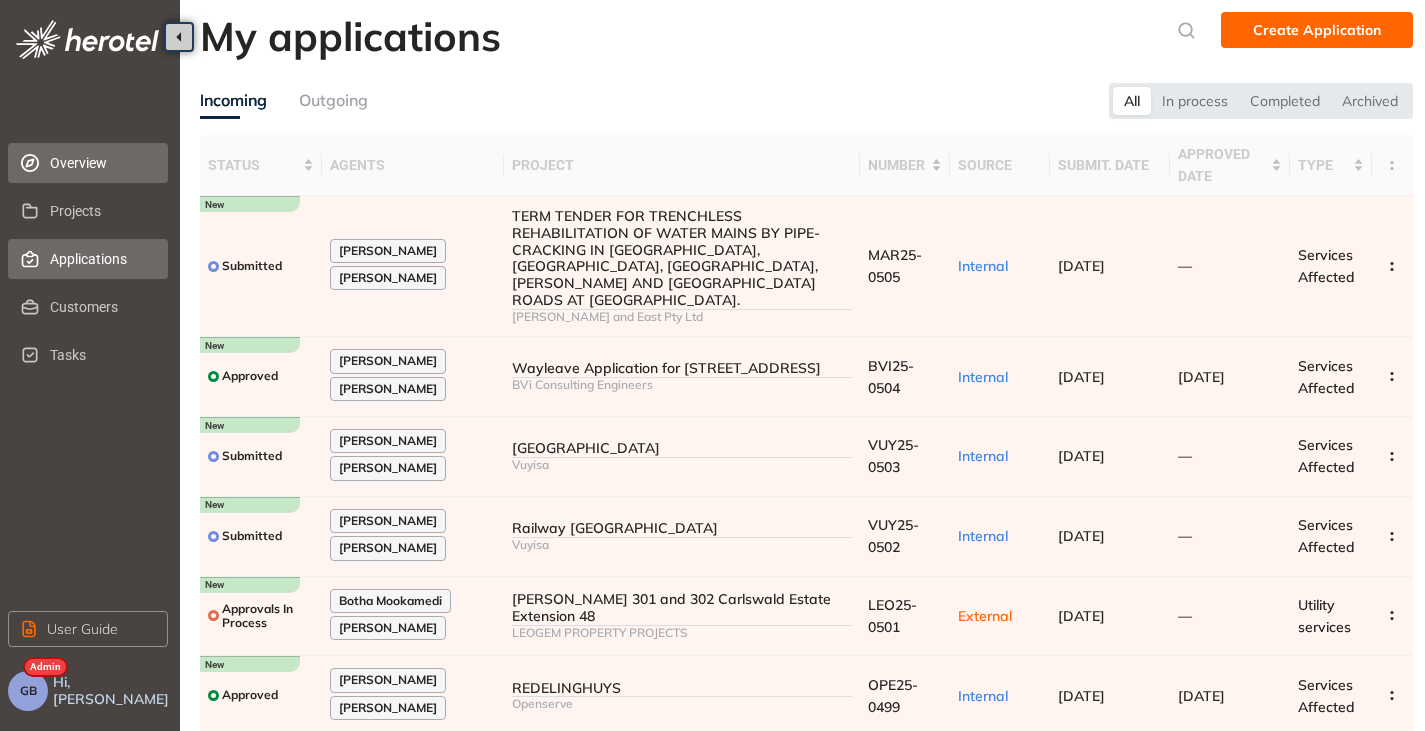click on "Overview" at bounding box center [88, 163] 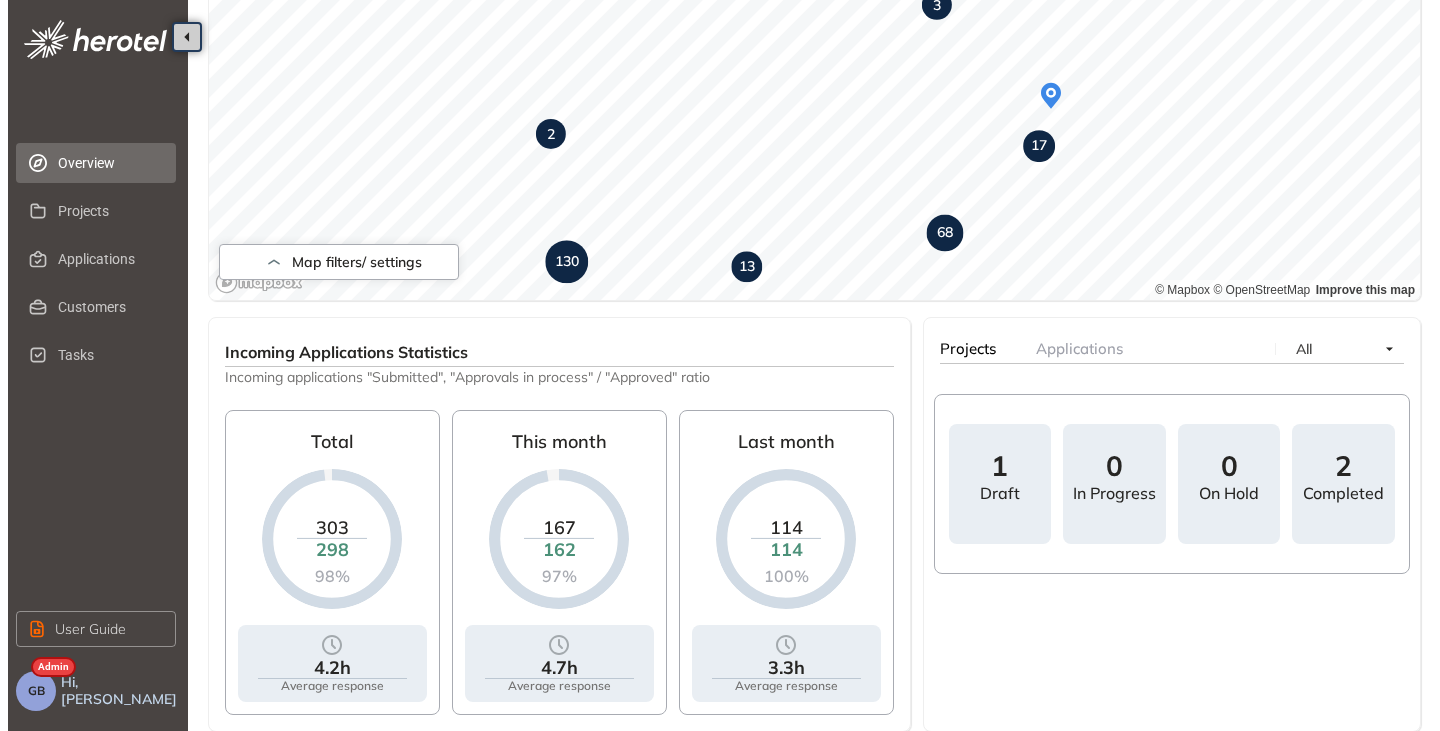 scroll, scrollTop: 0, scrollLeft: 0, axis: both 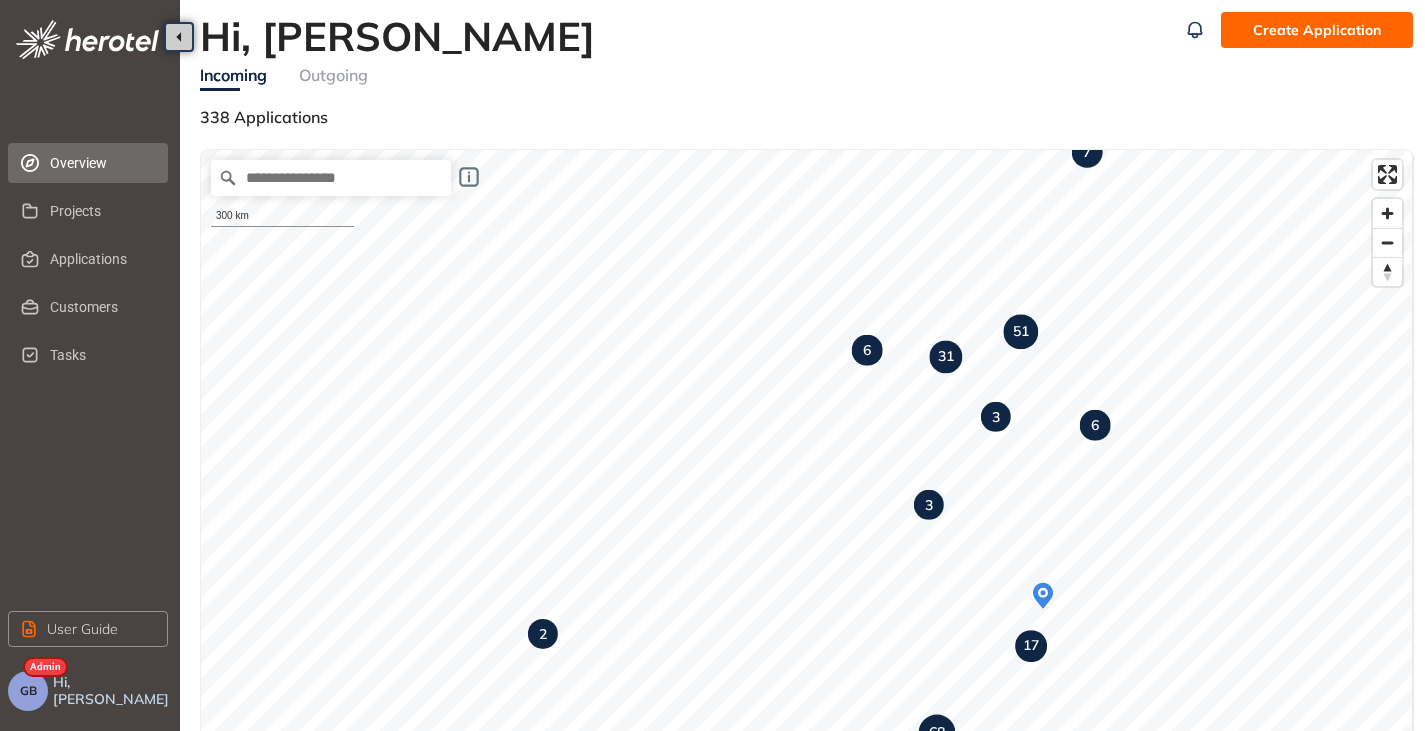 click on "GB" at bounding box center (28, 691) 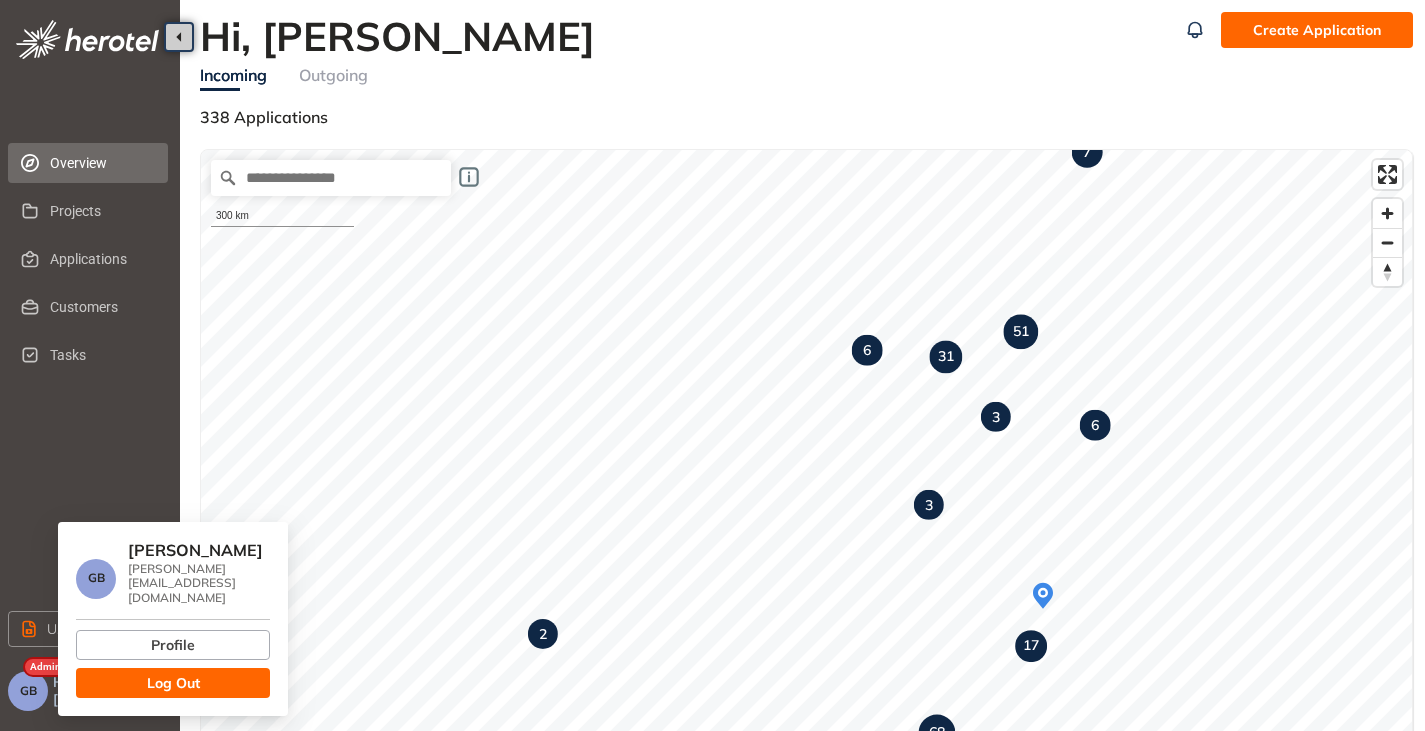 click on "Log Out" at bounding box center [173, 683] 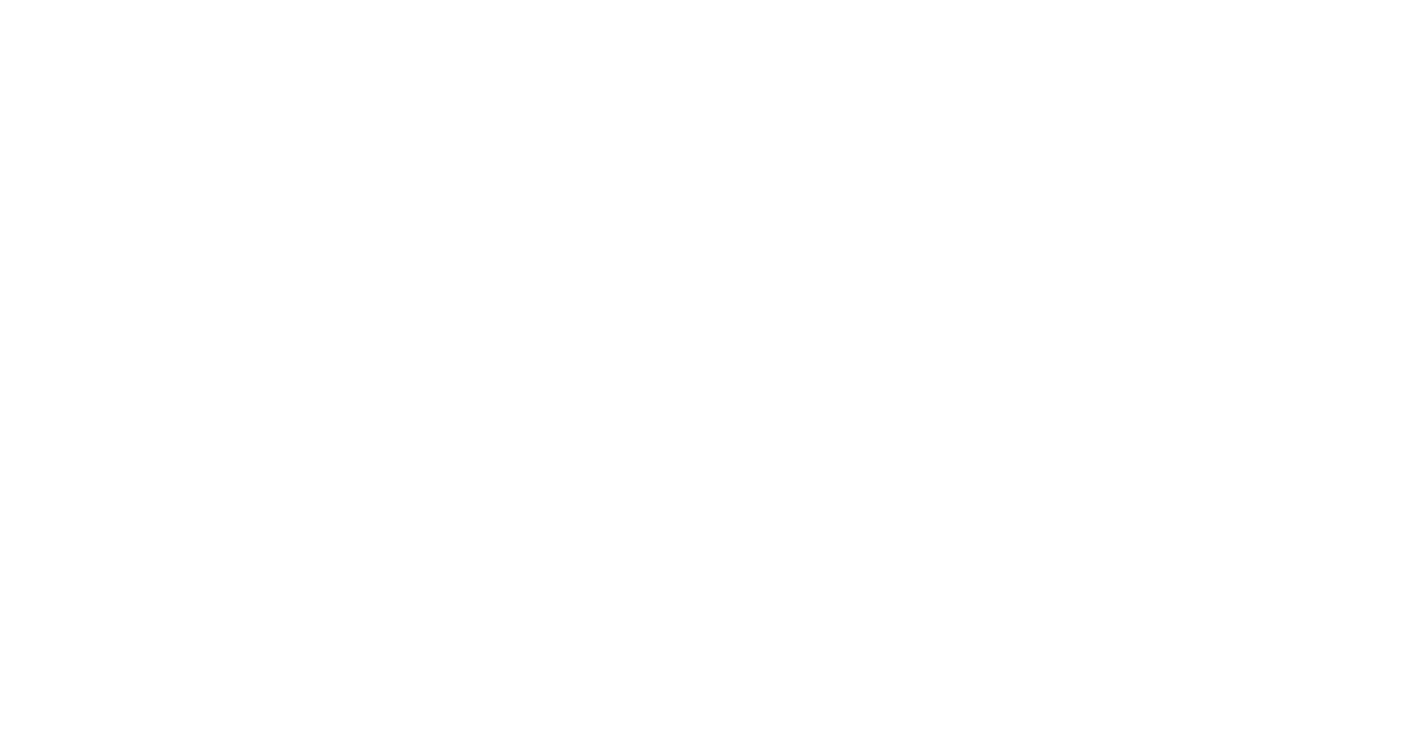 scroll, scrollTop: 0, scrollLeft: 0, axis: both 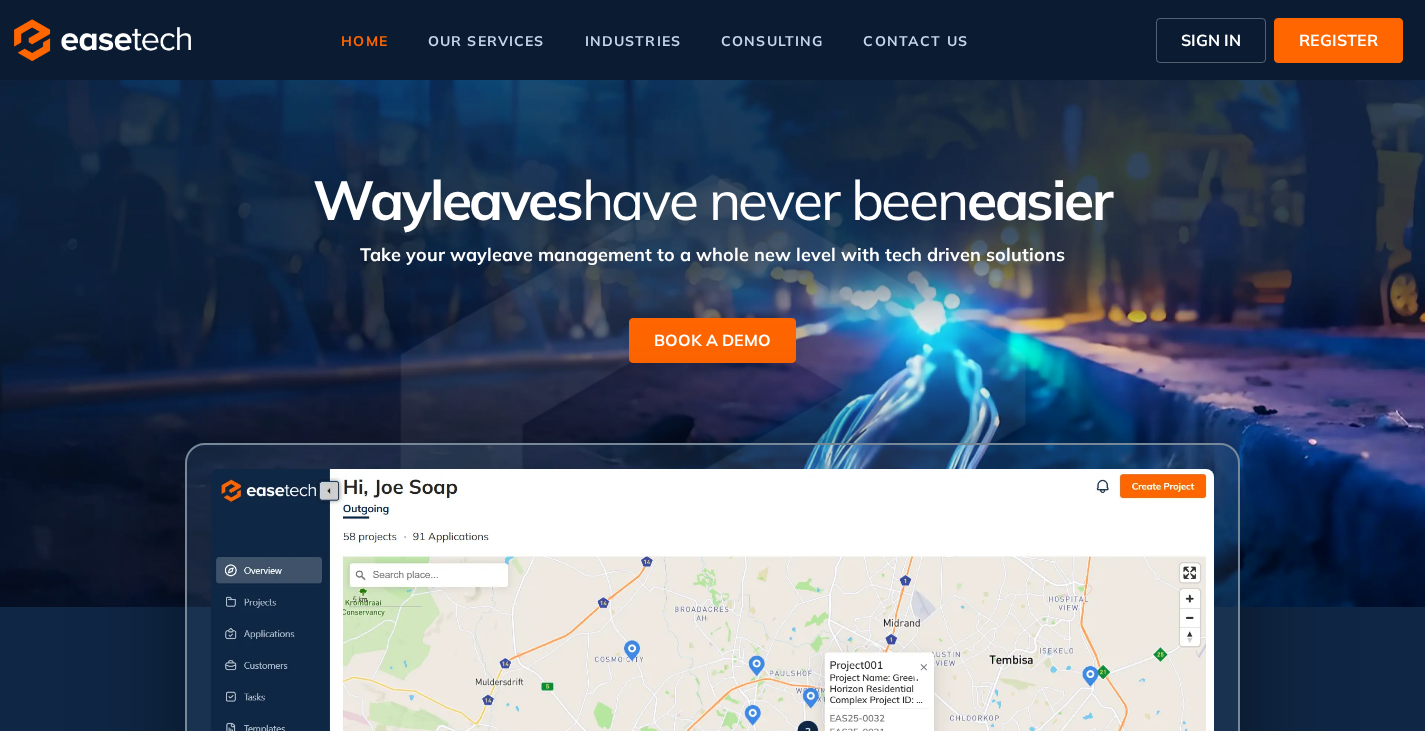 click on "SIGN IN" at bounding box center [1211, 40] 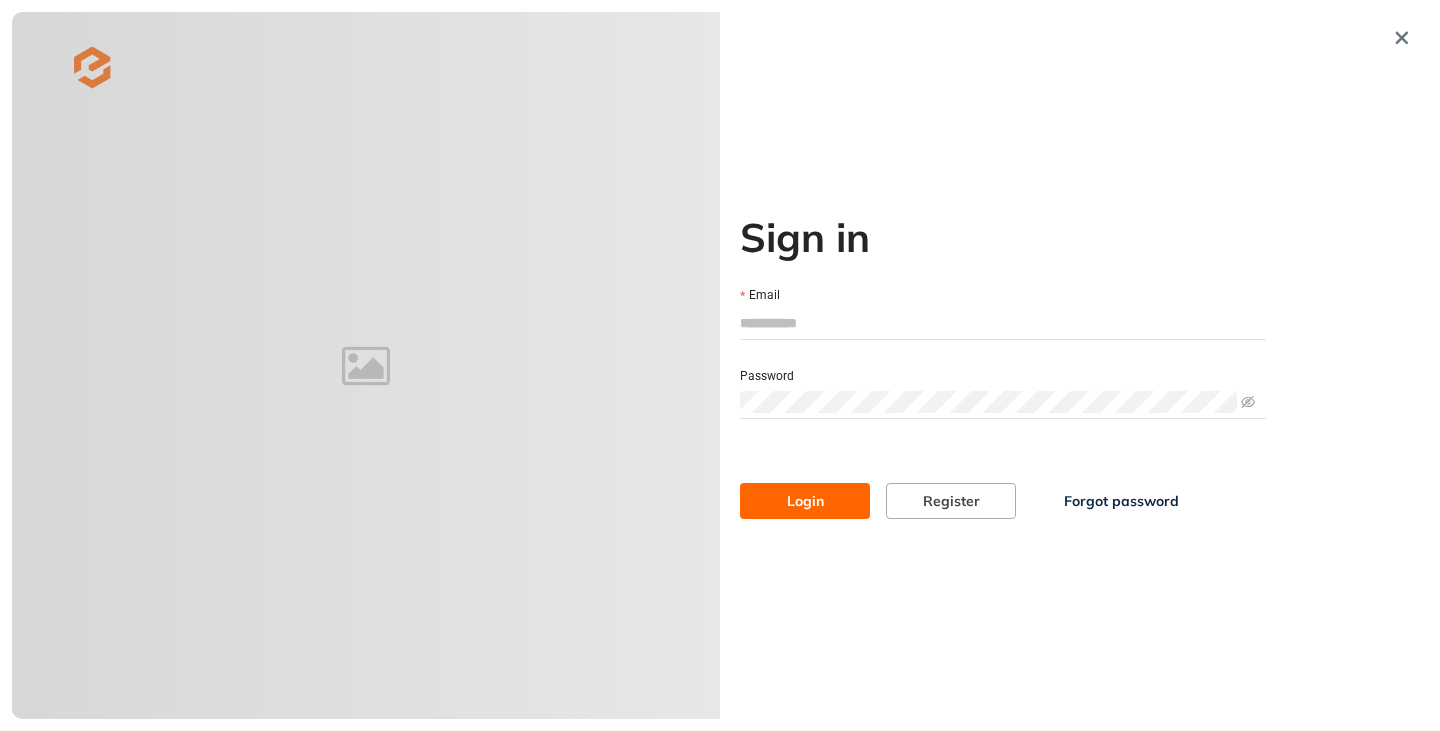 click on "Email" at bounding box center [1003, 323] 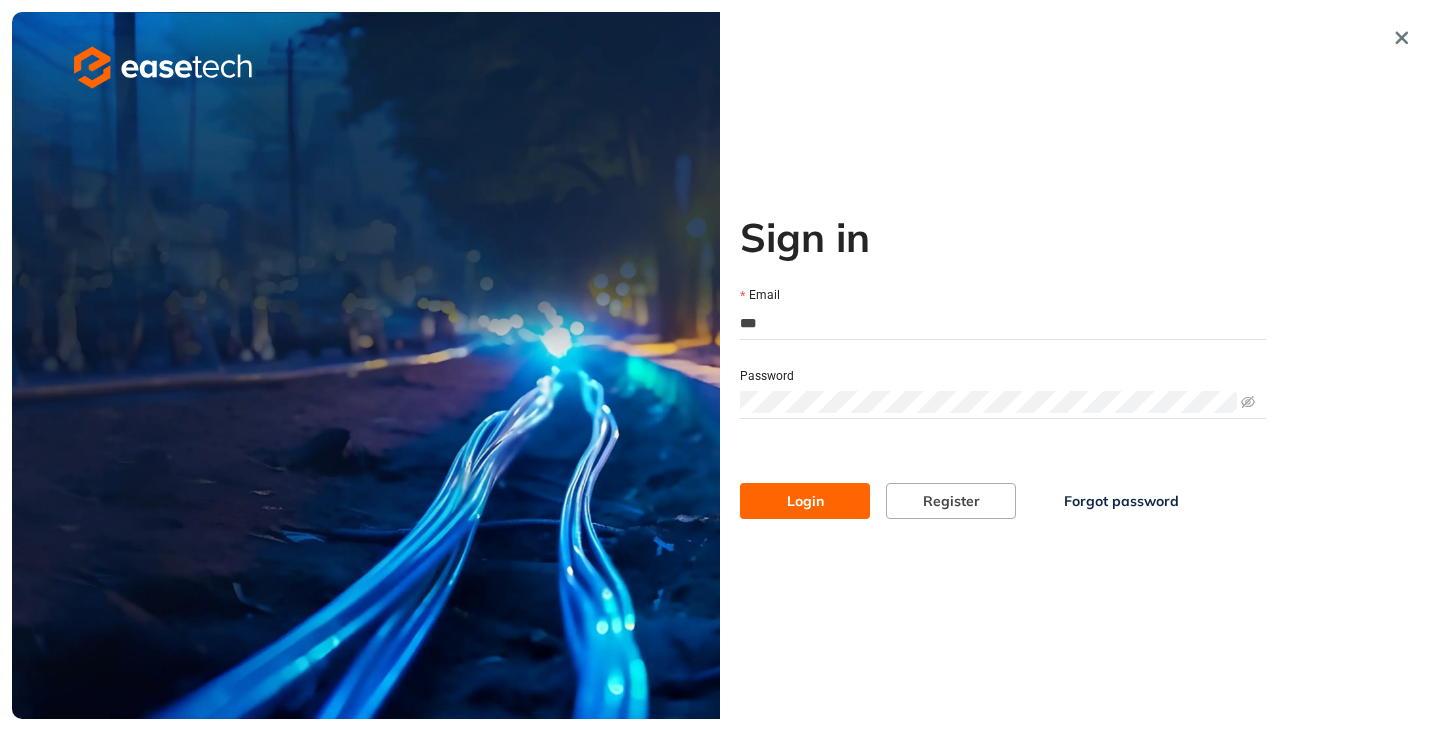 type on "**********" 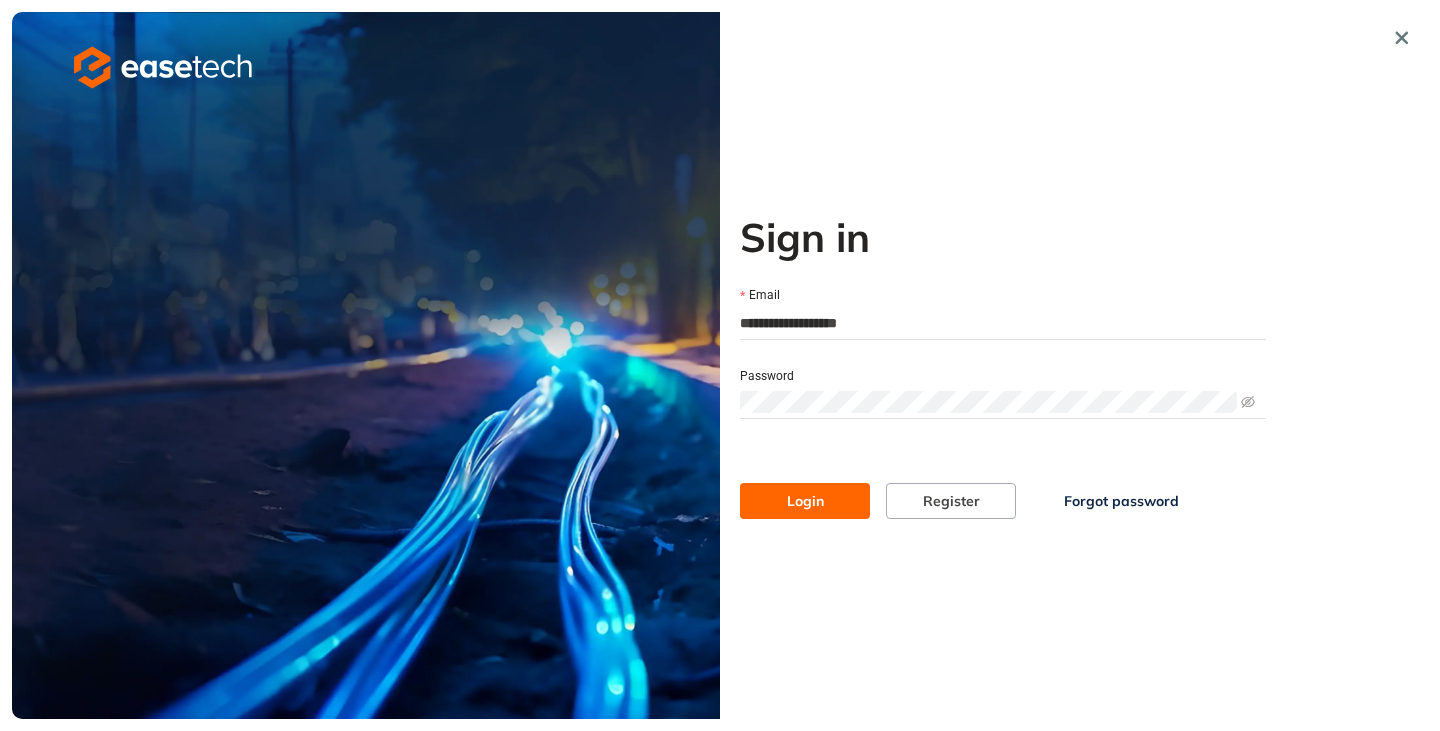 click on "Login" at bounding box center (805, 501) 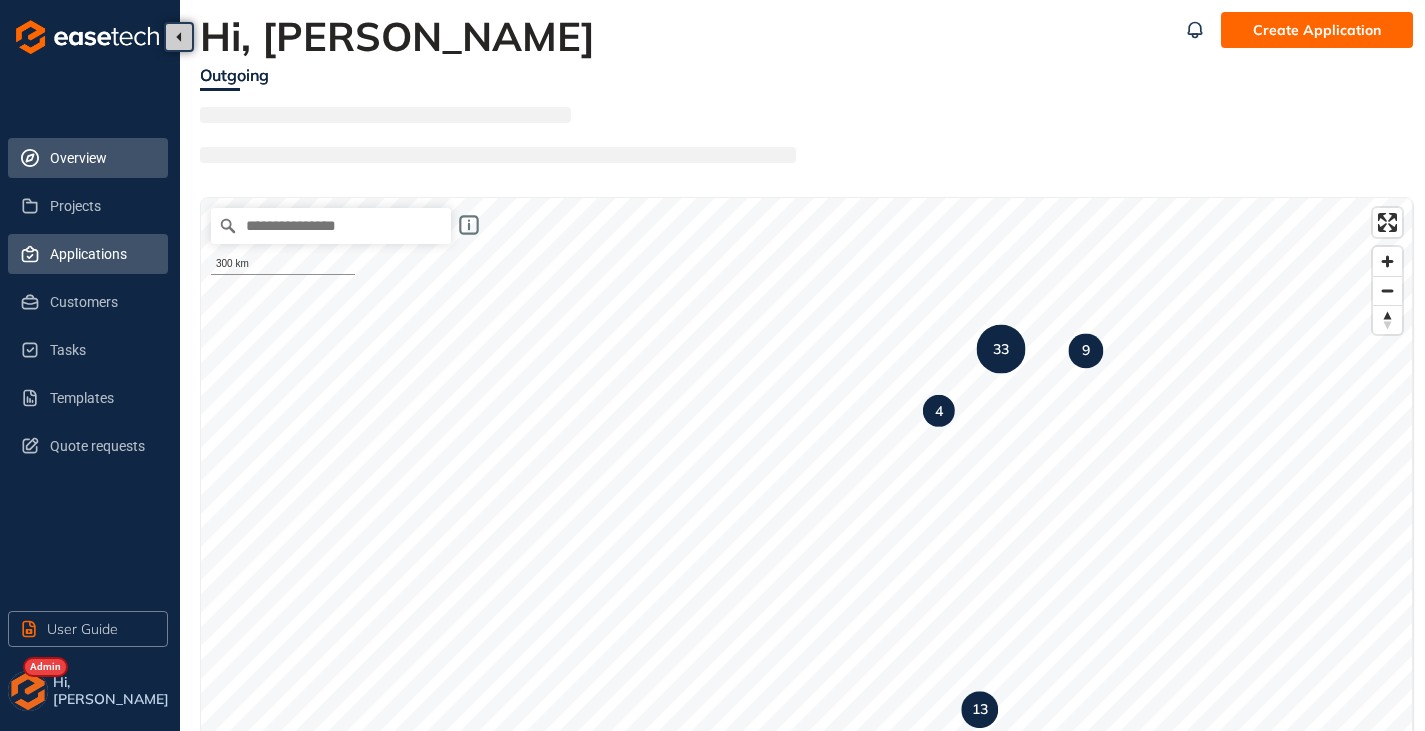 click on "Applications" at bounding box center [101, 254] 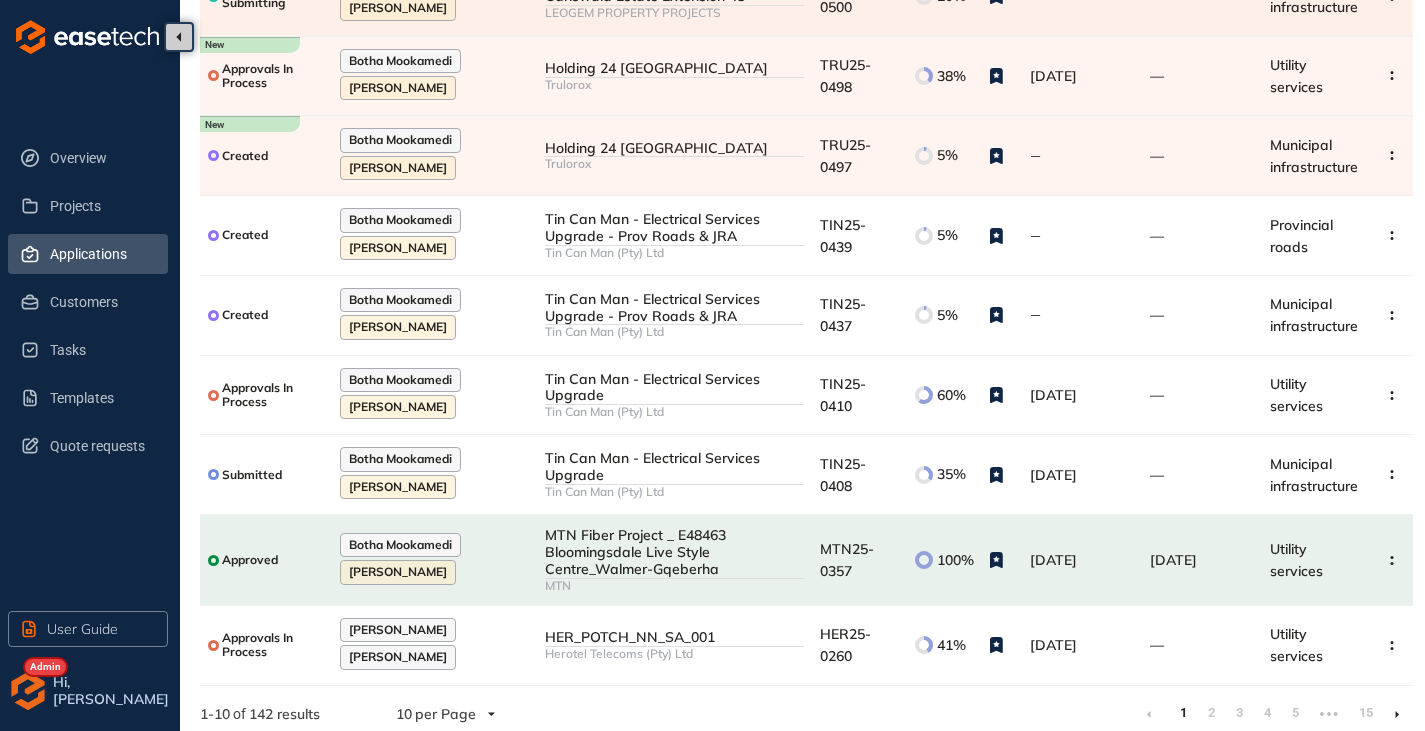 scroll, scrollTop: 338, scrollLeft: 0, axis: vertical 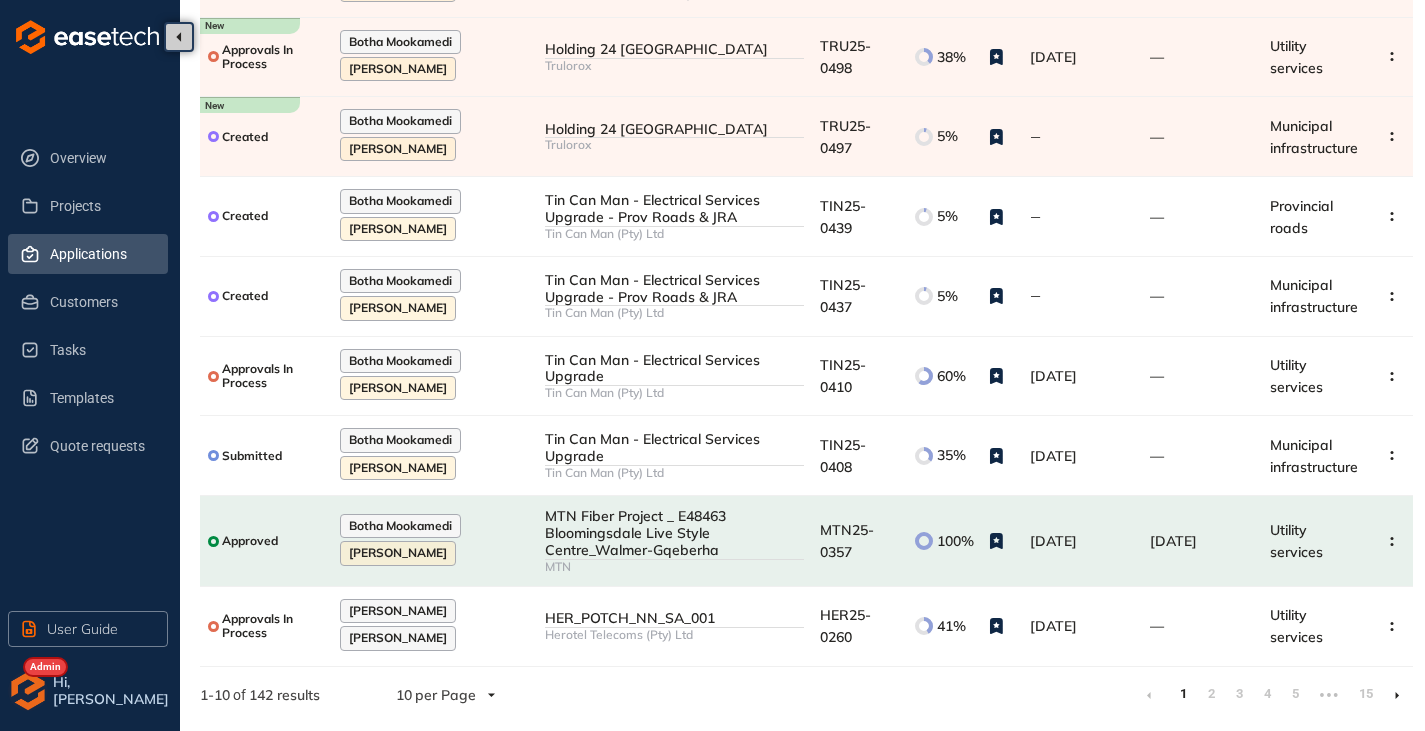 click 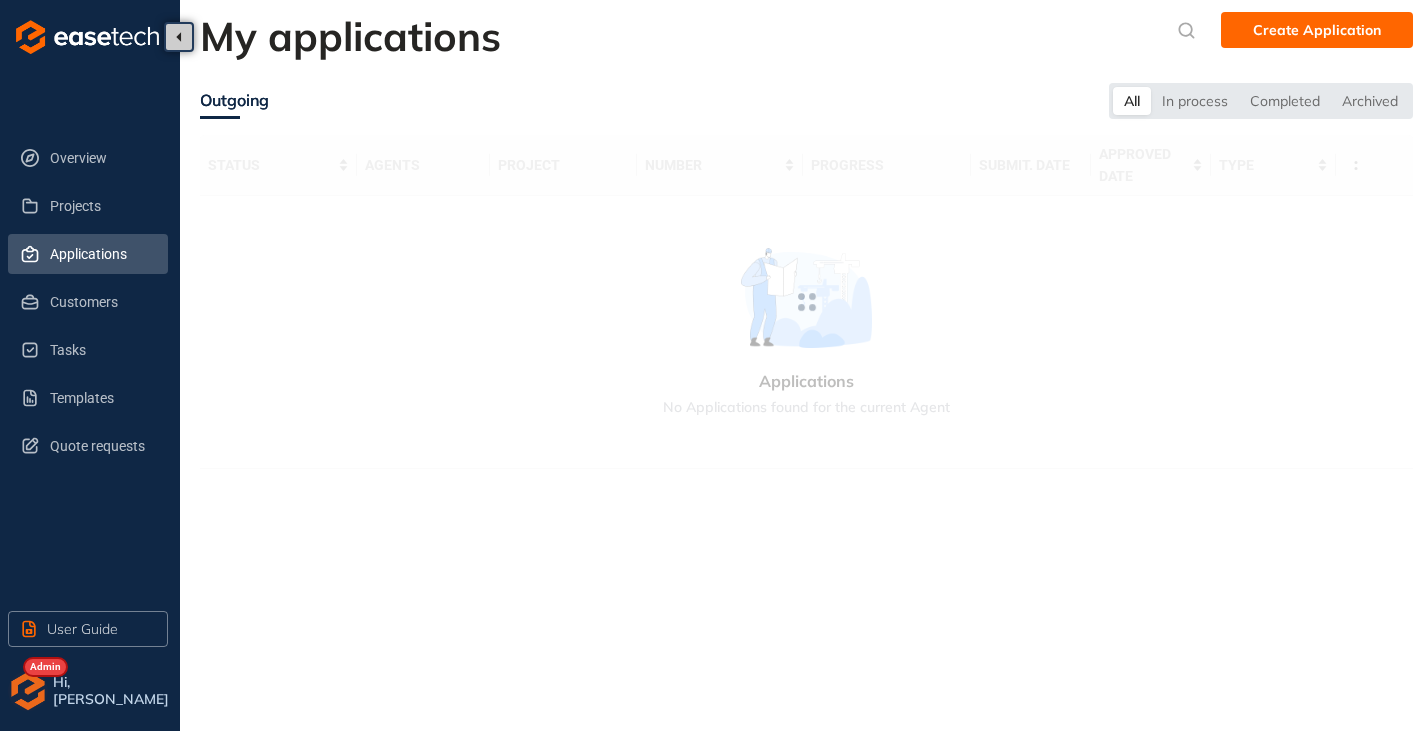 scroll, scrollTop: 0, scrollLeft: 0, axis: both 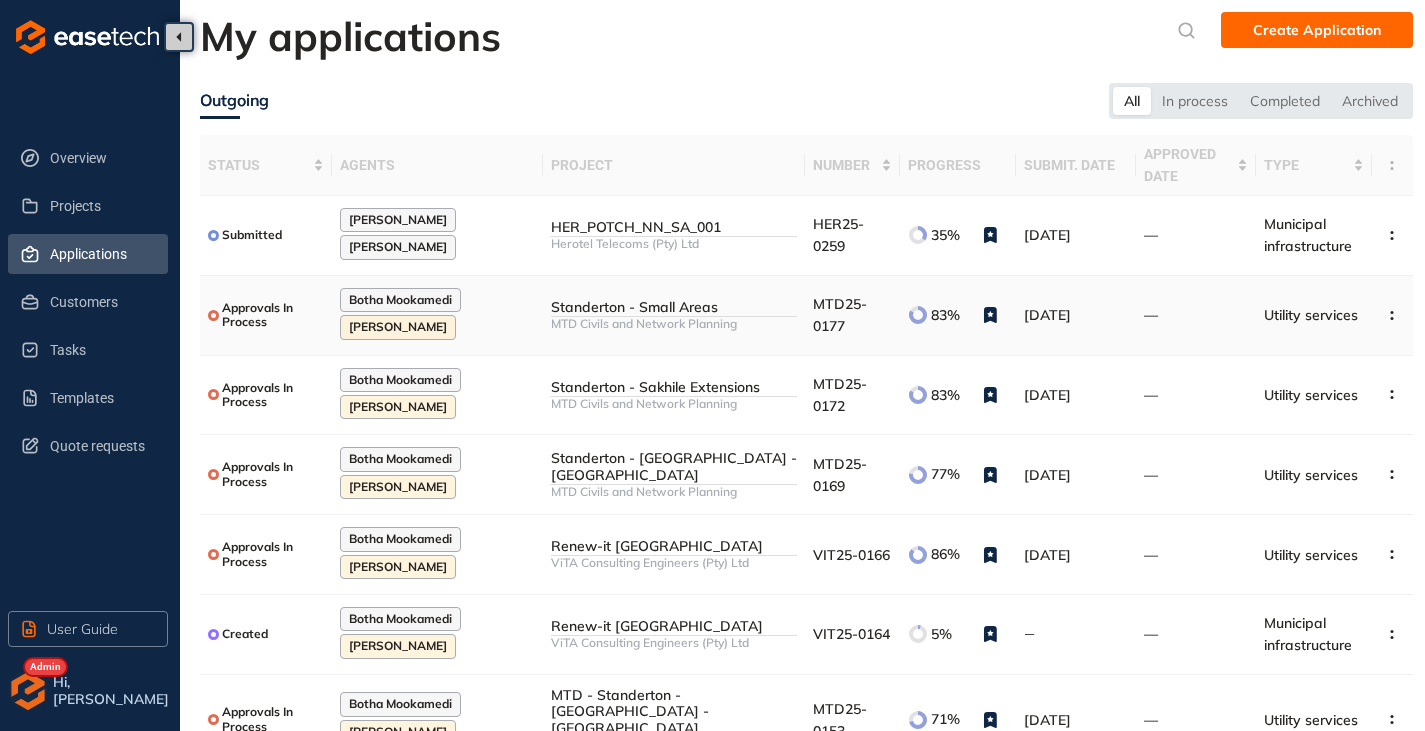 click on "Standerton - Small Areas" at bounding box center [674, 307] 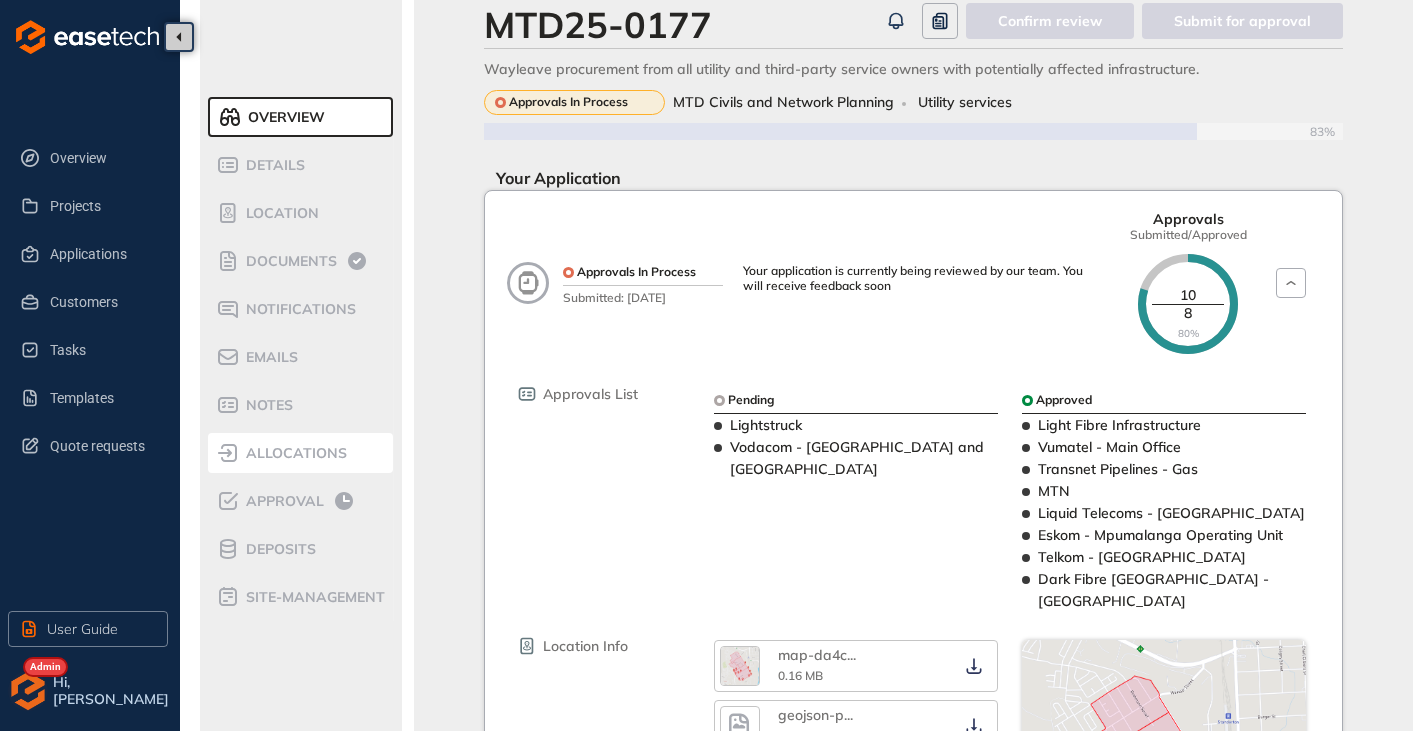 scroll, scrollTop: 0, scrollLeft: 0, axis: both 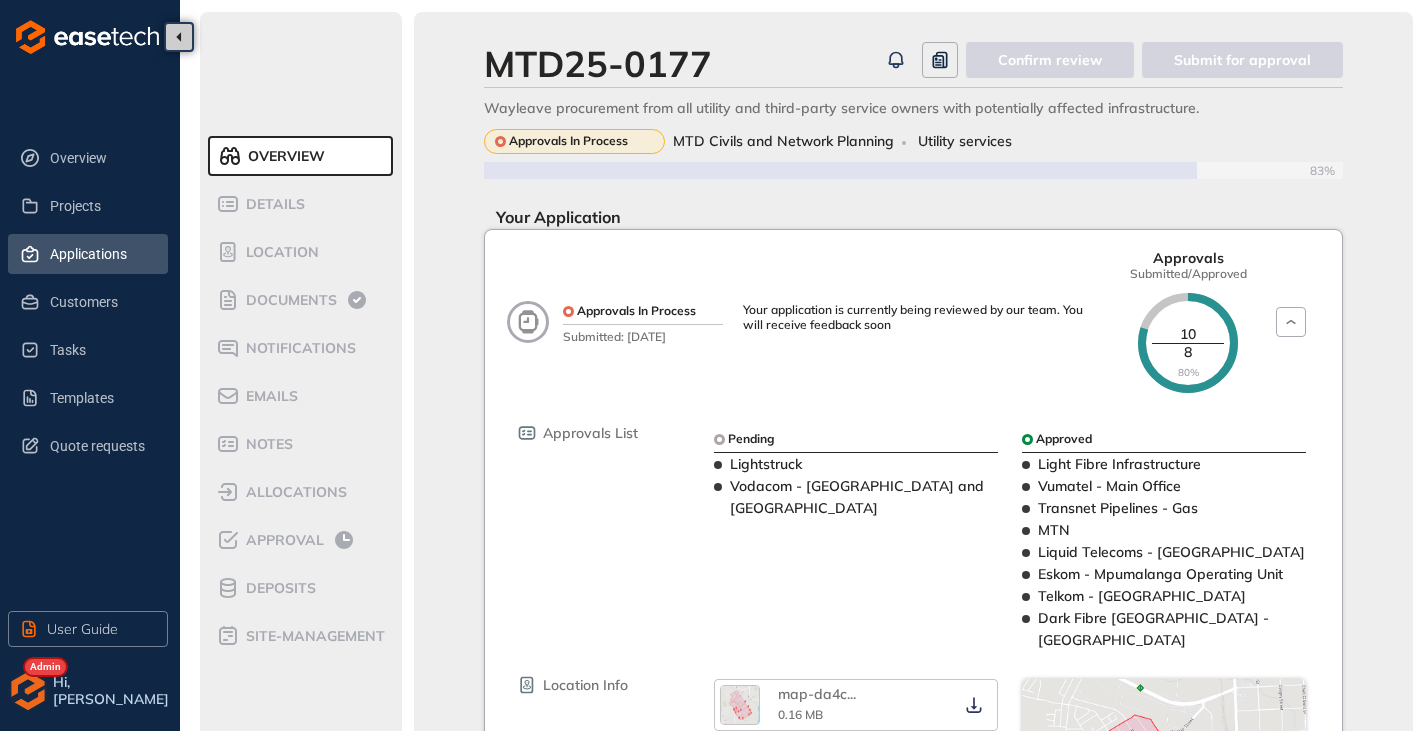 click on "Applications" at bounding box center [101, 254] 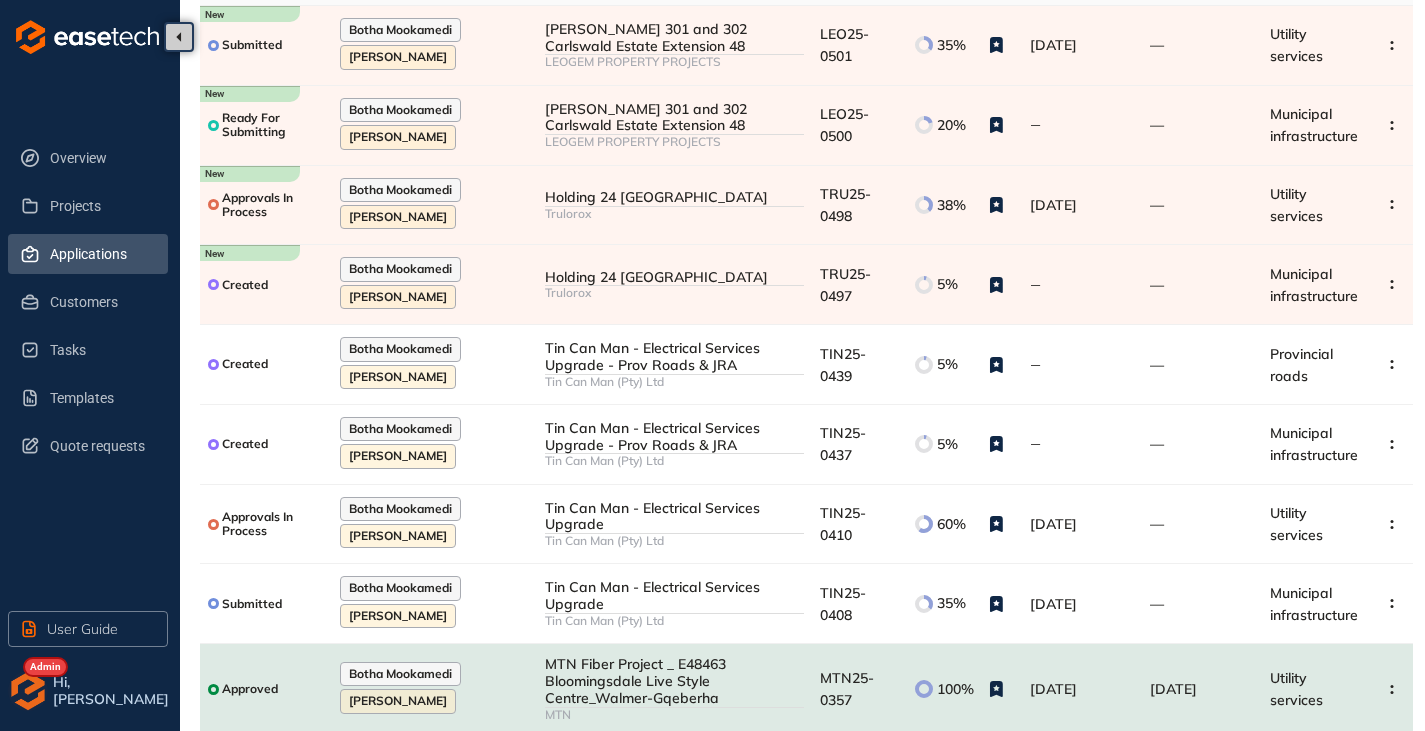 scroll, scrollTop: 338, scrollLeft: 0, axis: vertical 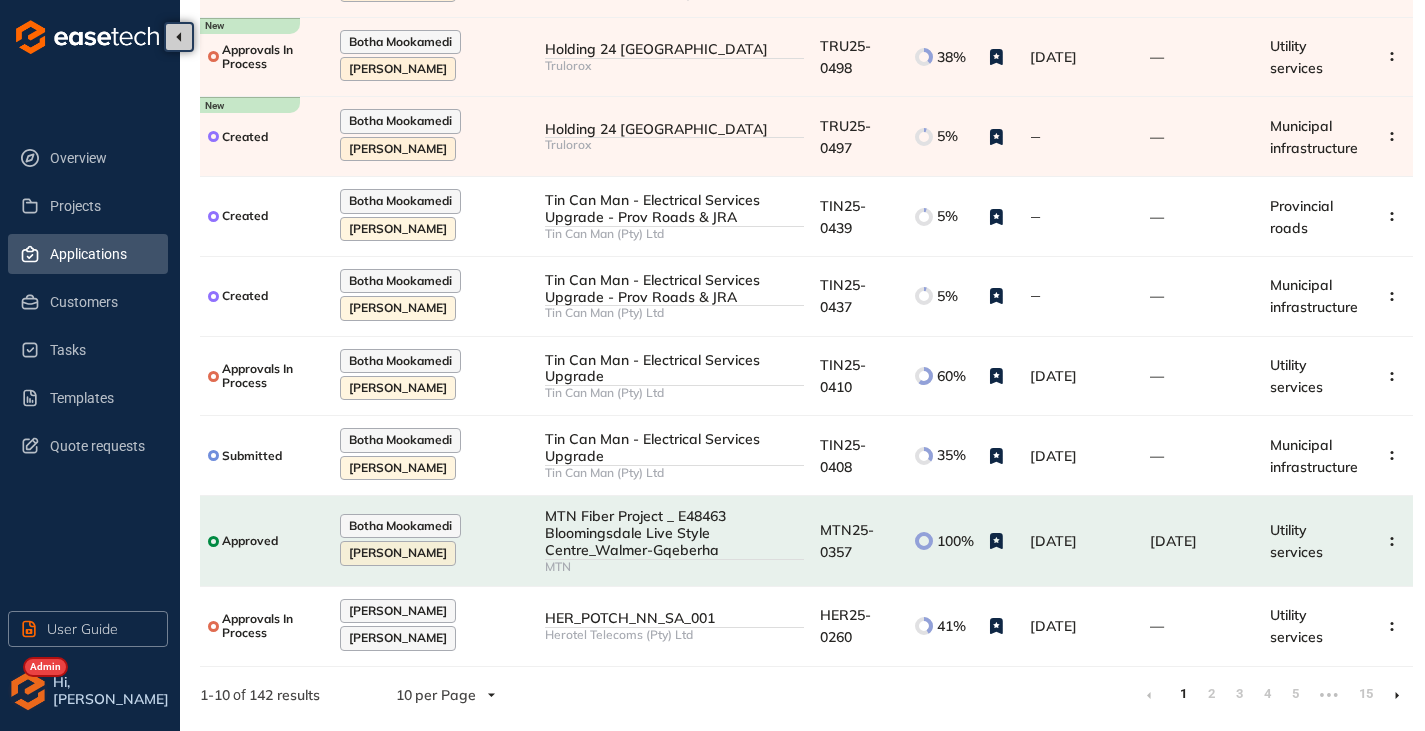 click at bounding box center [1397, 695] 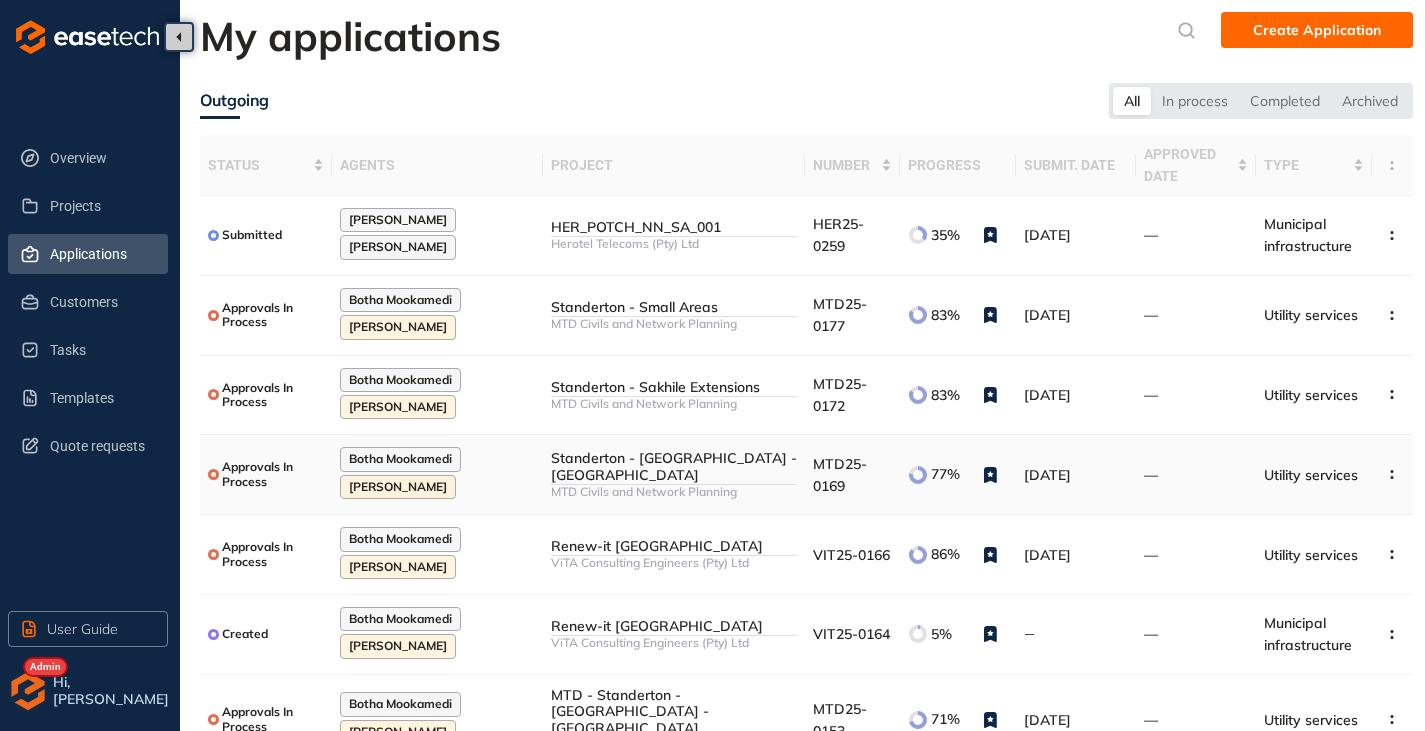 click on "Standerton - [GEOGRAPHIC_DATA] - [GEOGRAPHIC_DATA]" at bounding box center [674, 467] 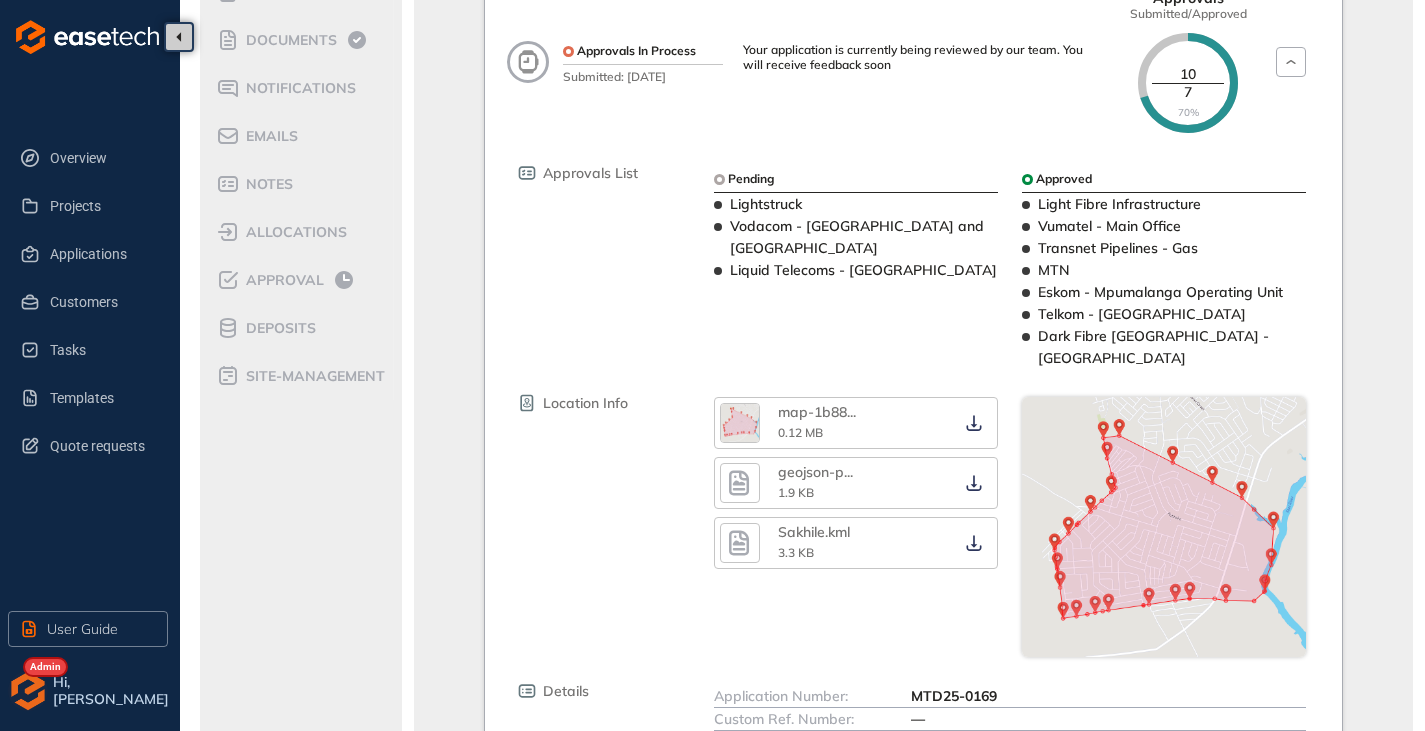 scroll, scrollTop: 145, scrollLeft: 0, axis: vertical 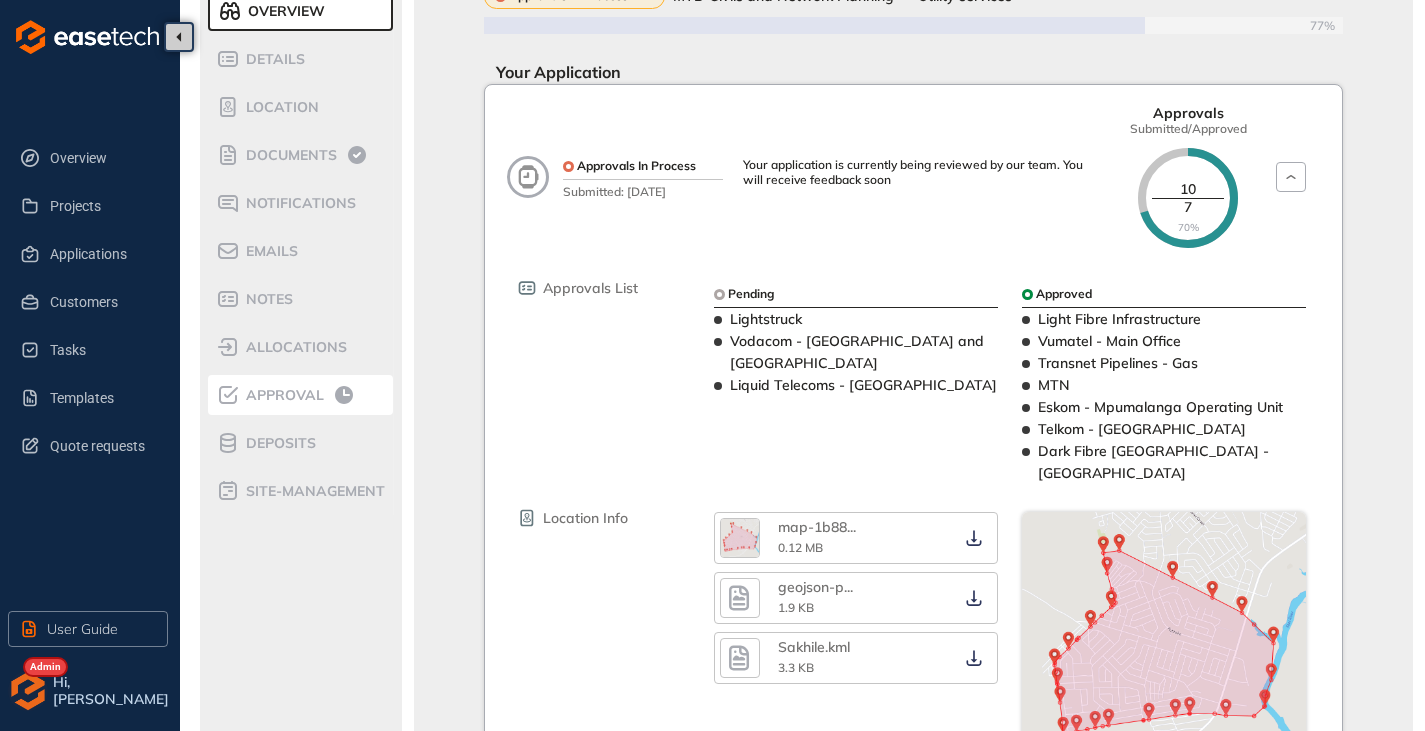 click on "Approval" at bounding box center [301, 395] 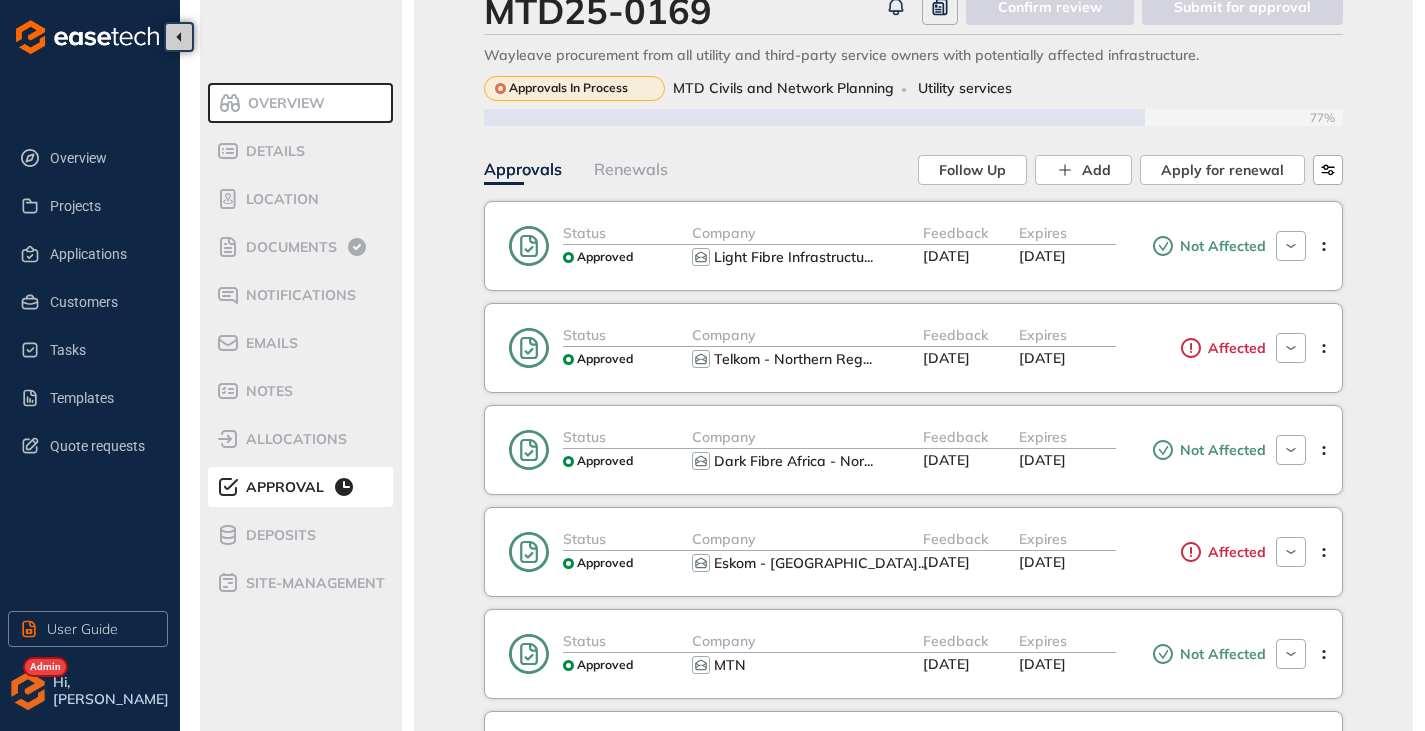 scroll, scrollTop: 45, scrollLeft: 0, axis: vertical 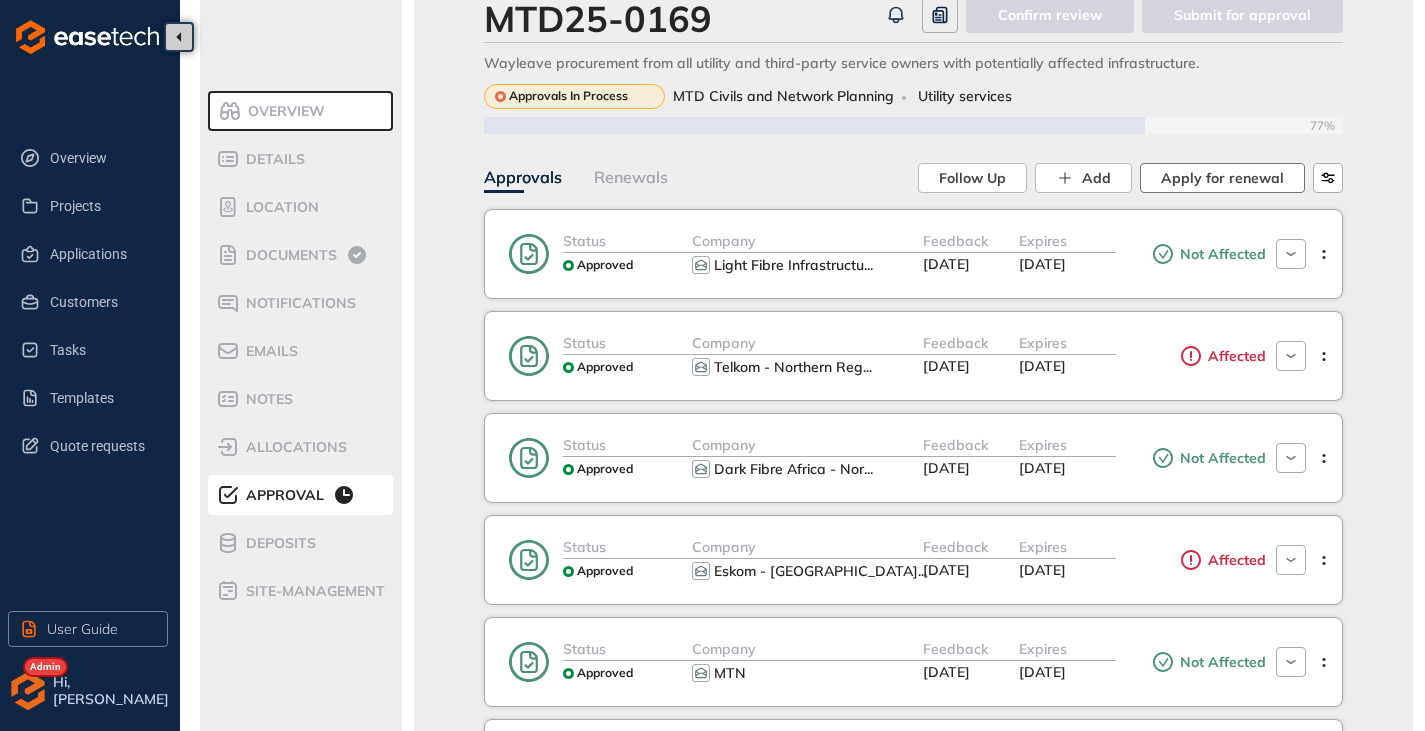 click on "Apply for renewal" at bounding box center [1222, 178] 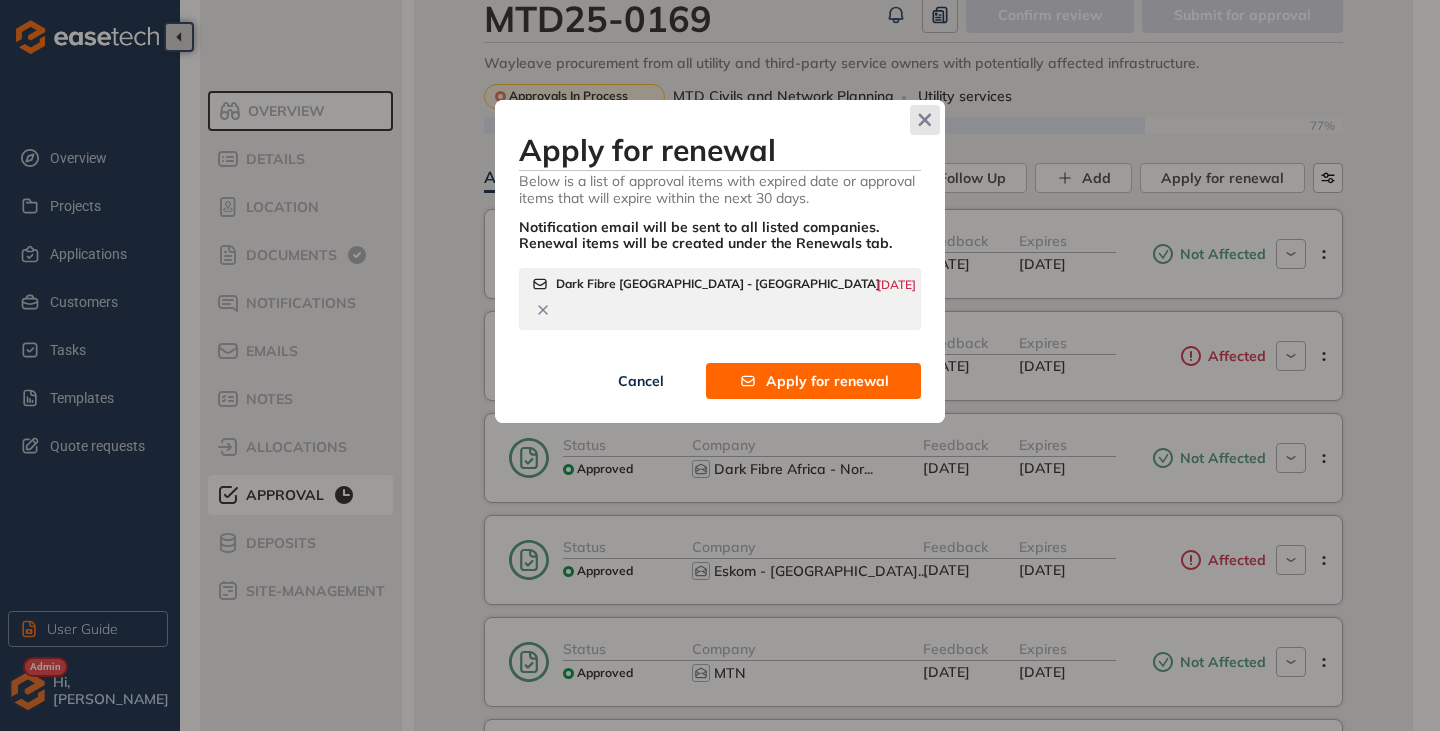 click 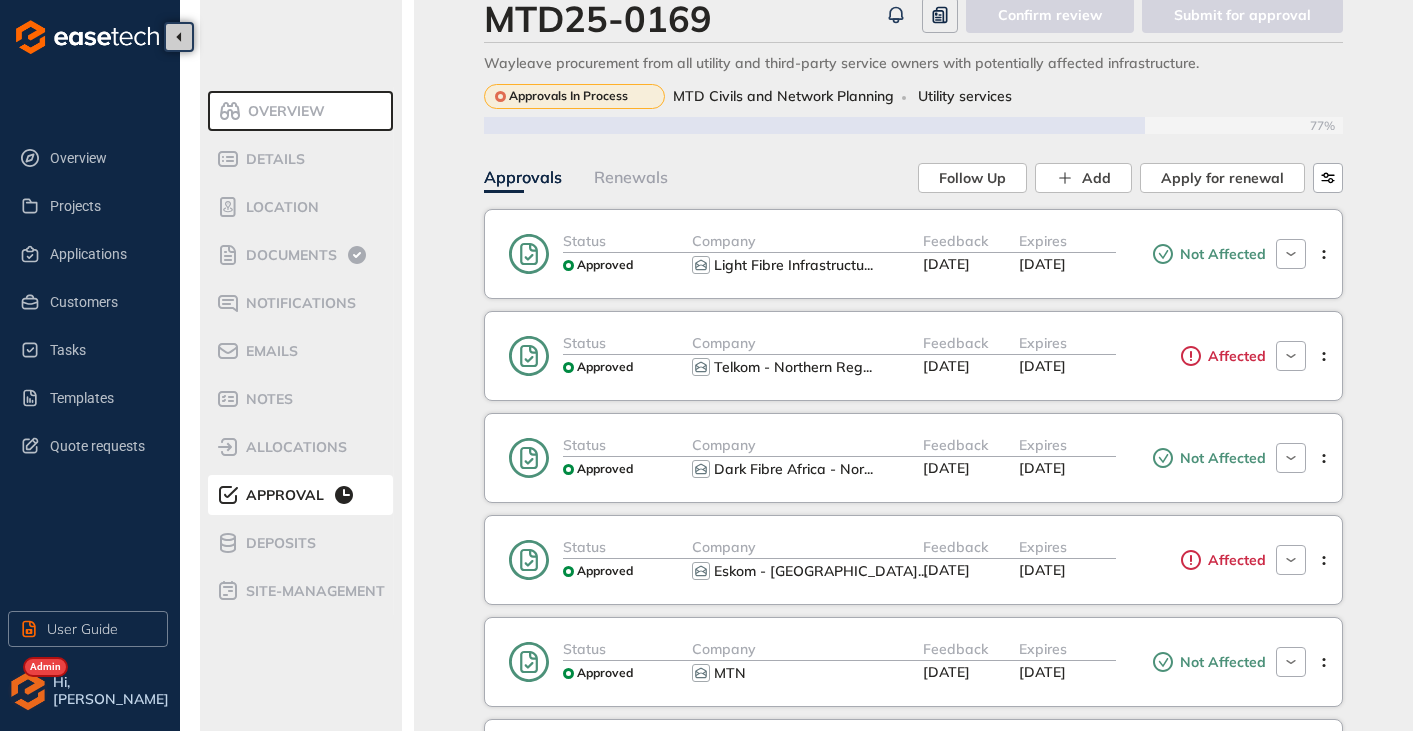 scroll, scrollTop: 145, scrollLeft: 0, axis: vertical 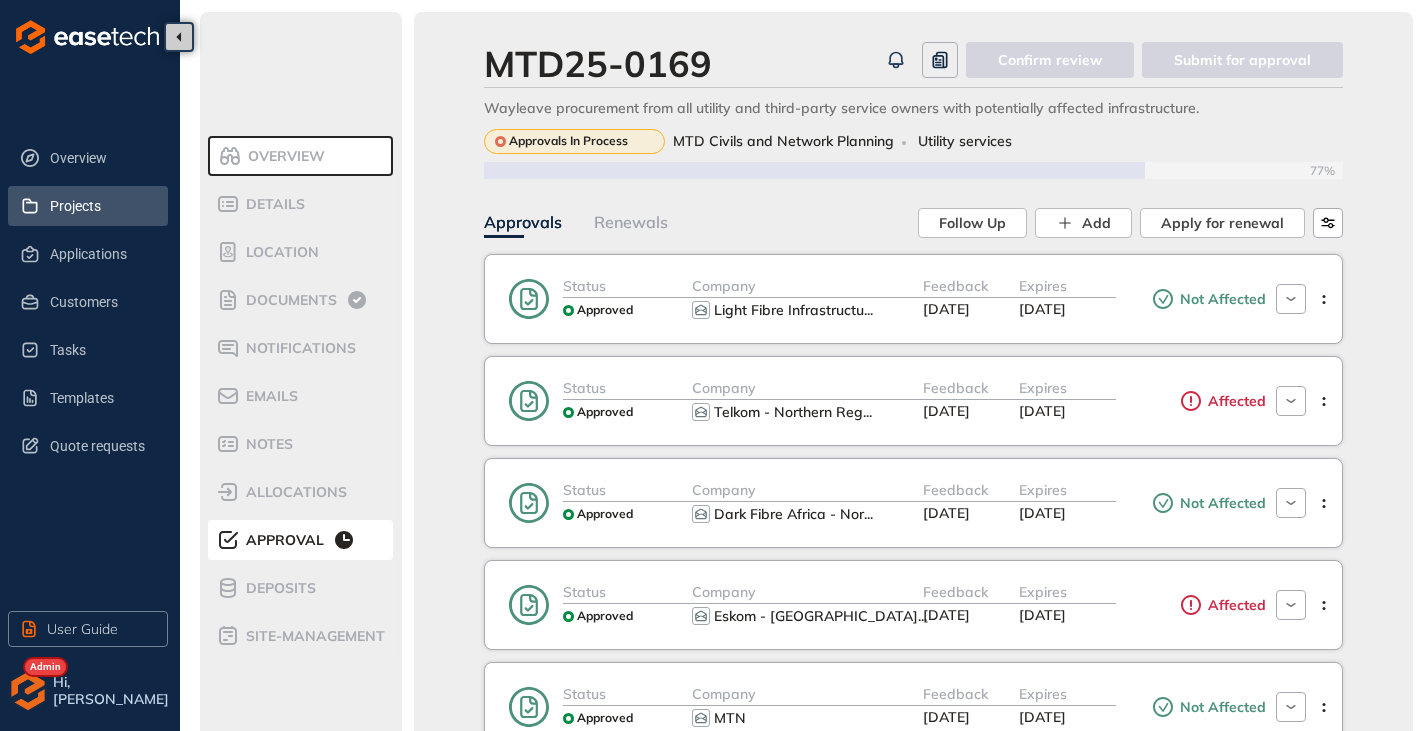 click on "Projects" at bounding box center [101, 206] 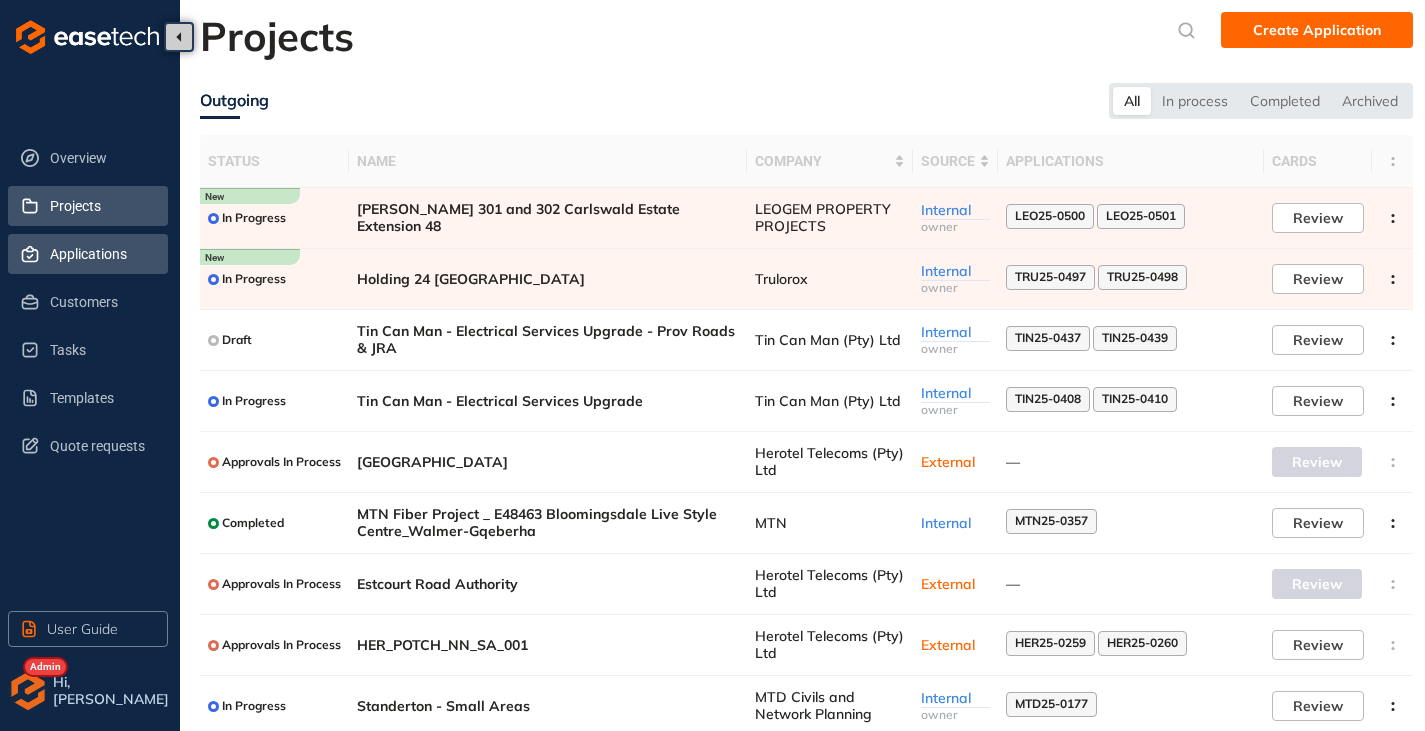 click 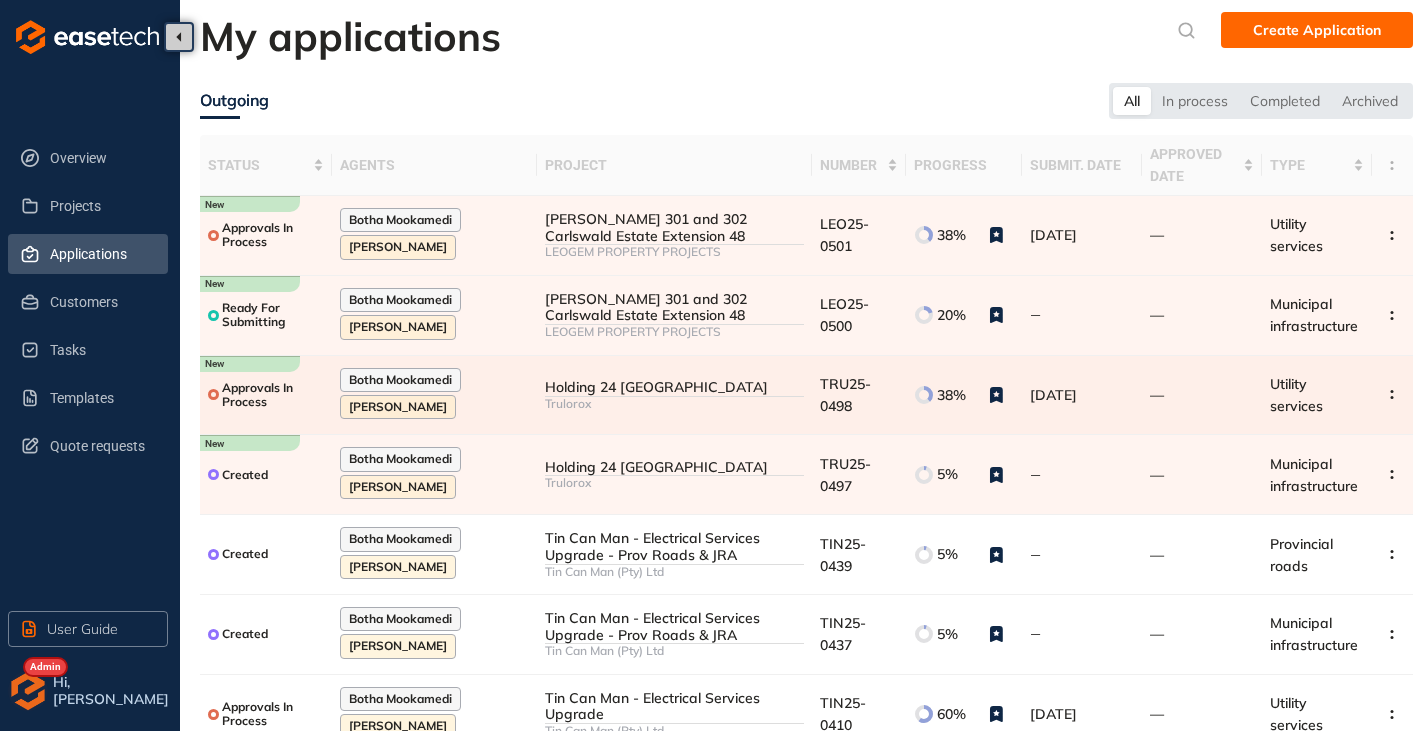 click on "Trulorox" at bounding box center [674, 404] 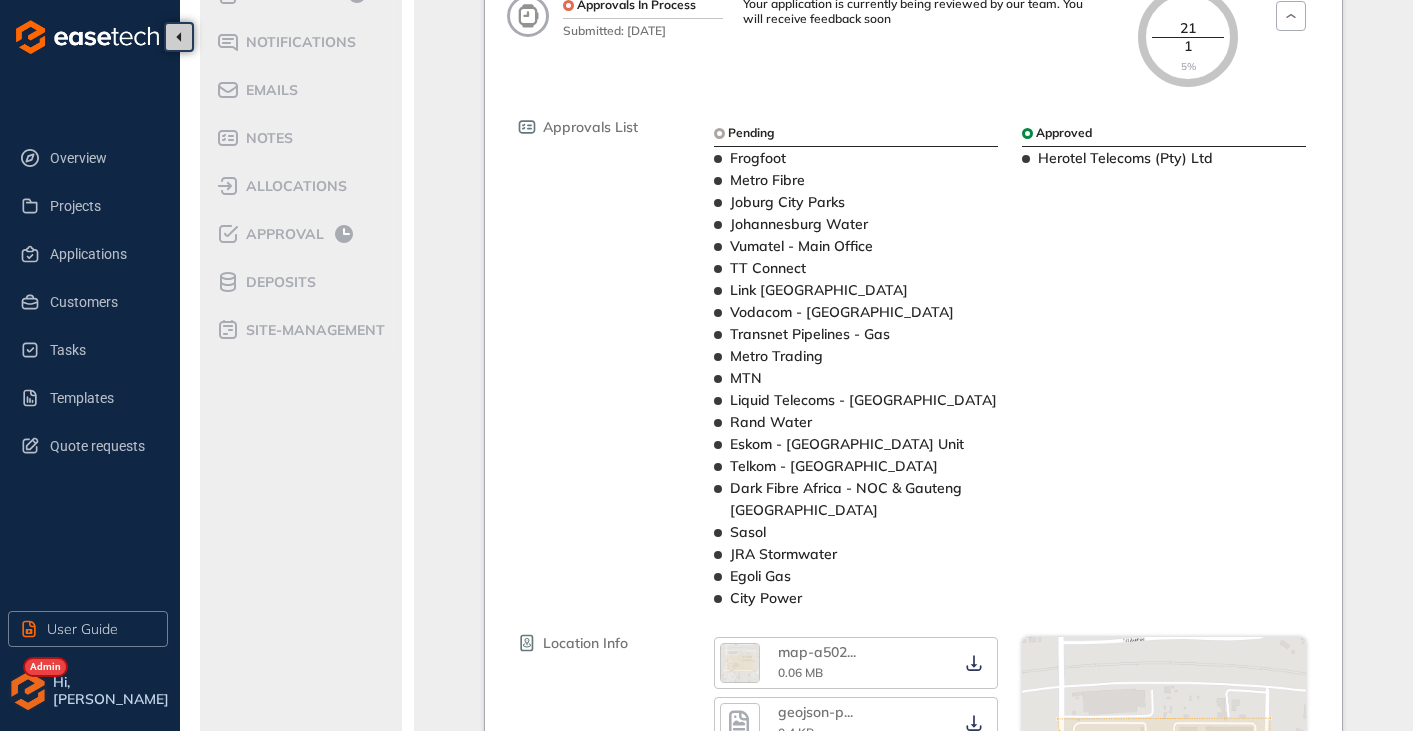scroll, scrollTop: 0, scrollLeft: 0, axis: both 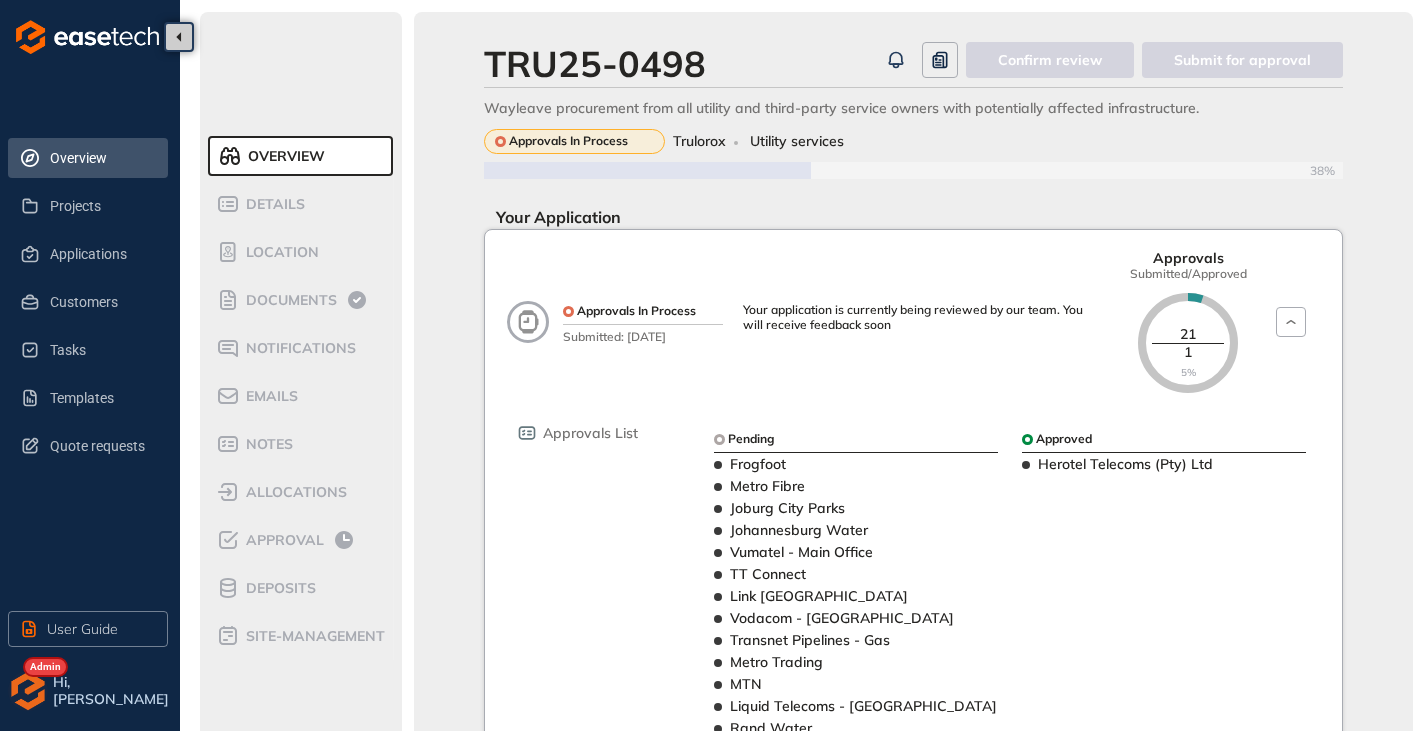 click on "Overview" at bounding box center (101, 158) 